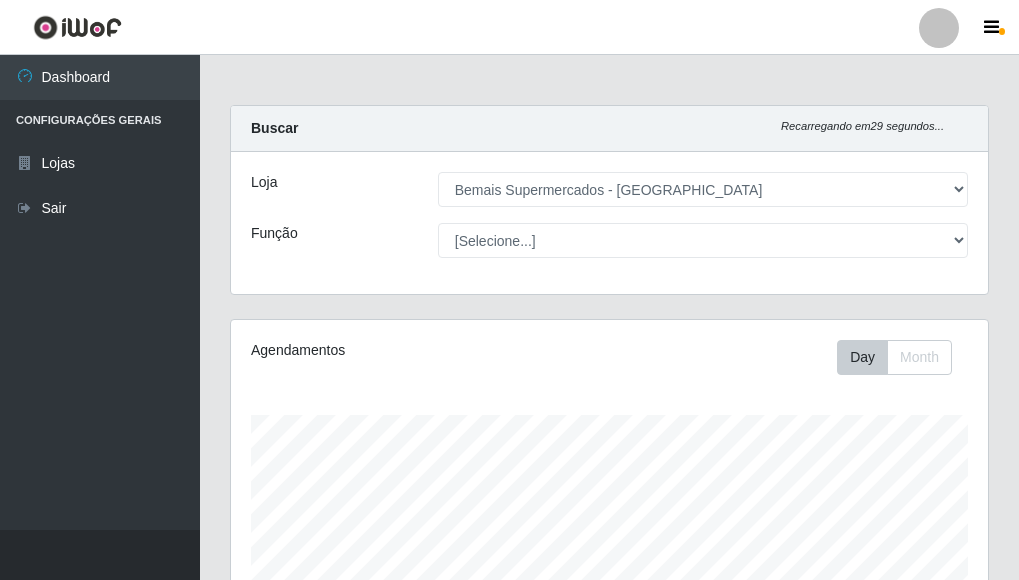 select on "249" 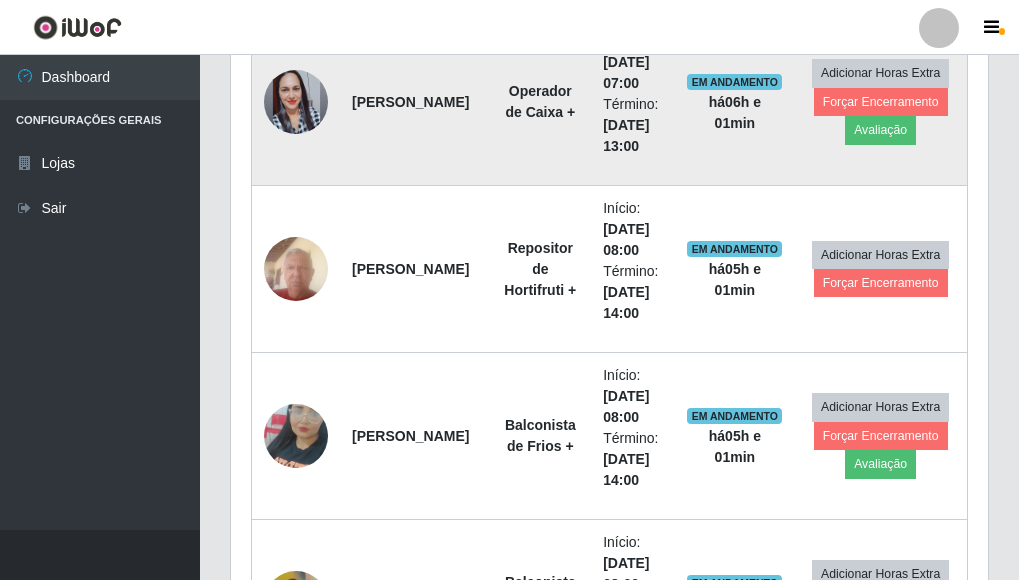 scroll, scrollTop: 999585, scrollLeft: 999243, axis: both 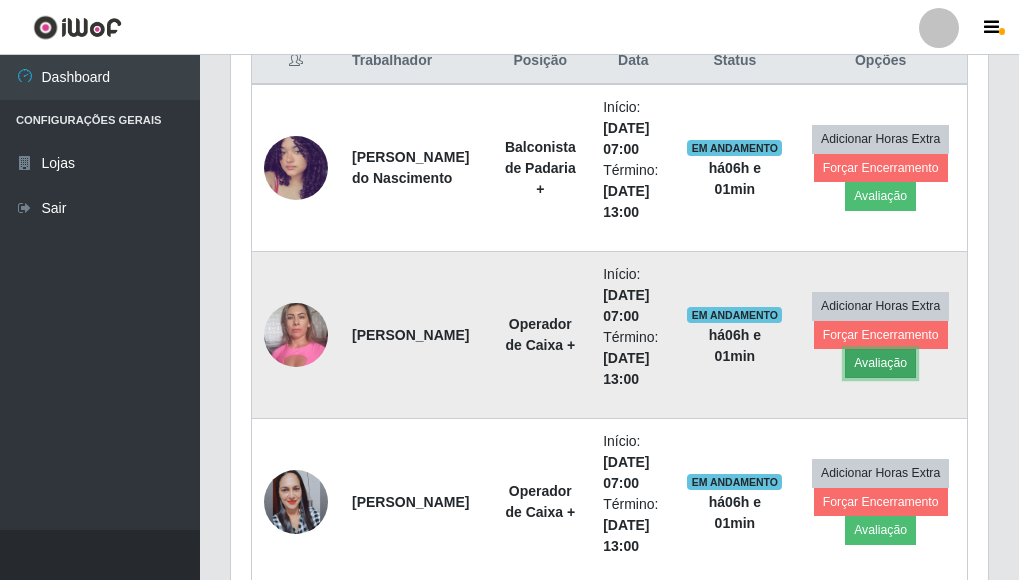click on "Avaliação" at bounding box center [880, 363] 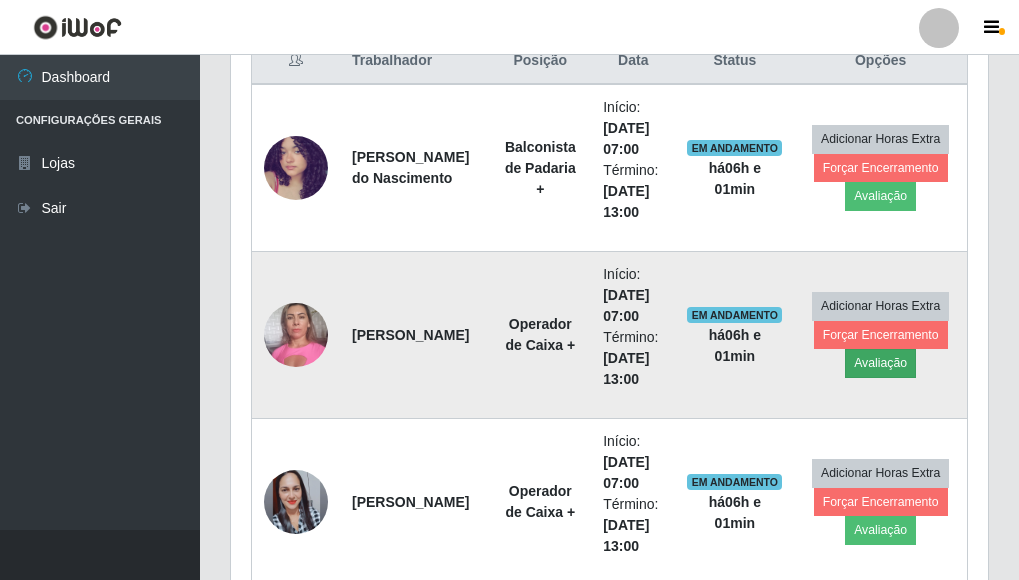scroll, scrollTop: 999585, scrollLeft: 999255, axis: both 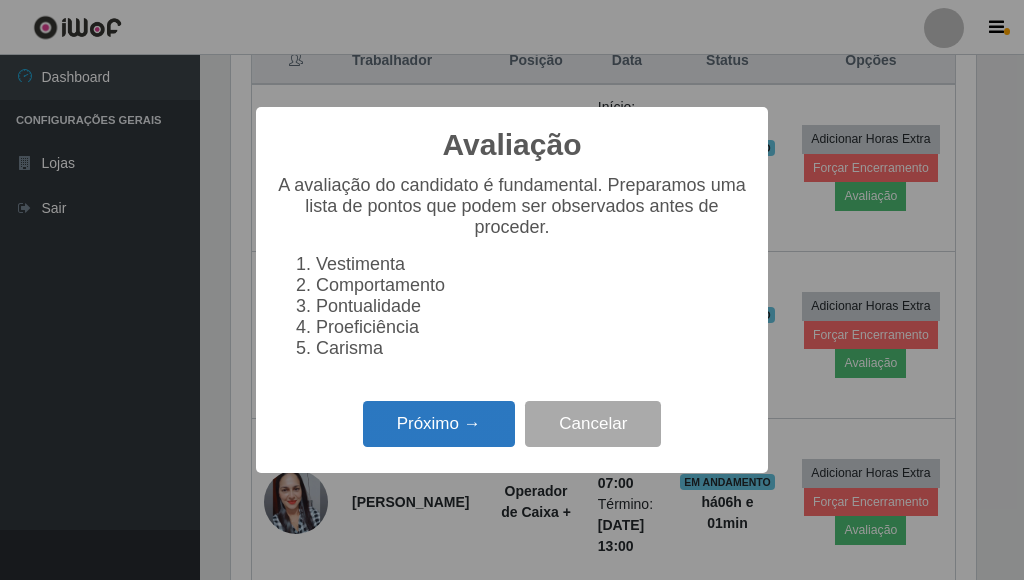click on "Próximo →" at bounding box center (439, 424) 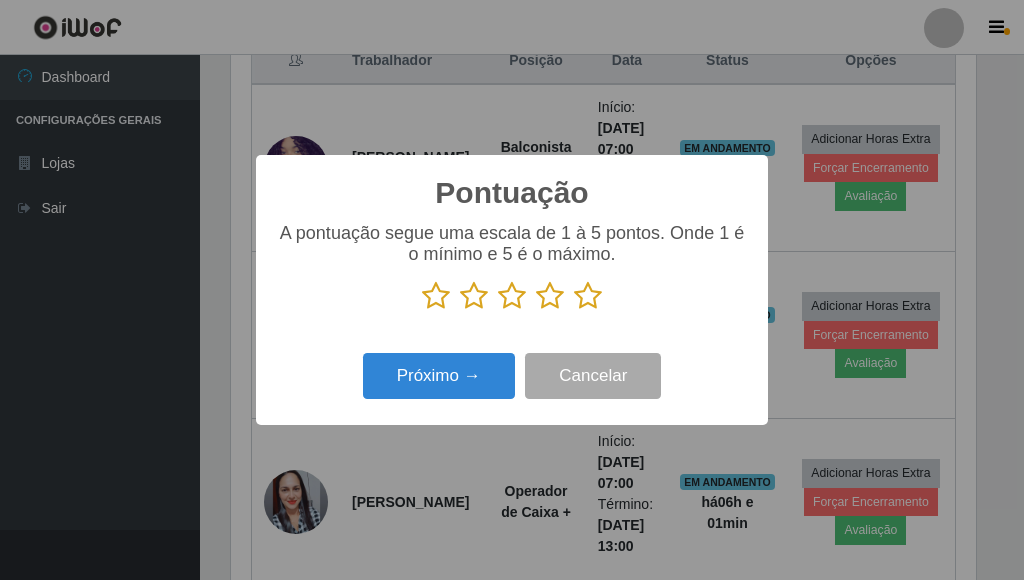 click at bounding box center [588, 296] 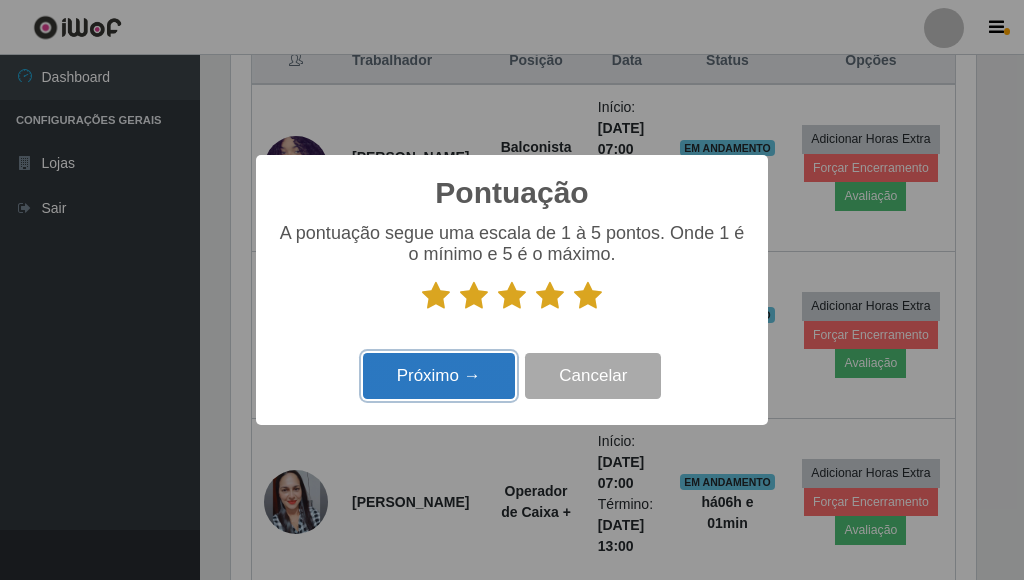 click on "Próximo →" at bounding box center (439, 376) 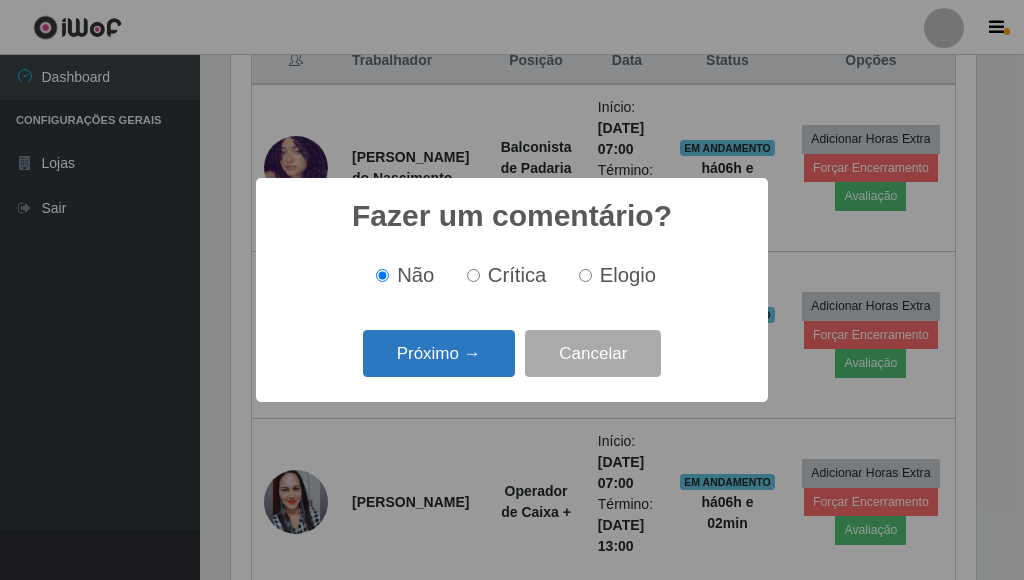 click on "Próximo →" at bounding box center [439, 353] 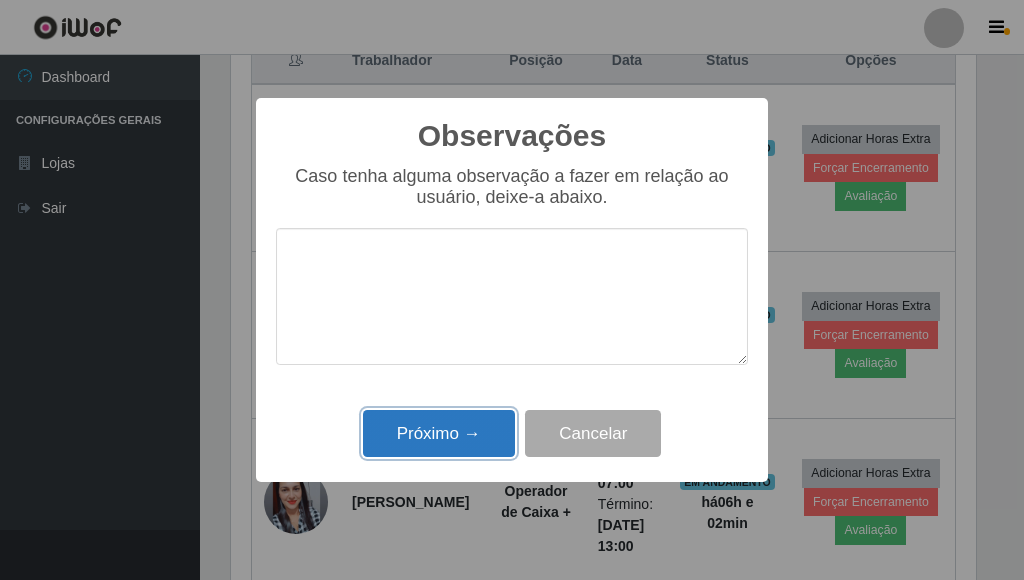click on "Próximo →" at bounding box center (439, 433) 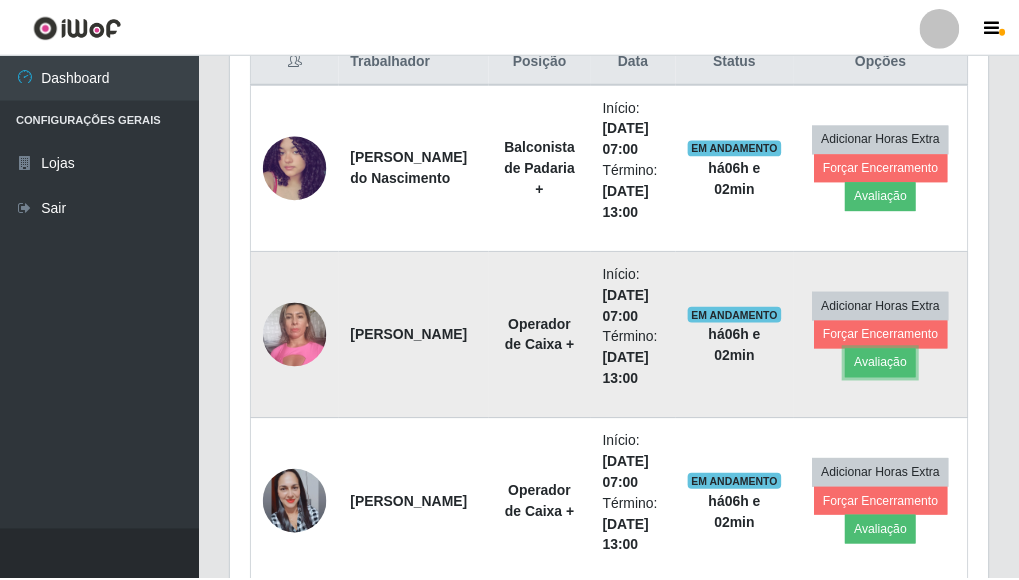 scroll, scrollTop: 999585, scrollLeft: 999243, axis: both 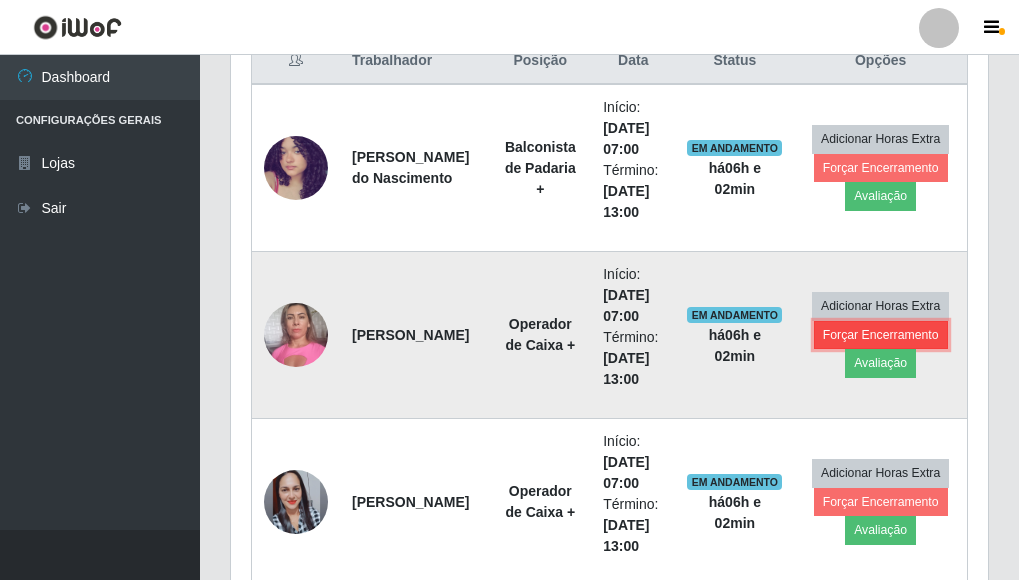 click on "Forçar Encerramento" at bounding box center [881, 335] 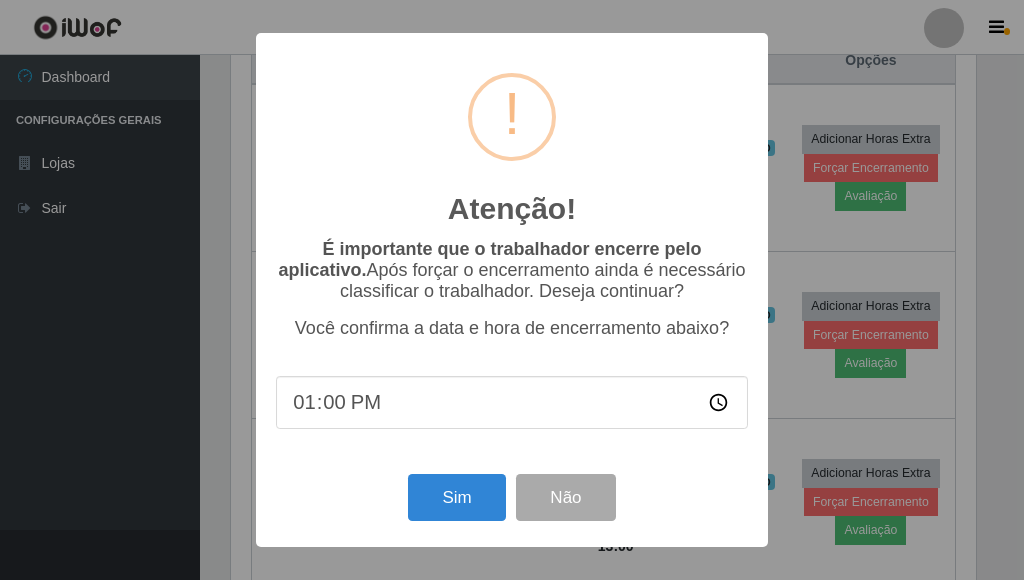scroll, scrollTop: 999585, scrollLeft: 999255, axis: both 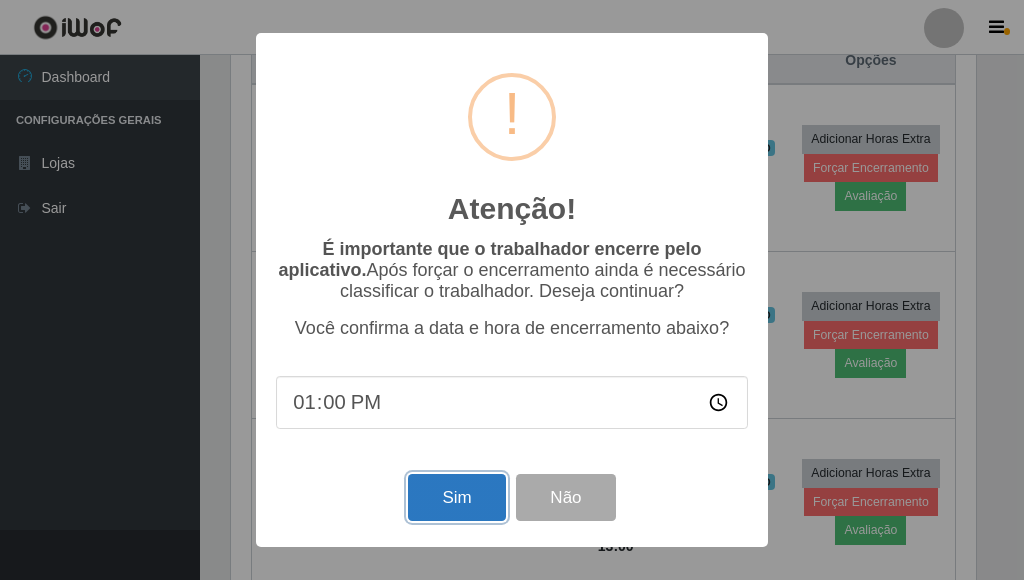 click on "Sim" at bounding box center (456, 497) 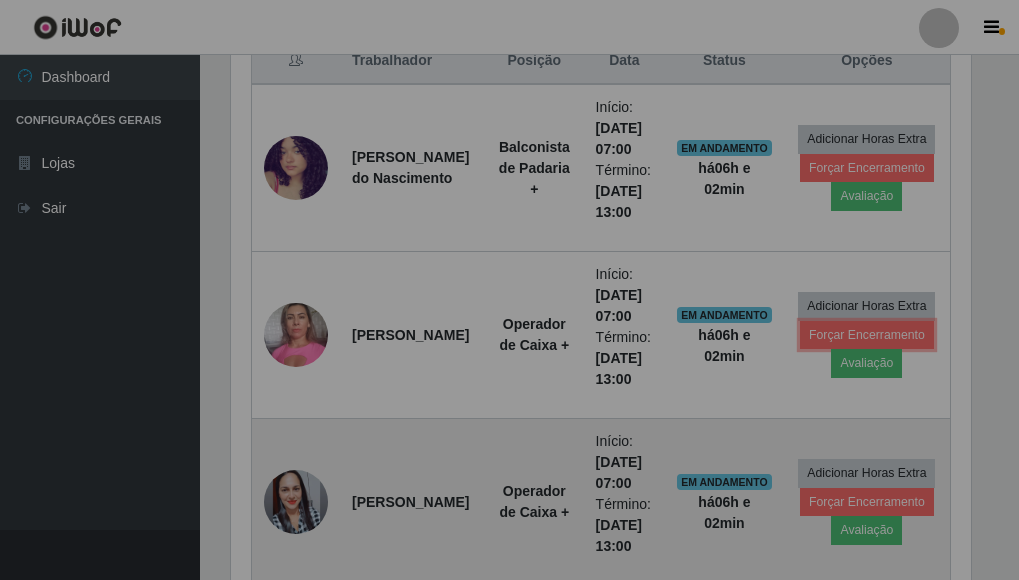 scroll, scrollTop: 999585, scrollLeft: 999243, axis: both 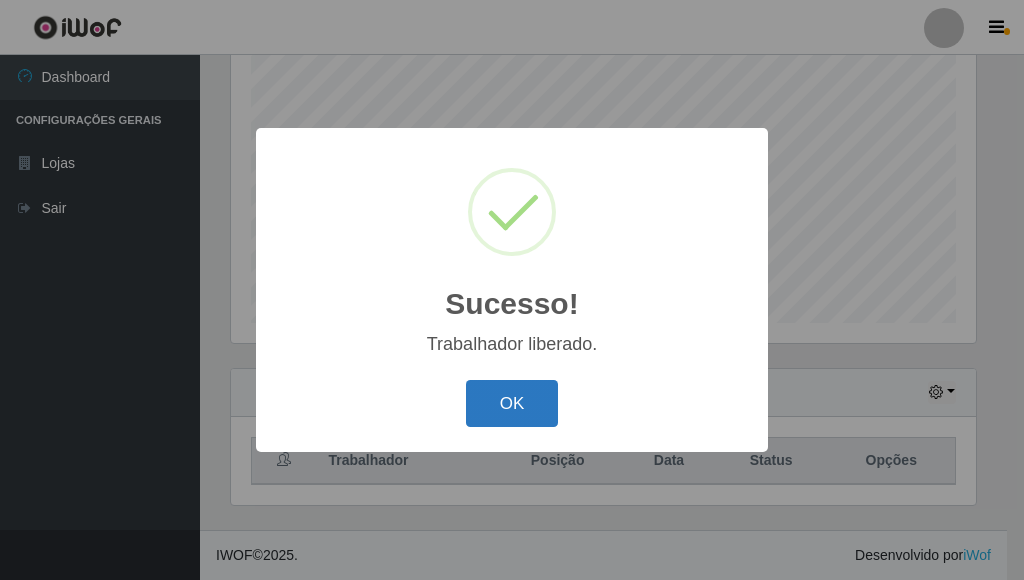 click on "OK" at bounding box center [512, 403] 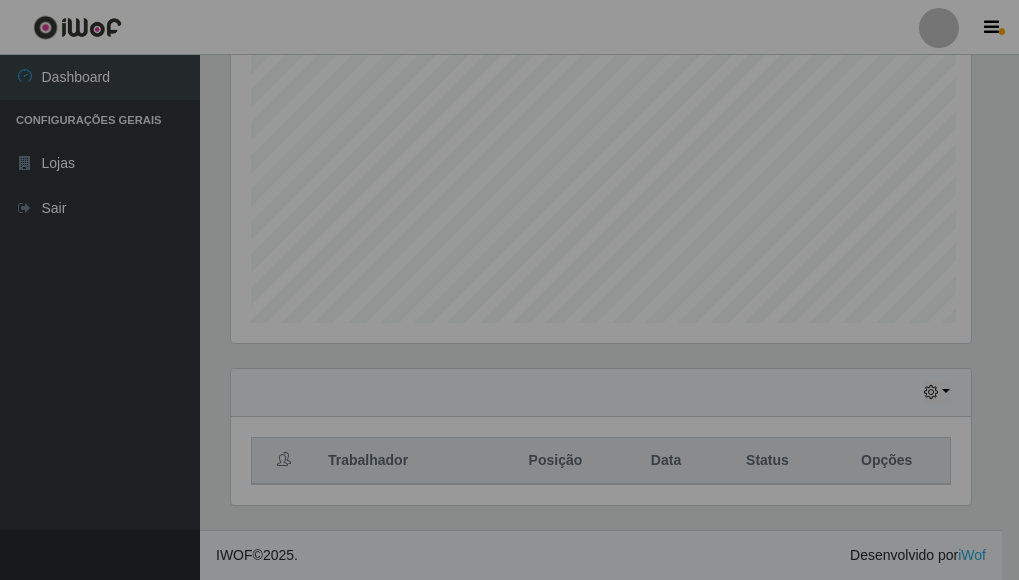 scroll, scrollTop: 999585, scrollLeft: 999243, axis: both 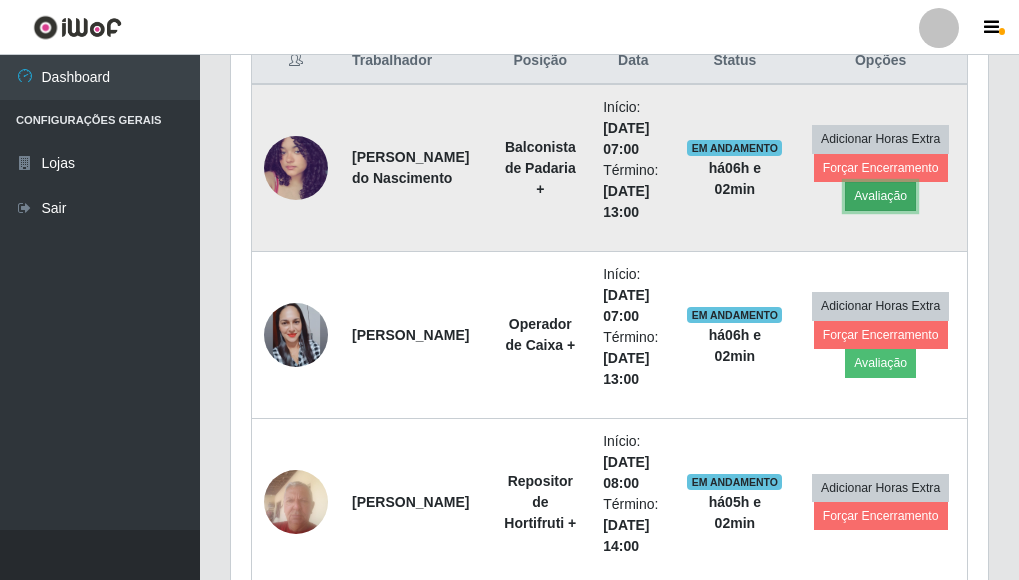 click on "Avaliação" at bounding box center [880, 196] 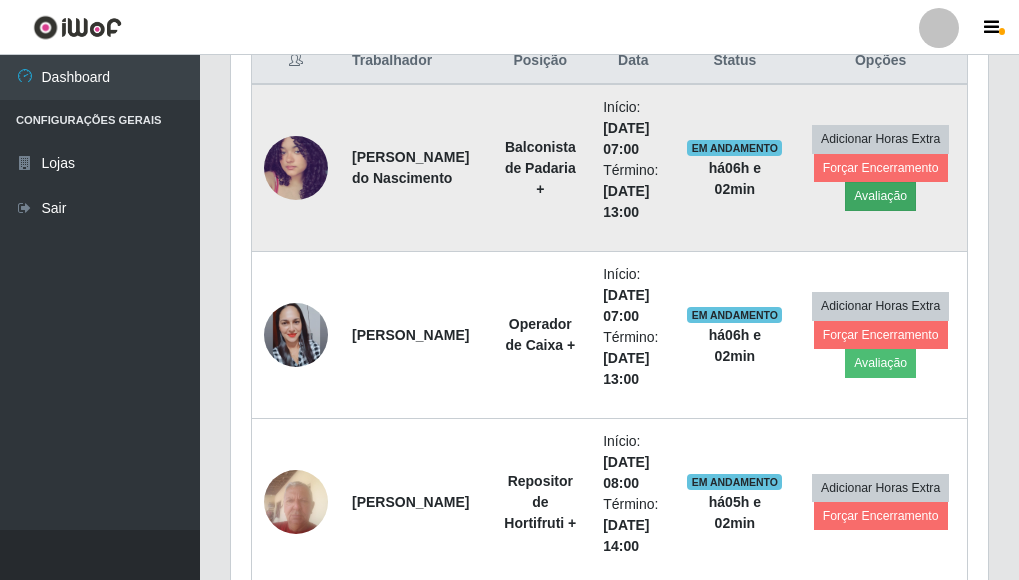 scroll, scrollTop: 999585, scrollLeft: 999255, axis: both 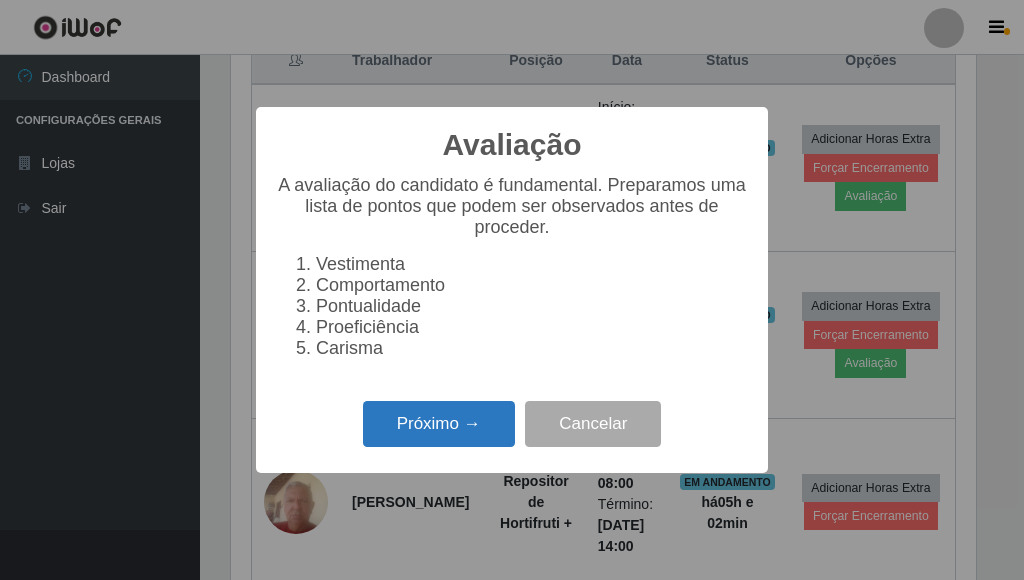 click on "Próximo →" at bounding box center (439, 424) 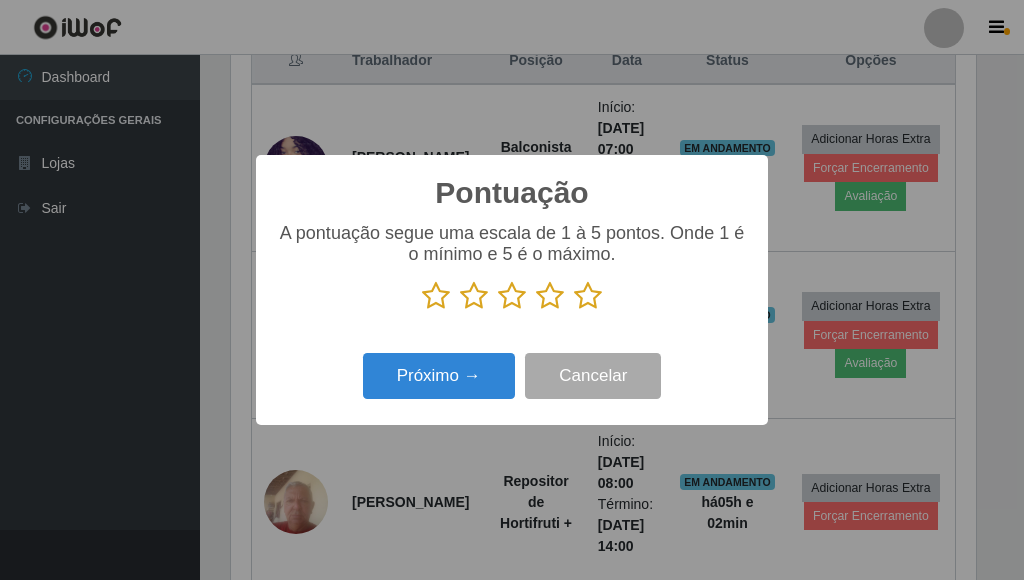 drag, startPoint x: 595, startPoint y: 300, endPoint x: 518, endPoint y: 313, distance: 78.08969 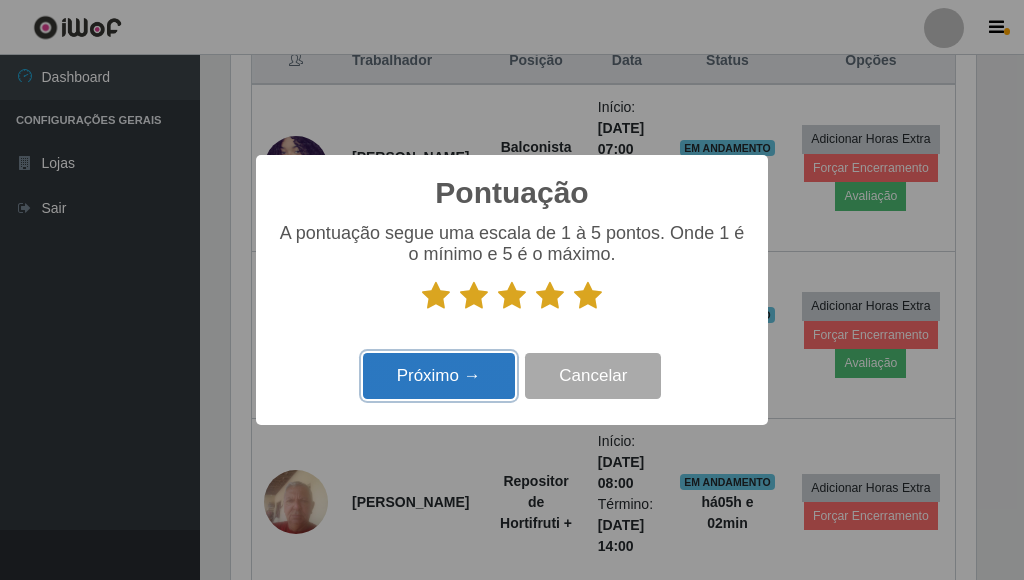 click on "Próximo →" at bounding box center [439, 376] 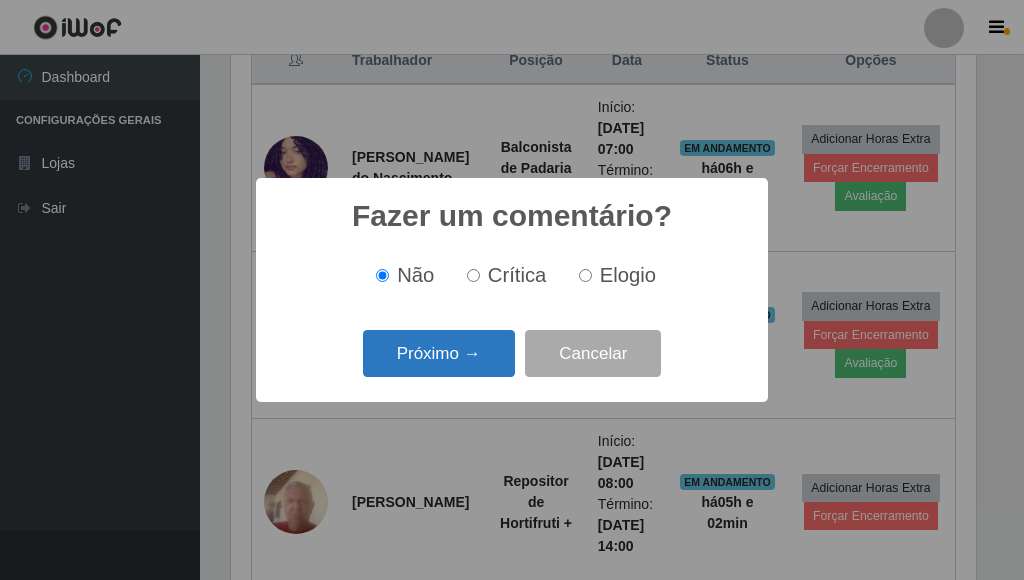 click on "Próximo →" at bounding box center [439, 353] 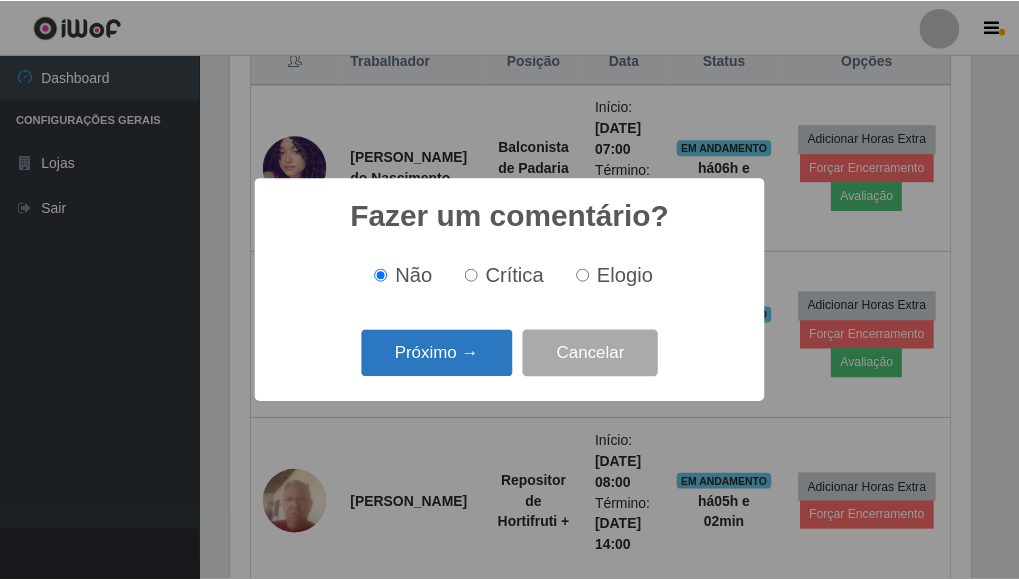 scroll, scrollTop: 999585, scrollLeft: 999255, axis: both 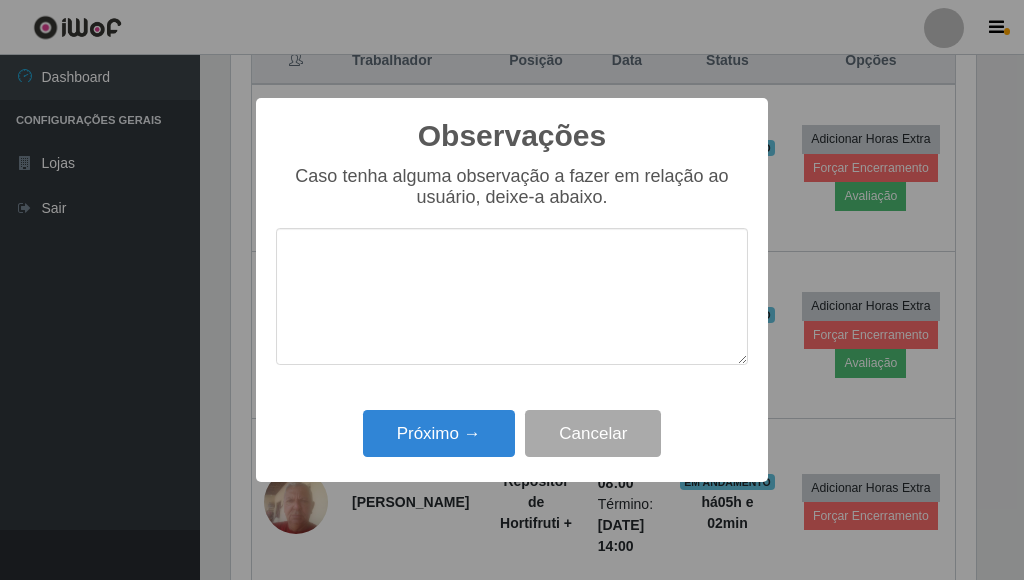 click on "Próximo → Cancelar" at bounding box center [512, 433] 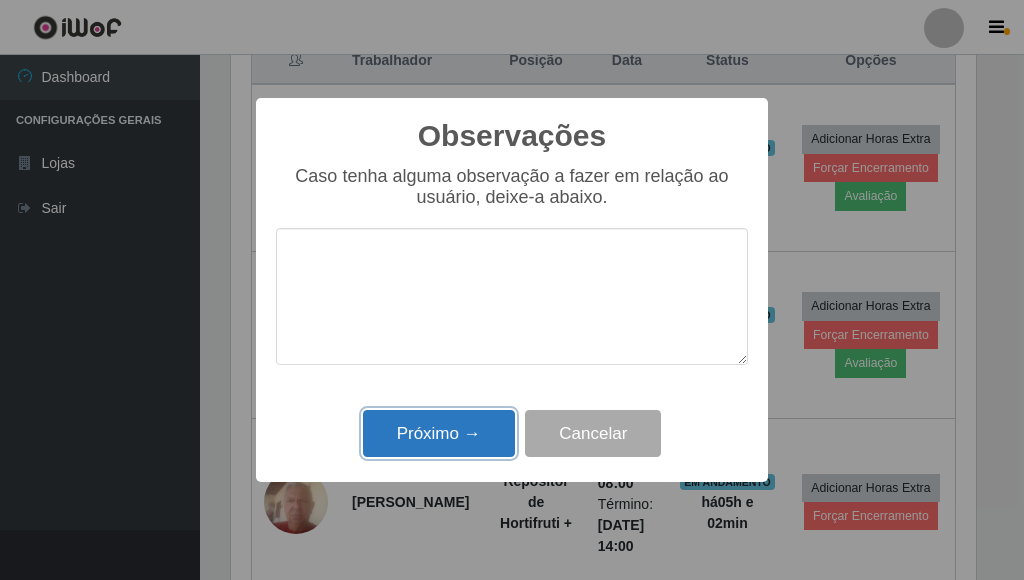 click on "Próximo →" at bounding box center [439, 433] 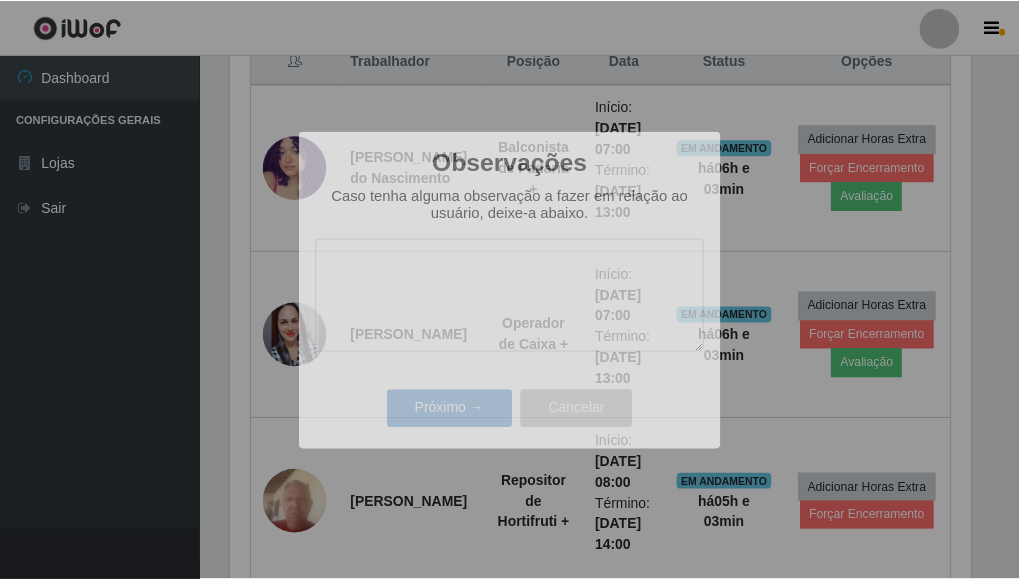 scroll, scrollTop: 999585, scrollLeft: 999243, axis: both 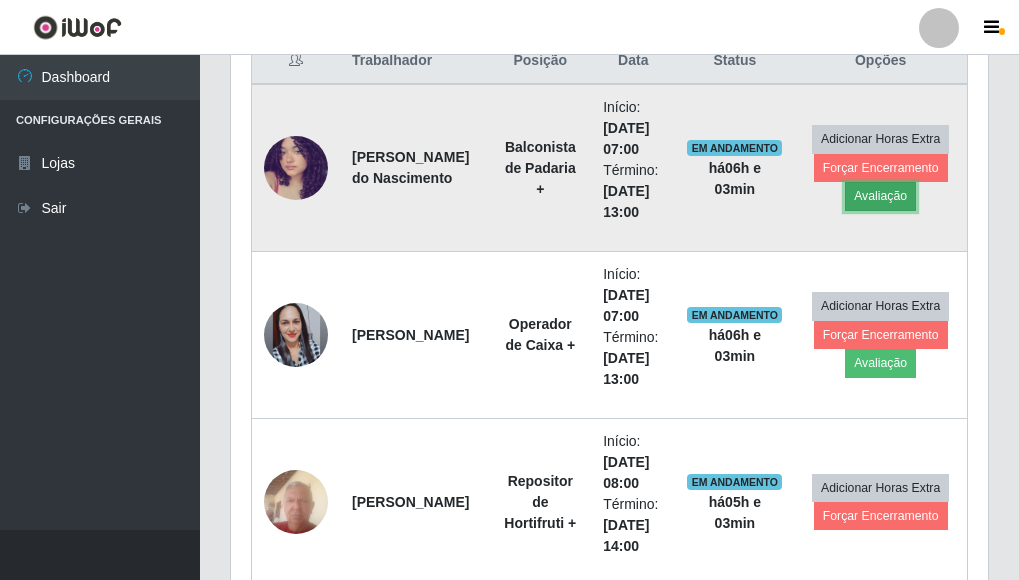 click on "Avaliação" at bounding box center (880, 196) 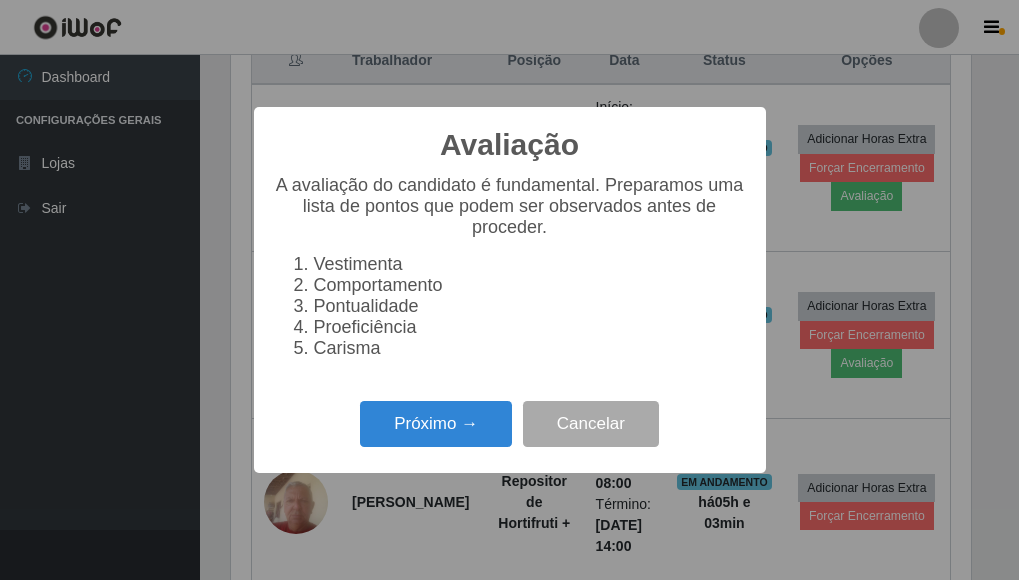 scroll, scrollTop: 999585, scrollLeft: 999255, axis: both 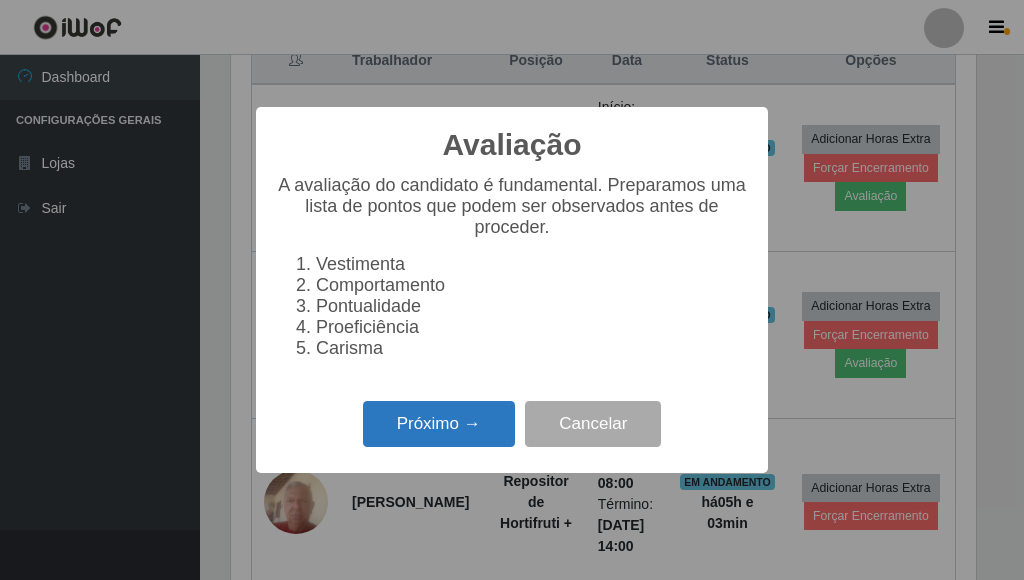 click on "Próximo →" at bounding box center [439, 424] 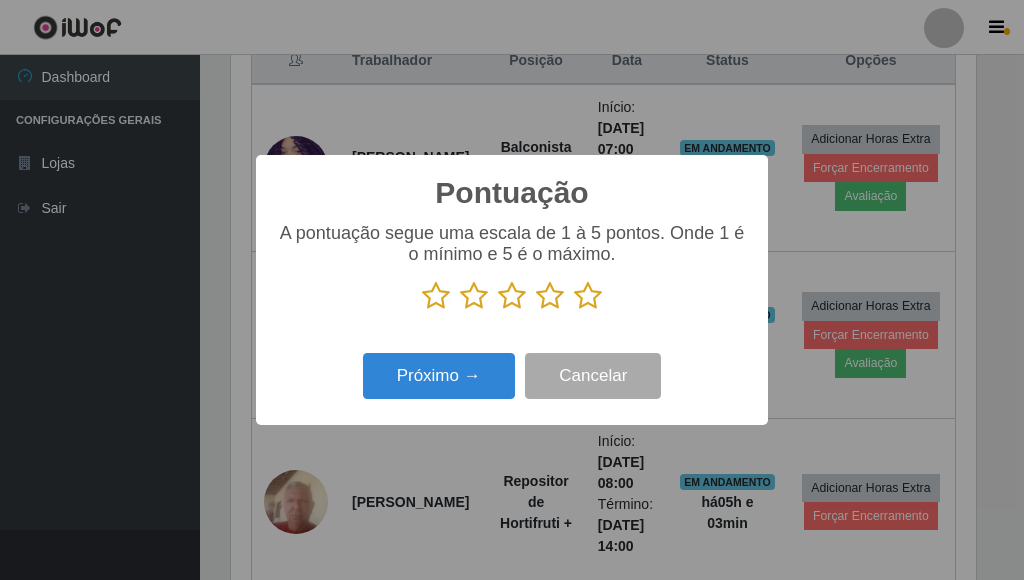 scroll, scrollTop: 999585, scrollLeft: 999255, axis: both 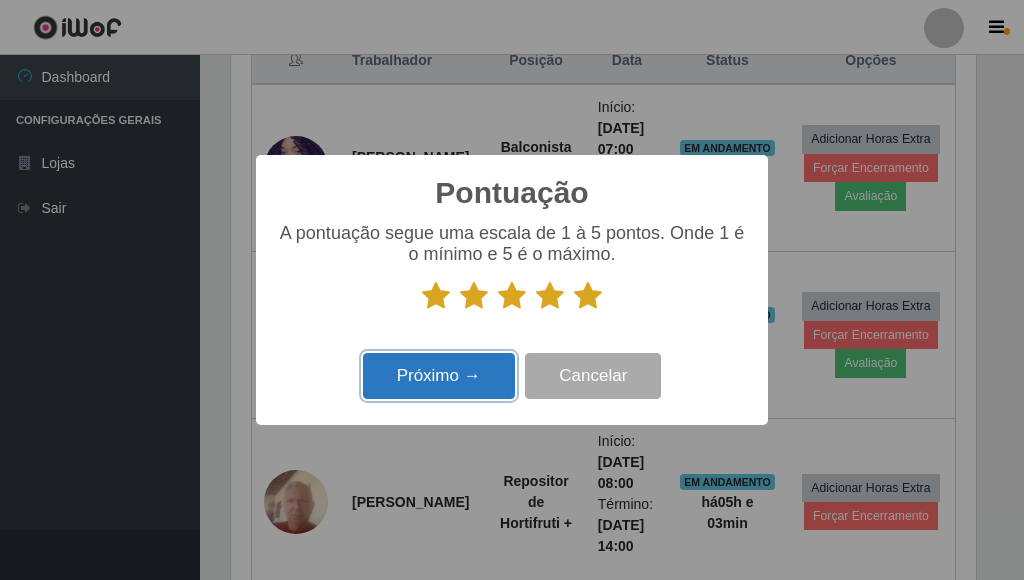 click on "Próximo →" at bounding box center [439, 376] 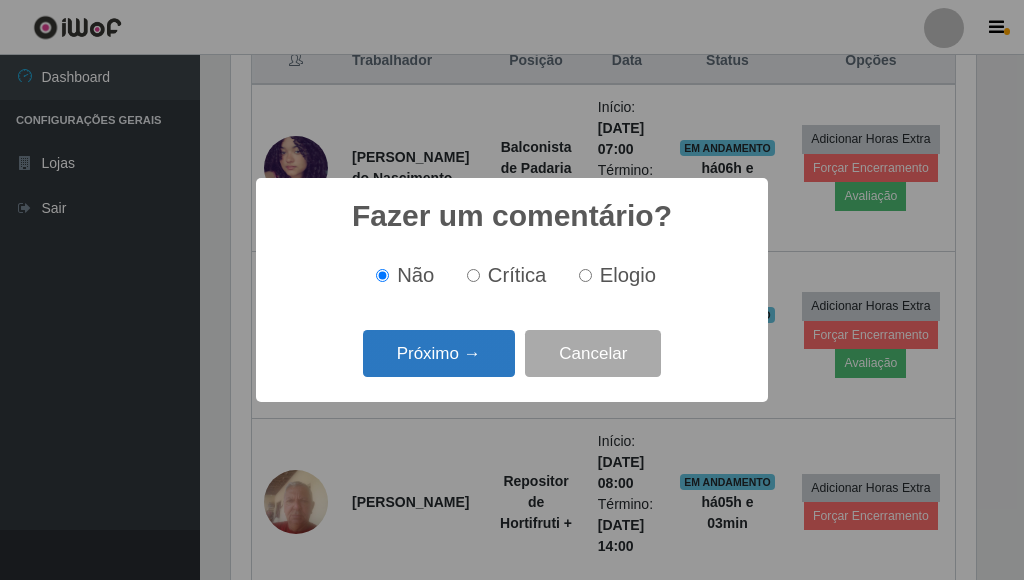 click on "Próximo →" at bounding box center (439, 353) 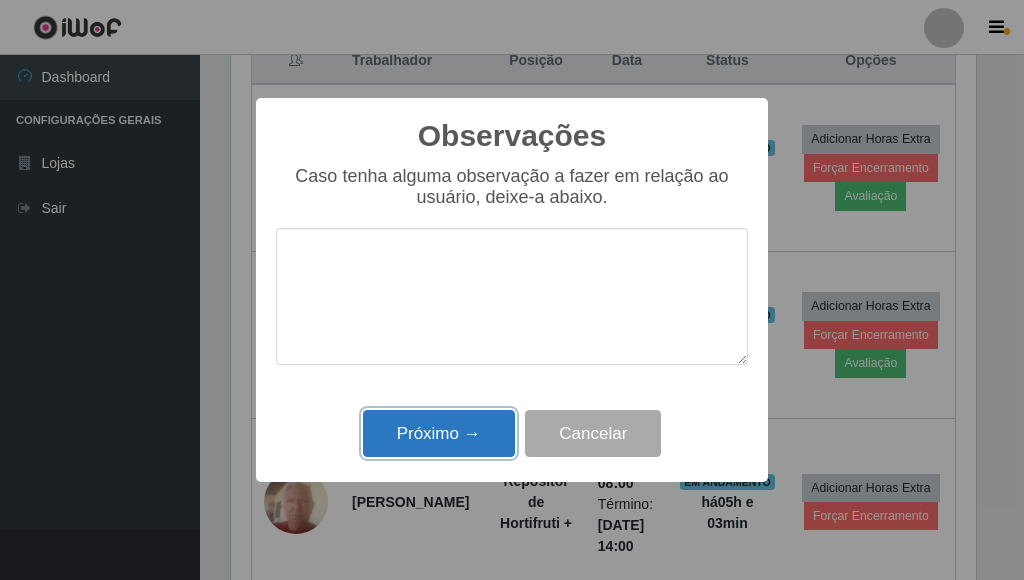 click on "Próximo →" at bounding box center [439, 433] 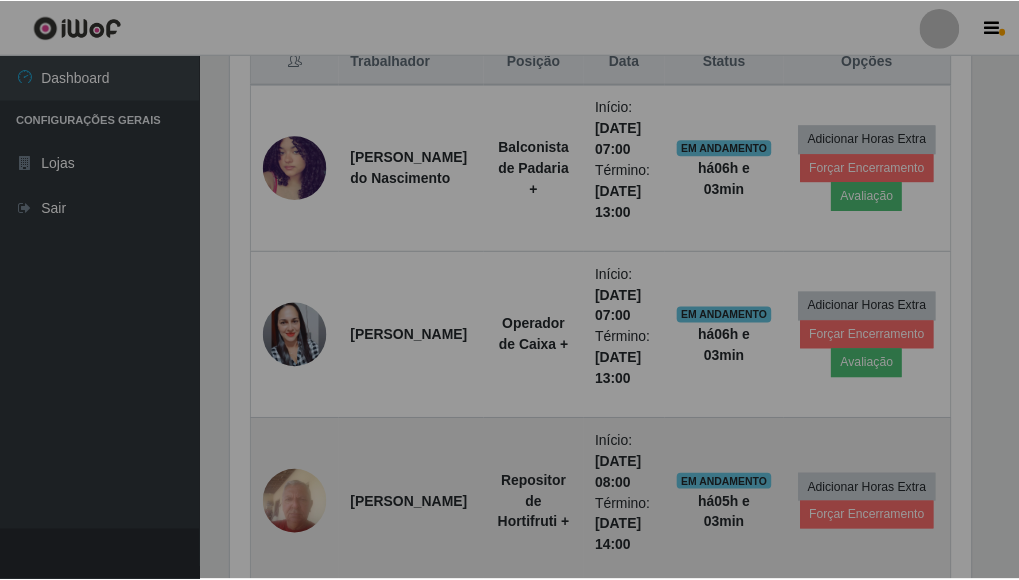 scroll, scrollTop: 999585, scrollLeft: 999243, axis: both 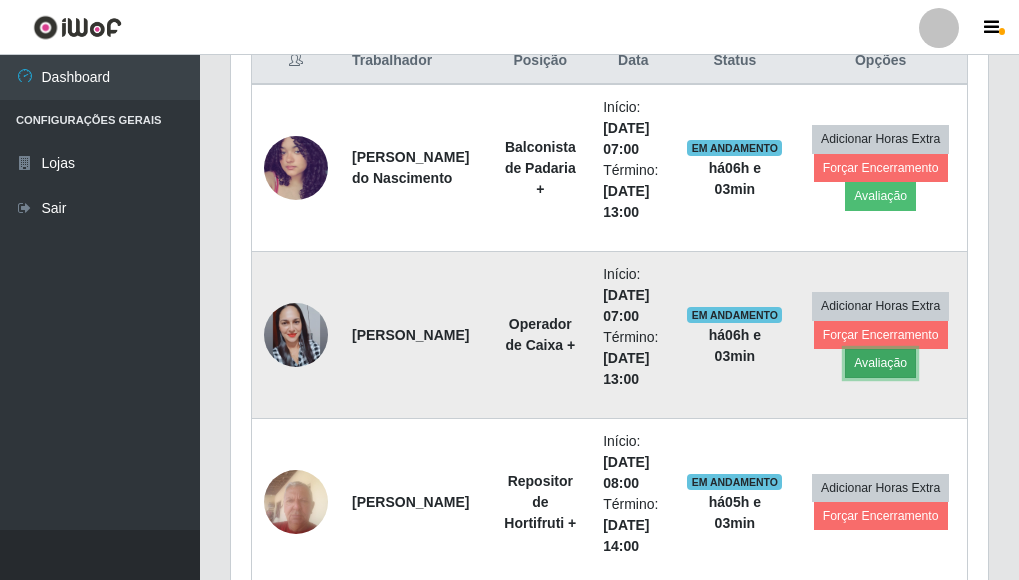 click on "Avaliação" at bounding box center (880, 363) 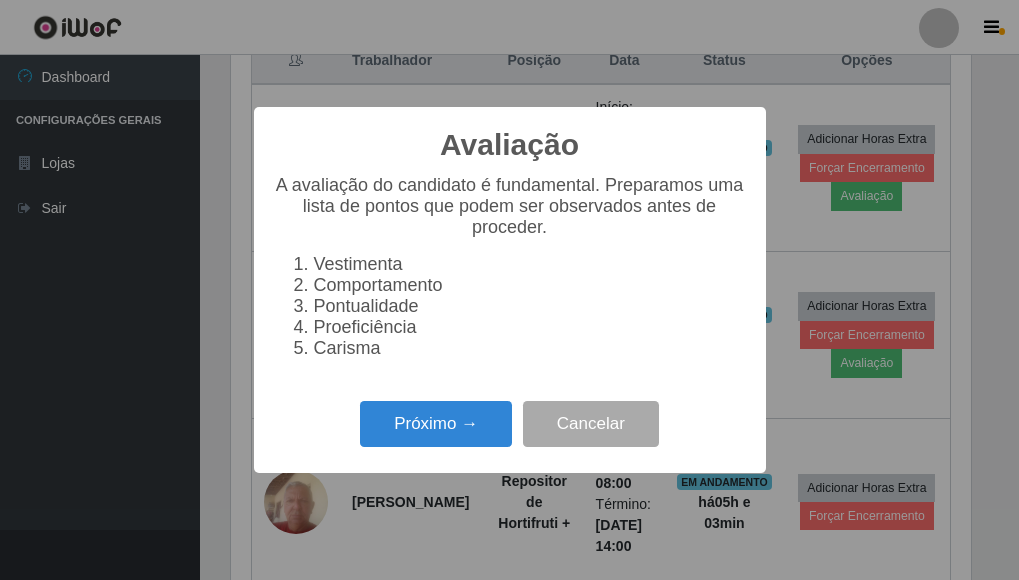 scroll, scrollTop: 999585, scrollLeft: 999255, axis: both 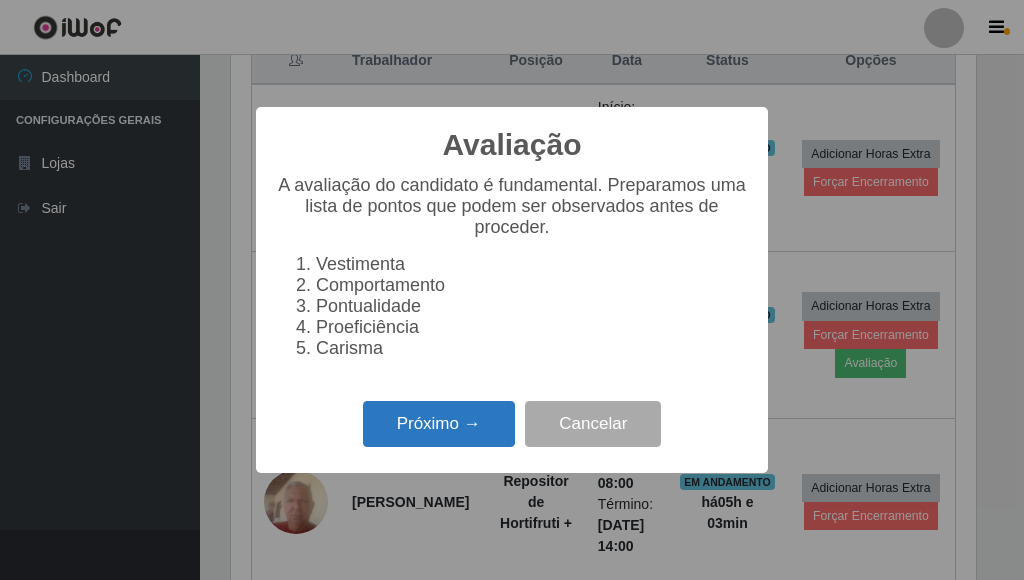click on "Próximo →" at bounding box center (439, 424) 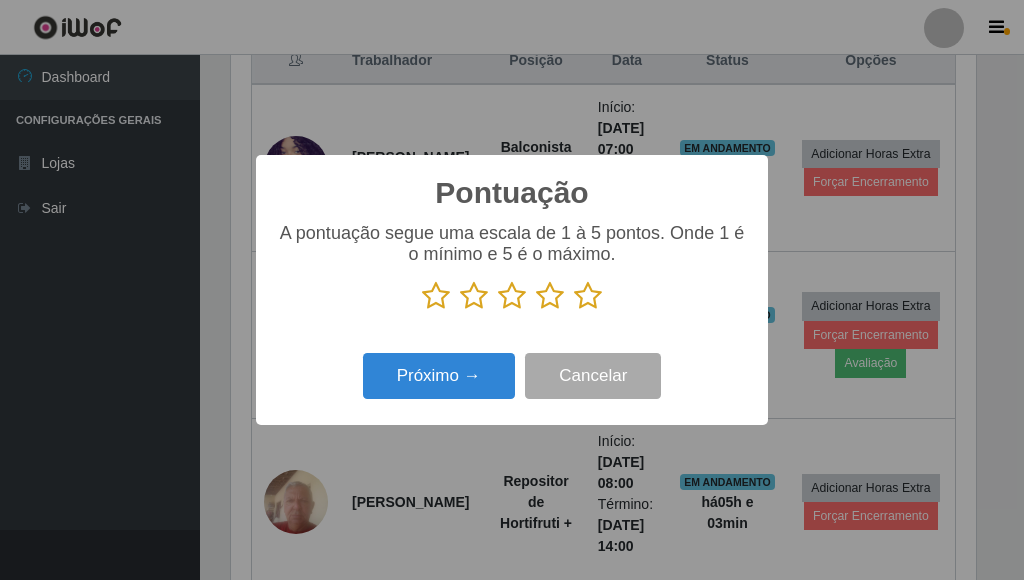 scroll, scrollTop: 999585, scrollLeft: 999255, axis: both 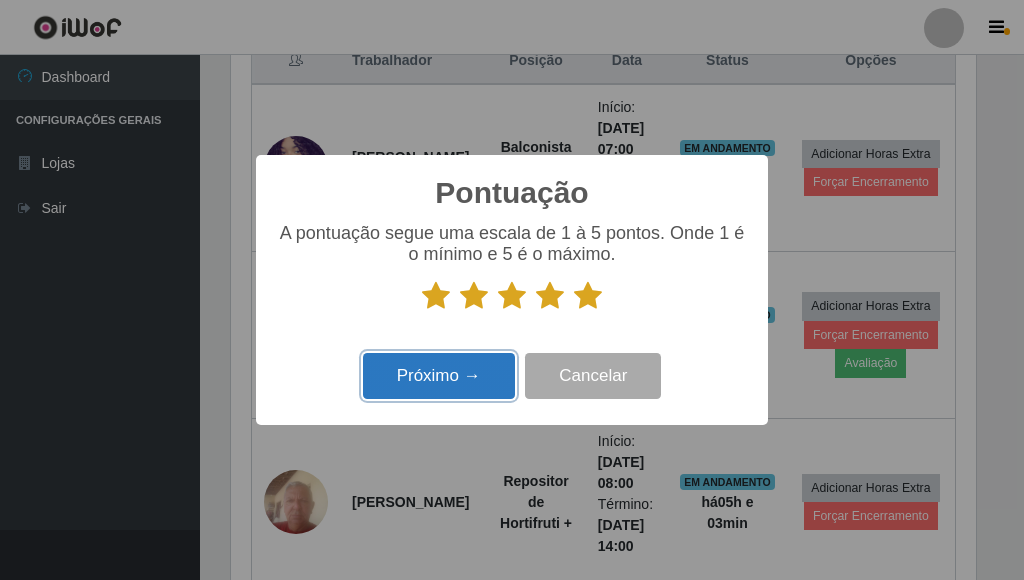 click on "Próximo →" at bounding box center [439, 376] 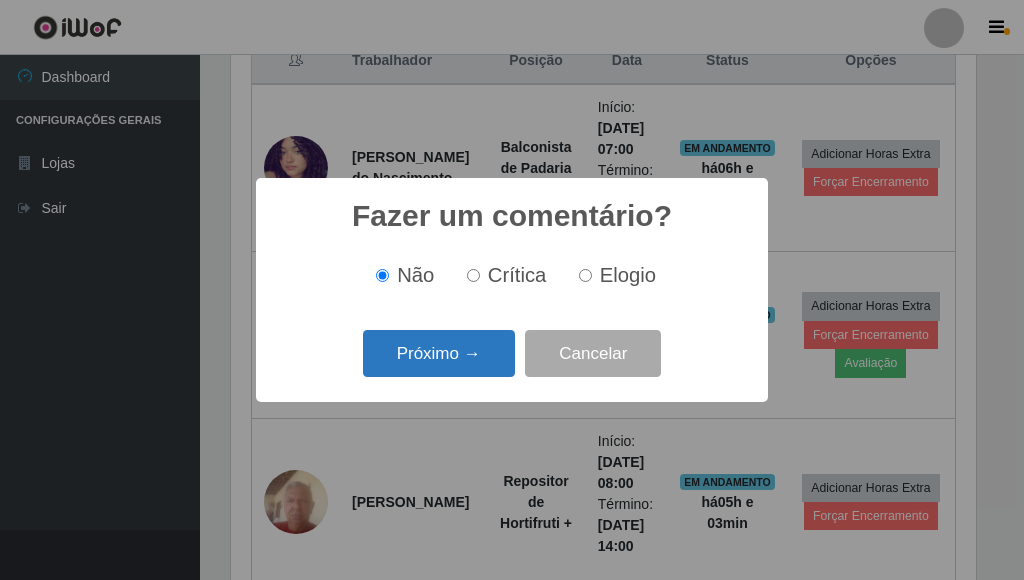 click on "Próximo →" at bounding box center [439, 353] 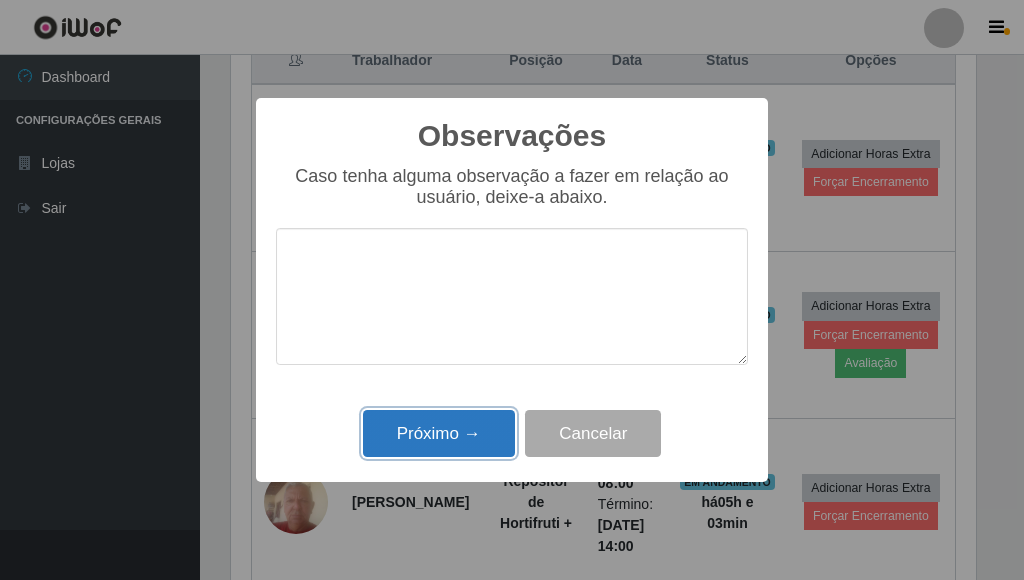 click on "Próximo →" at bounding box center [439, 433] 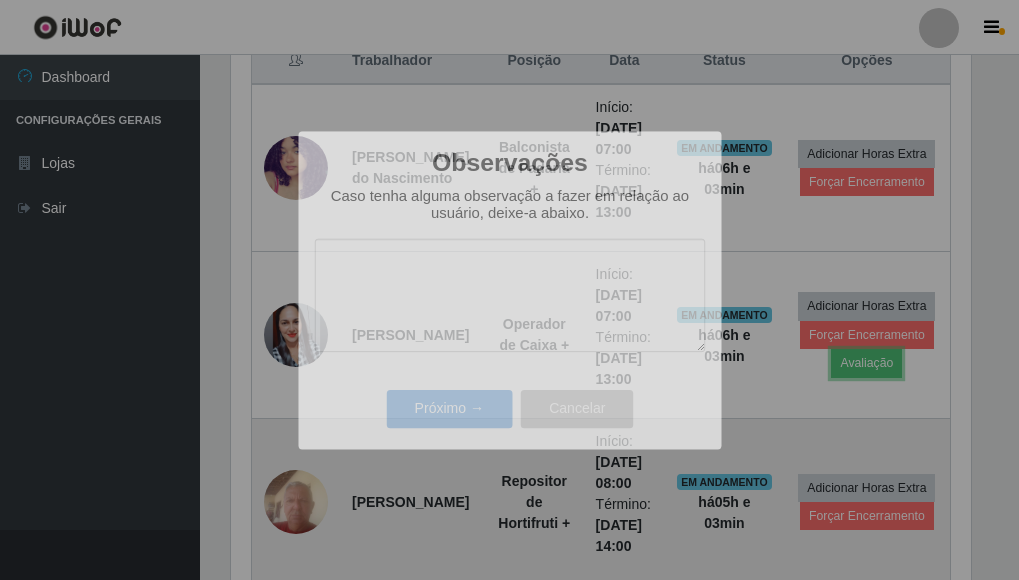 scroll, scrollTop: 999585, scrollLeft: 999243, axis: both 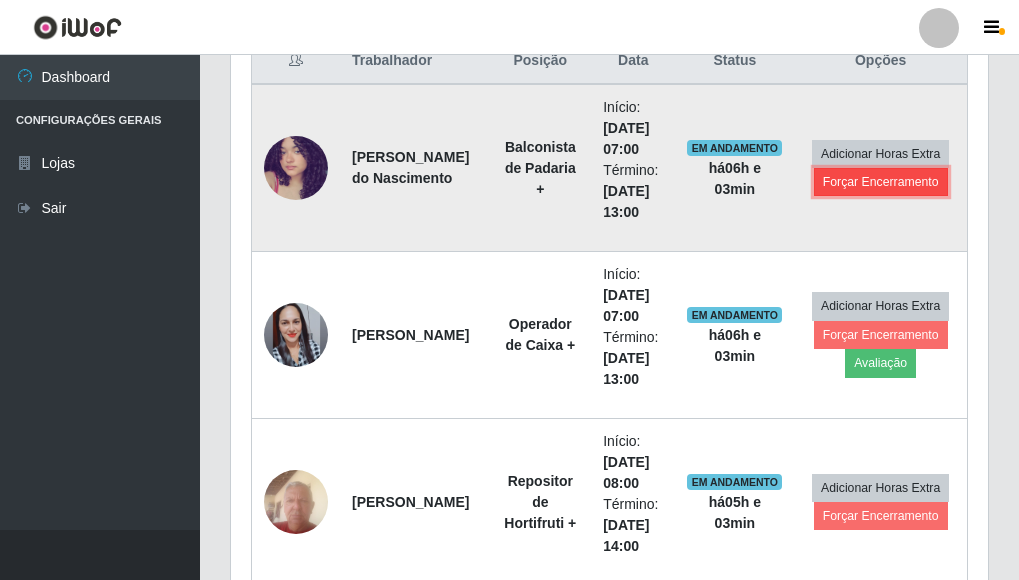 click on "Forçar Encerramento" at bounding box center (881, 182) 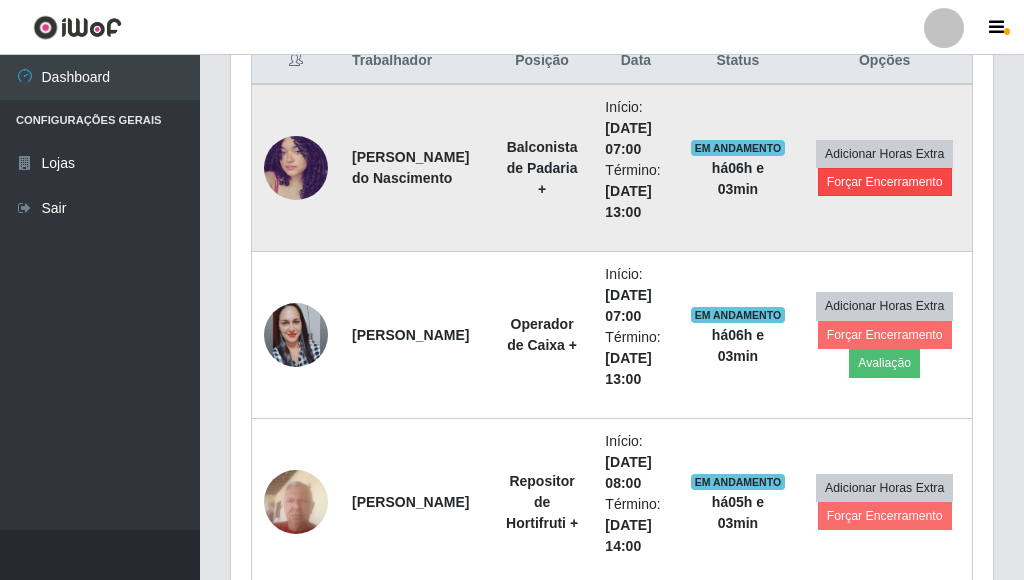 scroll, scrollTop: 999585, scrollLeft: 999255, axis: both 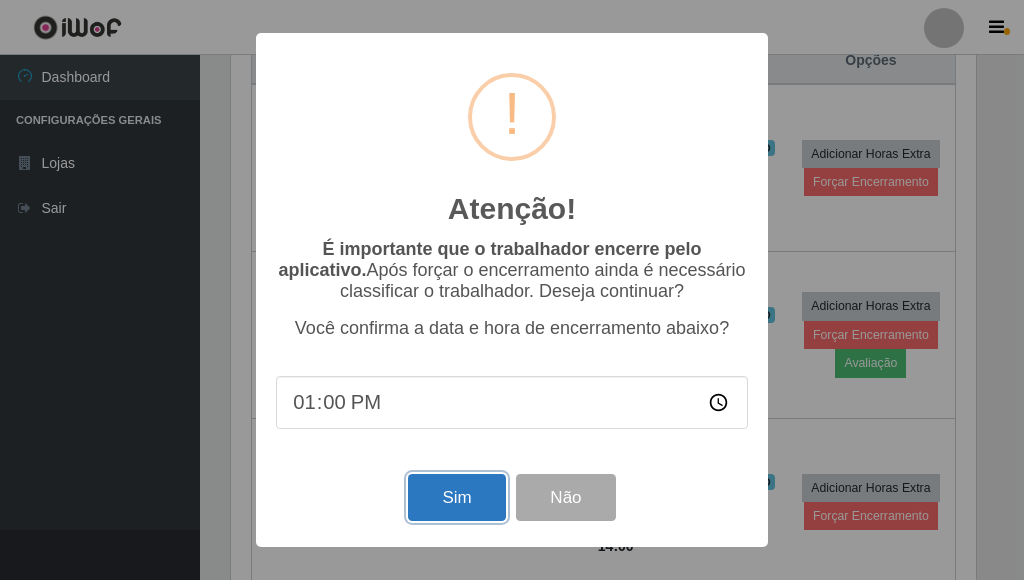 click on "Sim" at bounding box center [456, 497] 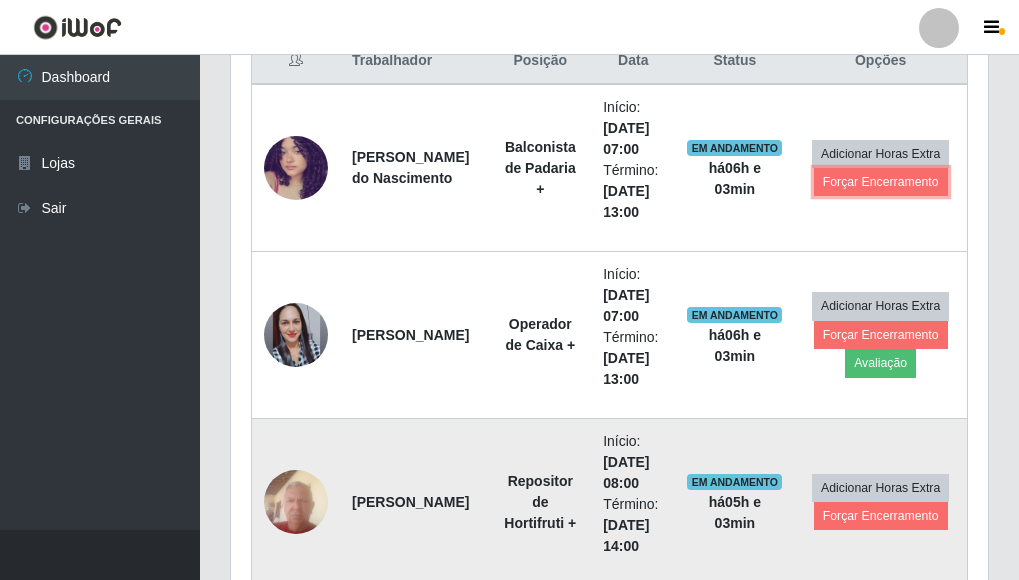 scroll, scrollTop: 999585, scrollLeft: 999243, axis: both 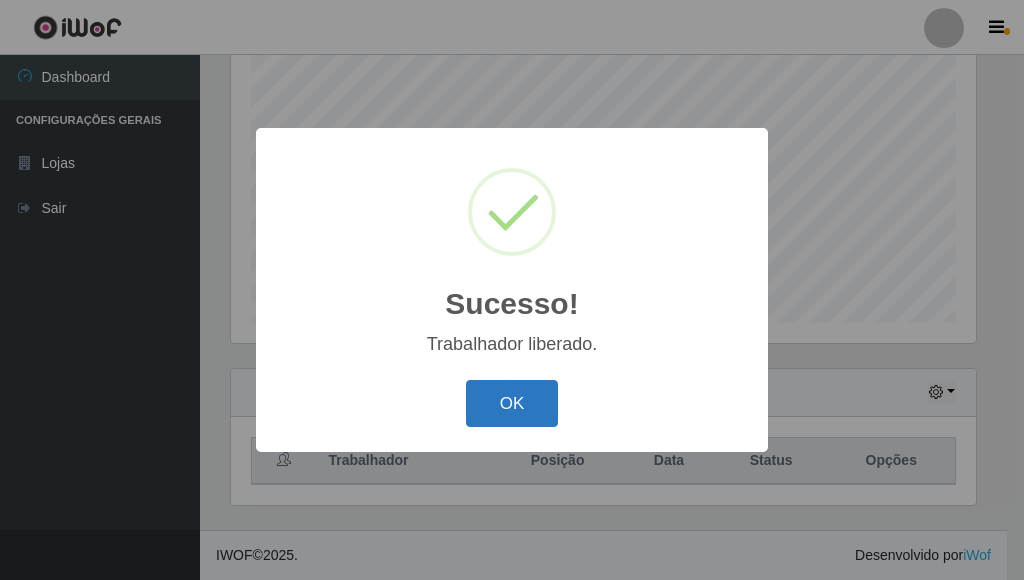click on "OK" at bounding box center (512, 403) 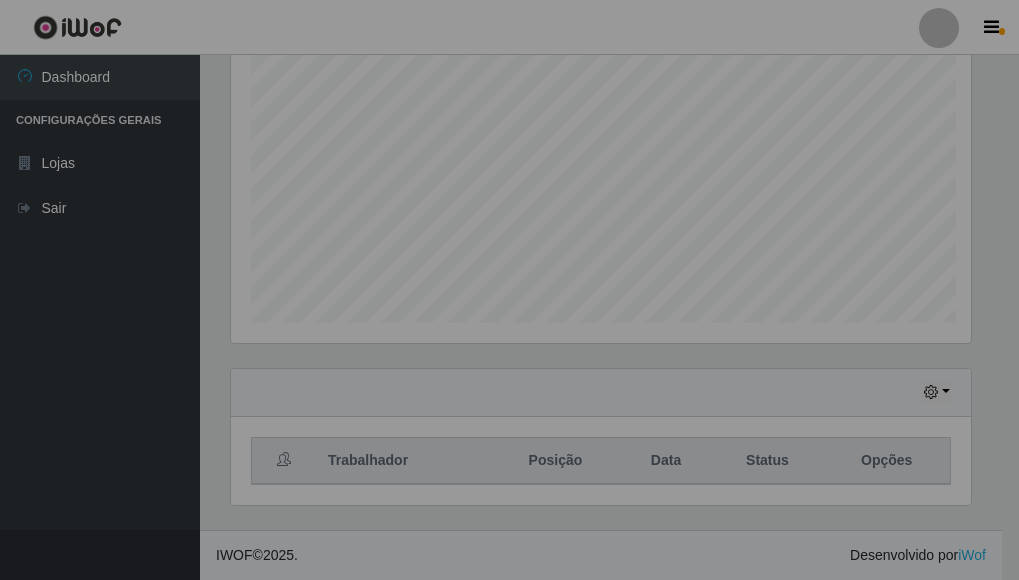 scroll, scrollTop: 999585, scrollLeft: 999243, axis: both 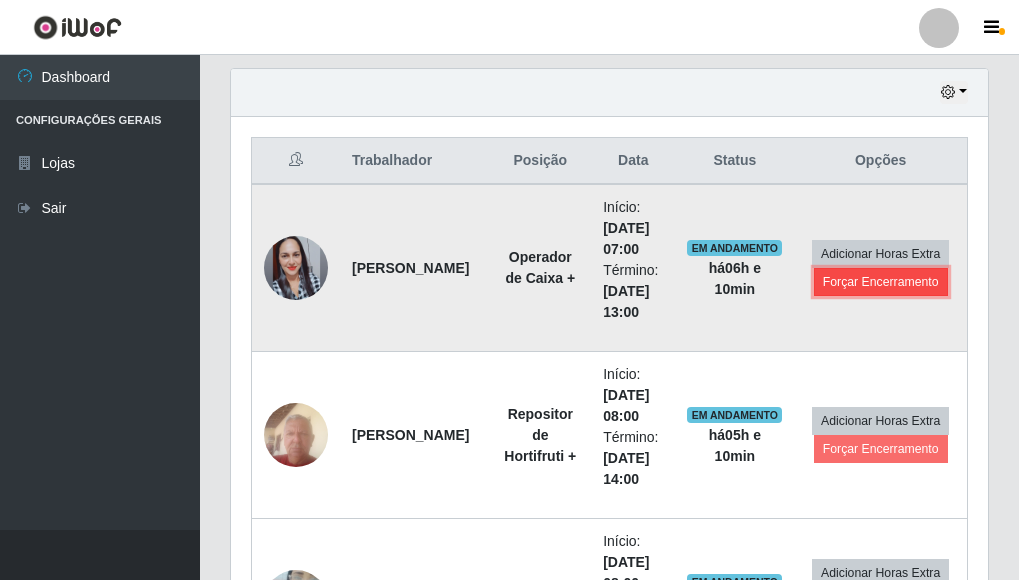 click on "Forçar Encerramento" at bounding box center (881, 282) 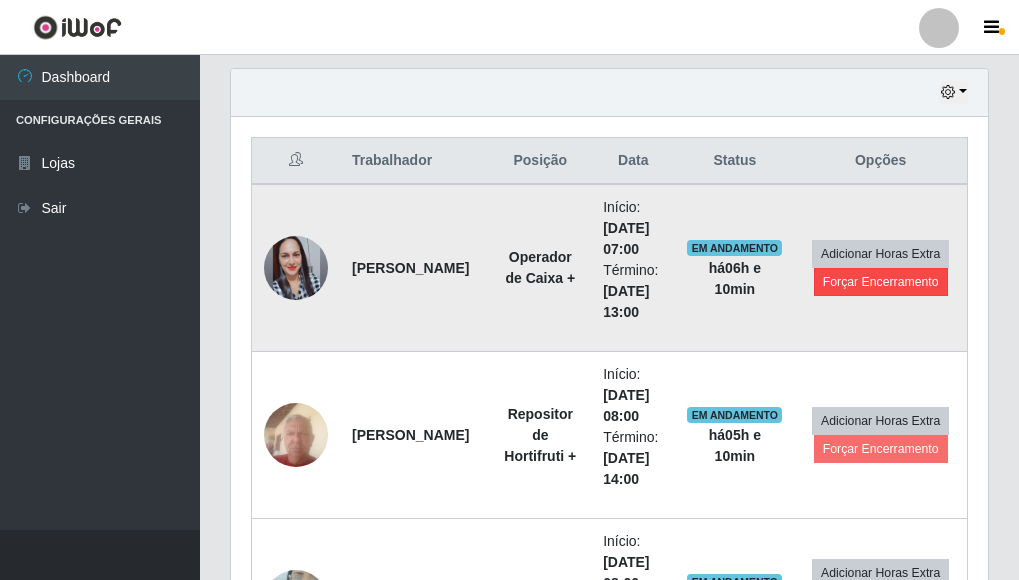 scroll, scrollTop: 999585, scrollLeft: 999255, axis: both 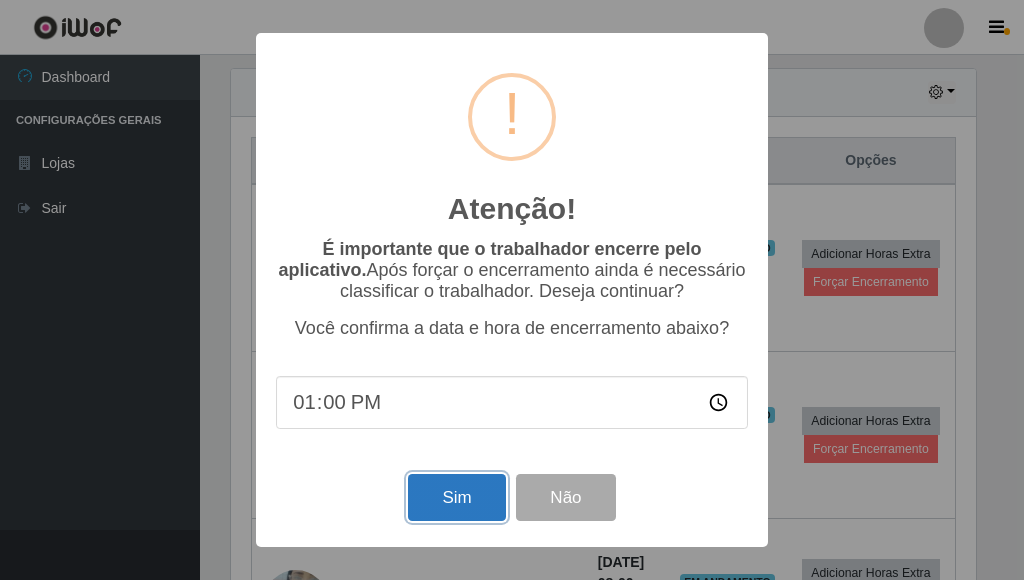 click on "Sim" at bounding box center [456, 497] 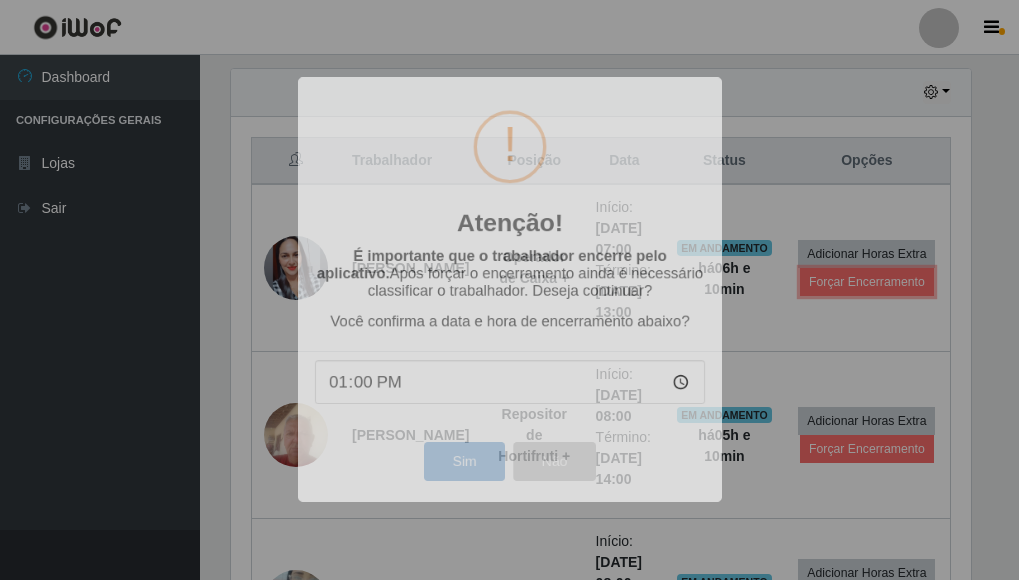 scroll, scrollTop: 999585, scrollLeft: 999243, axis: both 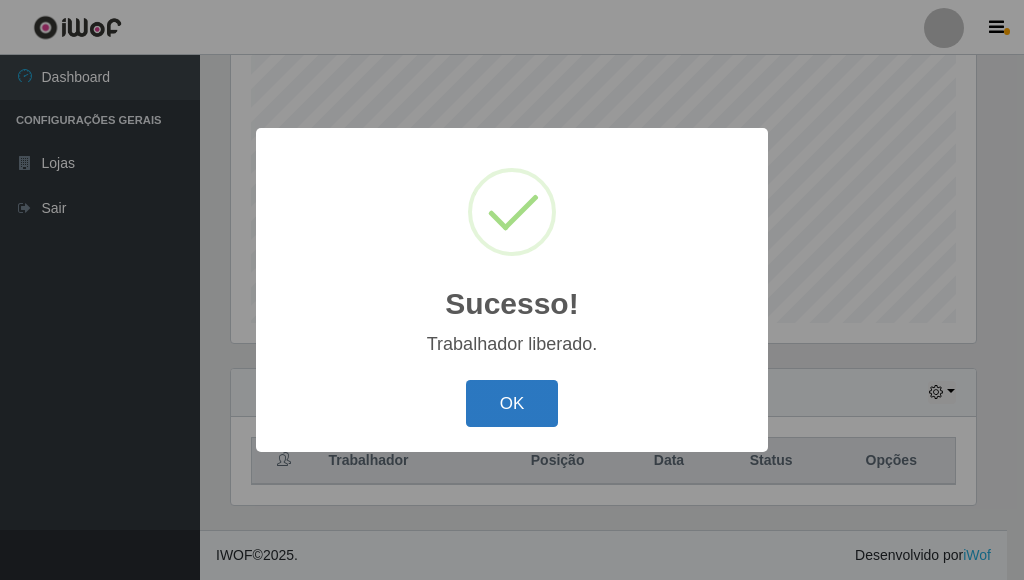 click on "OK" at bounding box center (512, 403) 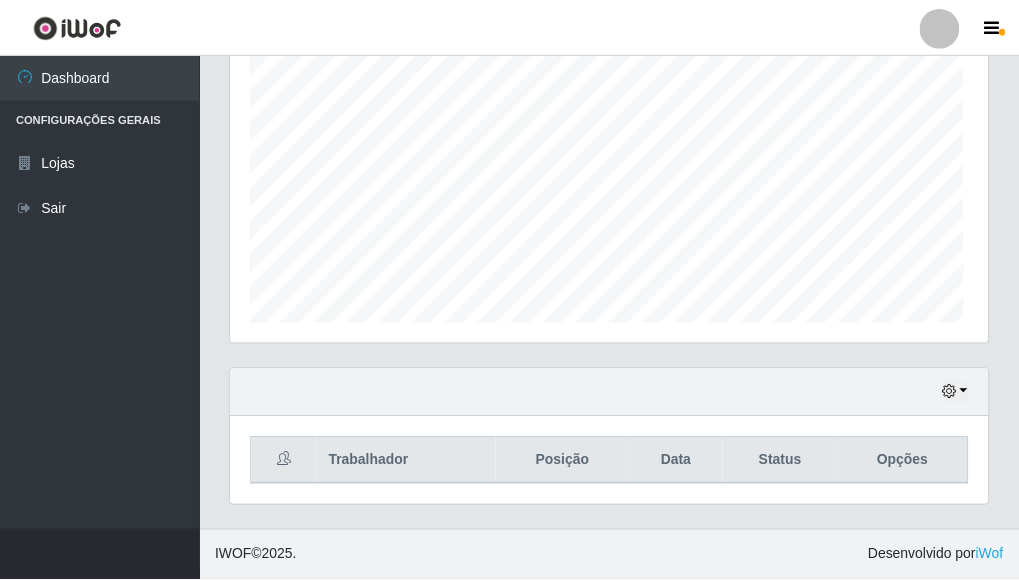 scroll, scrollTop: 999585, scrollLeft: 999243, axis: both 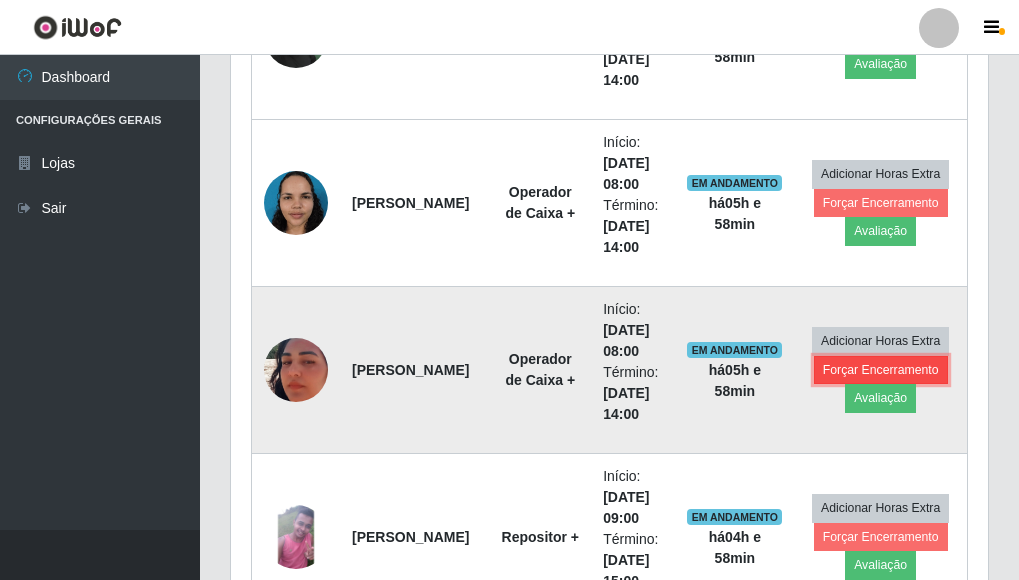 click on "Forçar Encerramento" at bounding box center (881, 370) 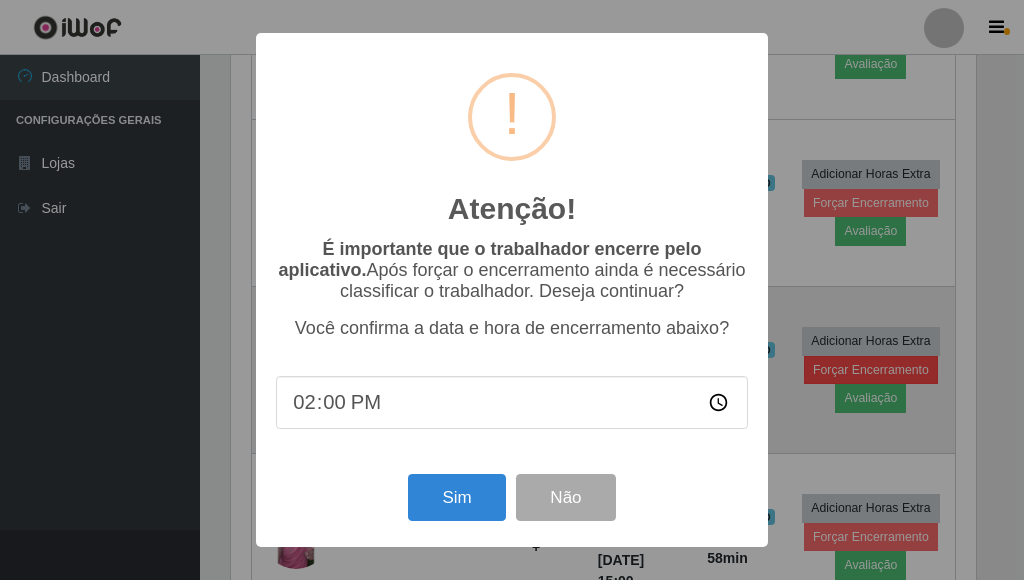 scroll, scrollTop: 999585, scrollLeft: 999255, axis: both 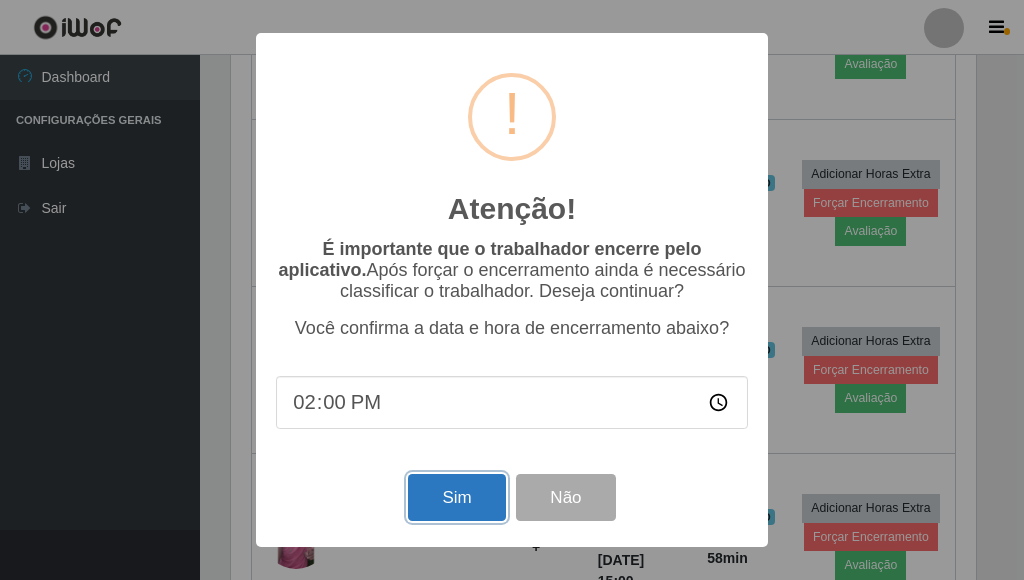 click on "Sim" at bounding box center (456, 497) 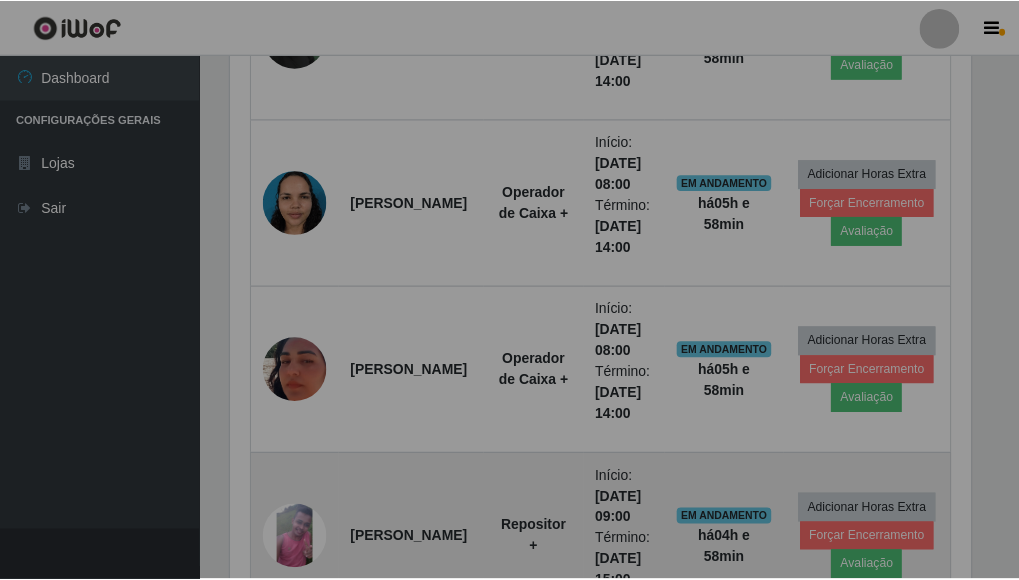 scroll, scrollTop: 999585, scrollLeft: 999243, axis: both 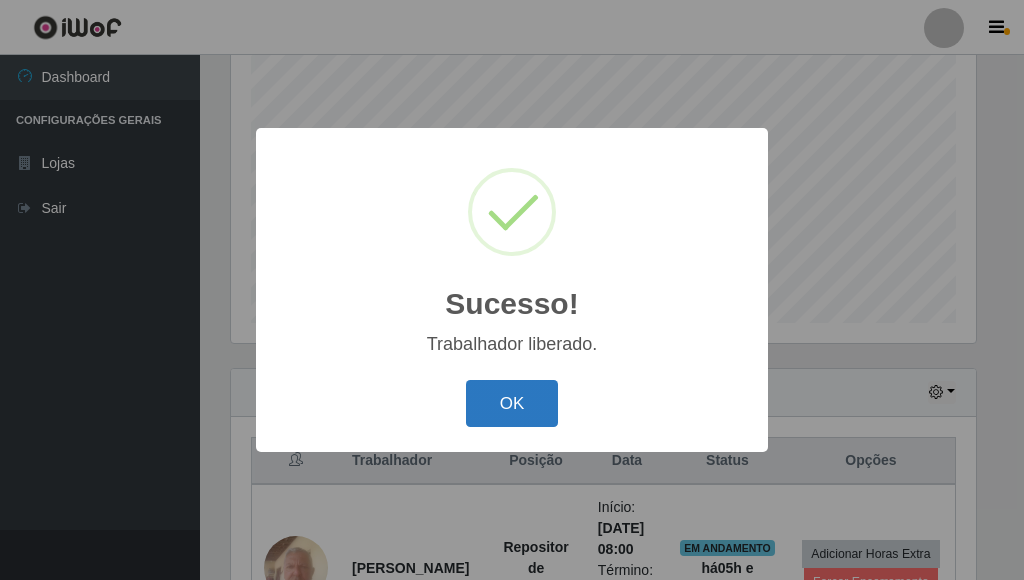 click on "OK" at bounding box center [512, 403] 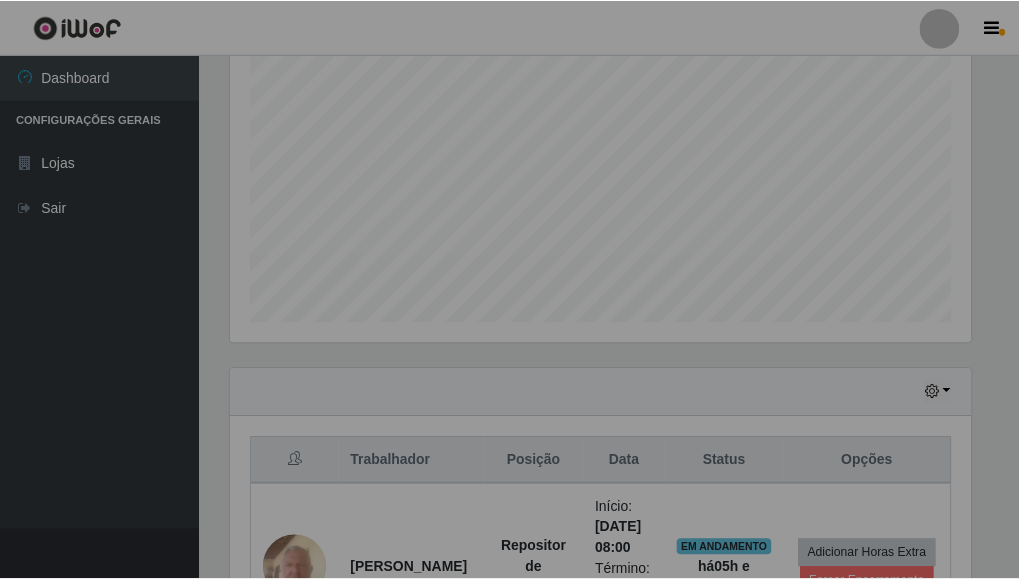 scroll, scrollTop: 999585, scrollLeft: 999243, axis: both 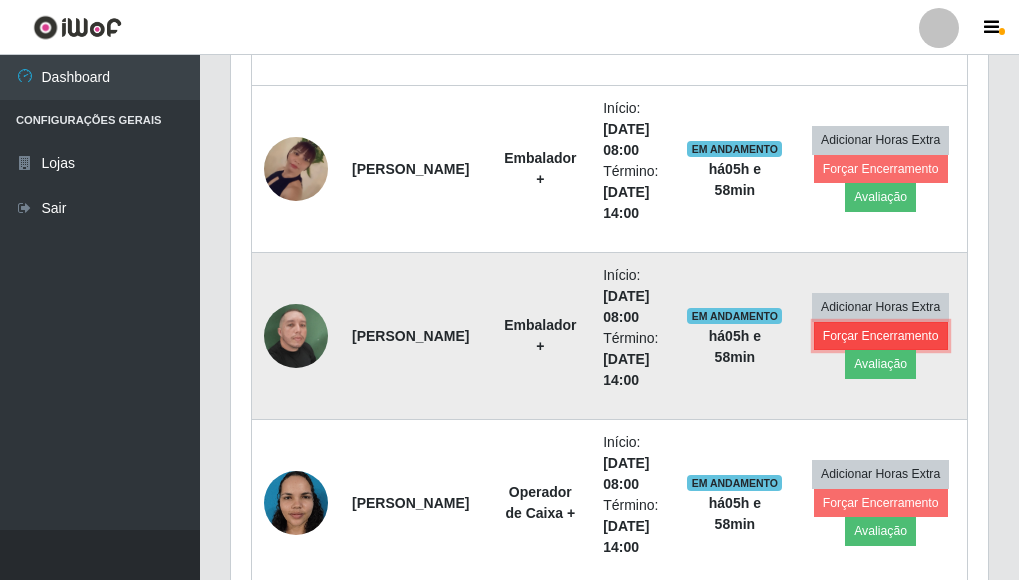 click on "Forçar Encerramento" at bounding box center [881, 336] 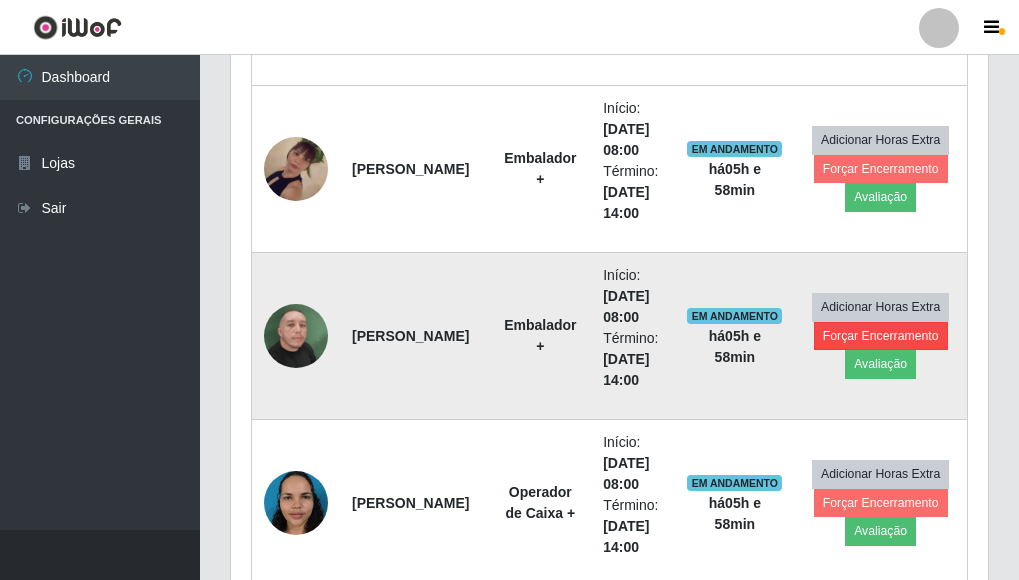 scroll, scrollTop: 999585, scrollLeft: 999255, axis: both 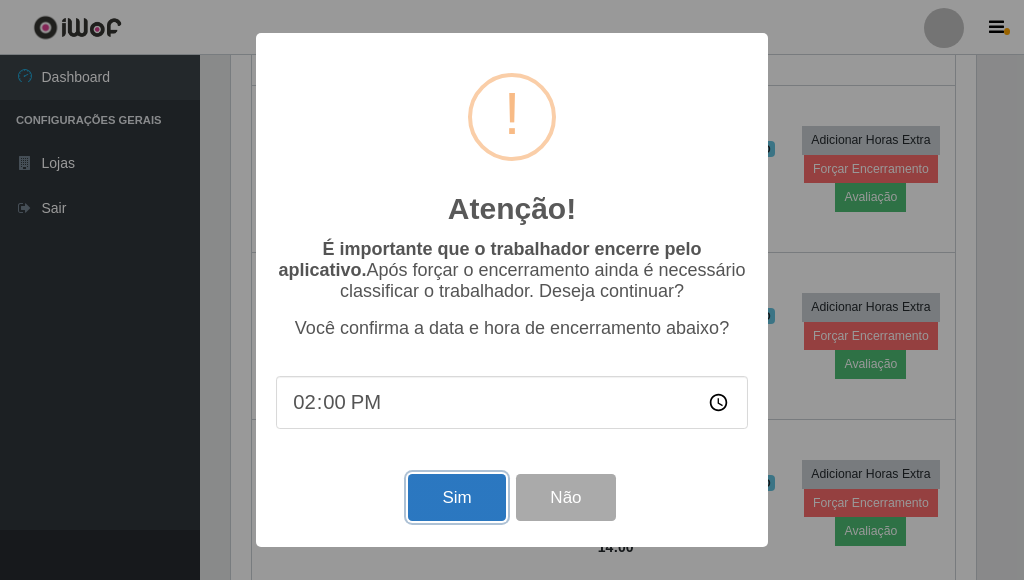 click on "Sim" at bounding box center [456, 497] 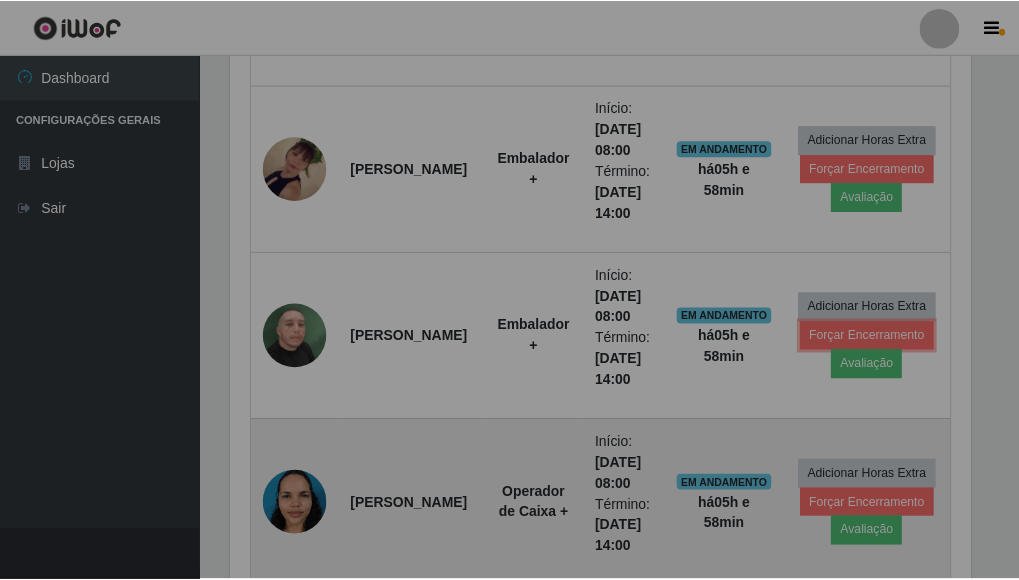 scroll, scrollTop: 999585, scrollLeft: 999243, axis: both 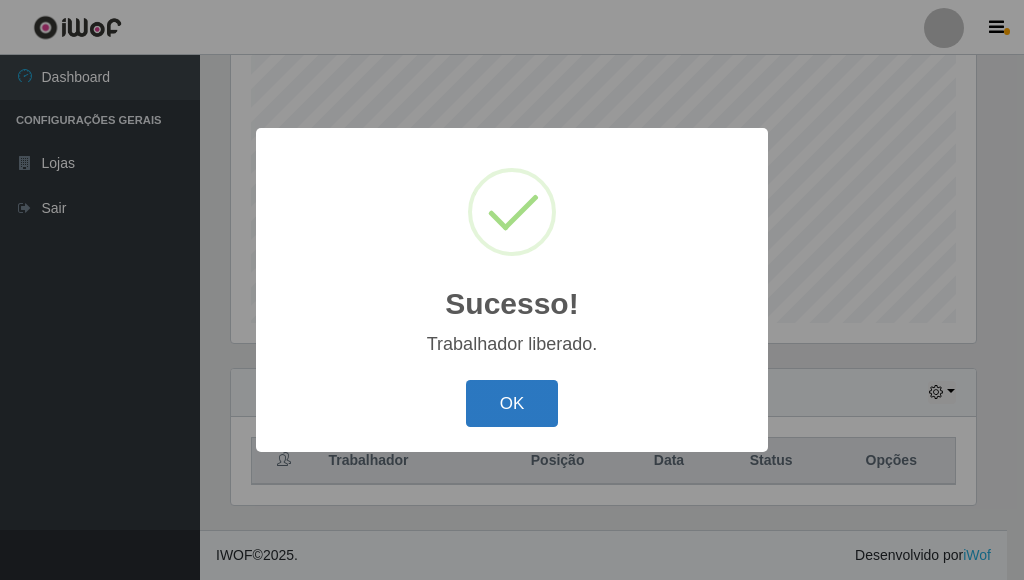 click on "OK" at bounding box center [512, 403] 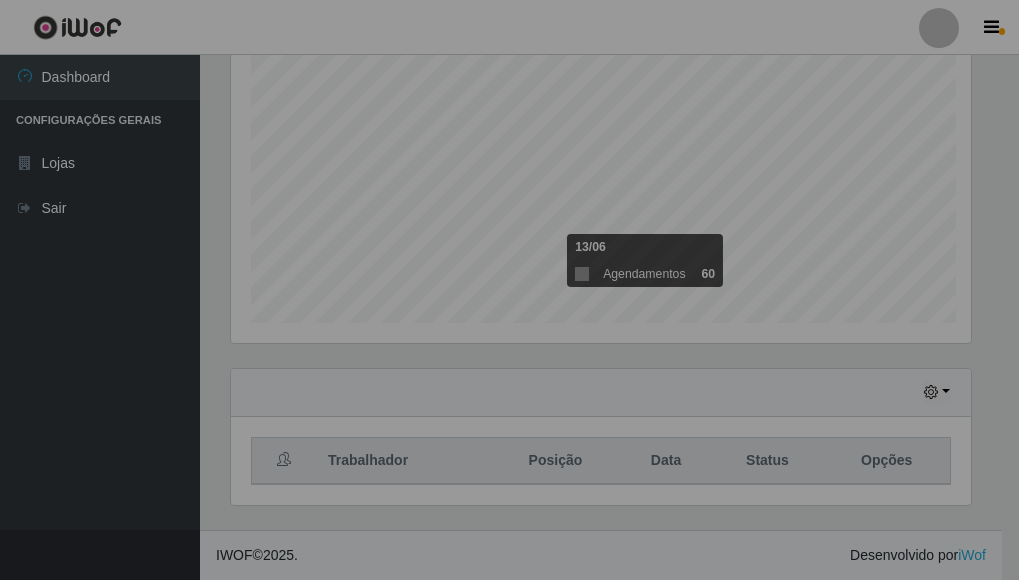 scroll, scrollTop: 999585, scrollLeft: 999243, axis: both 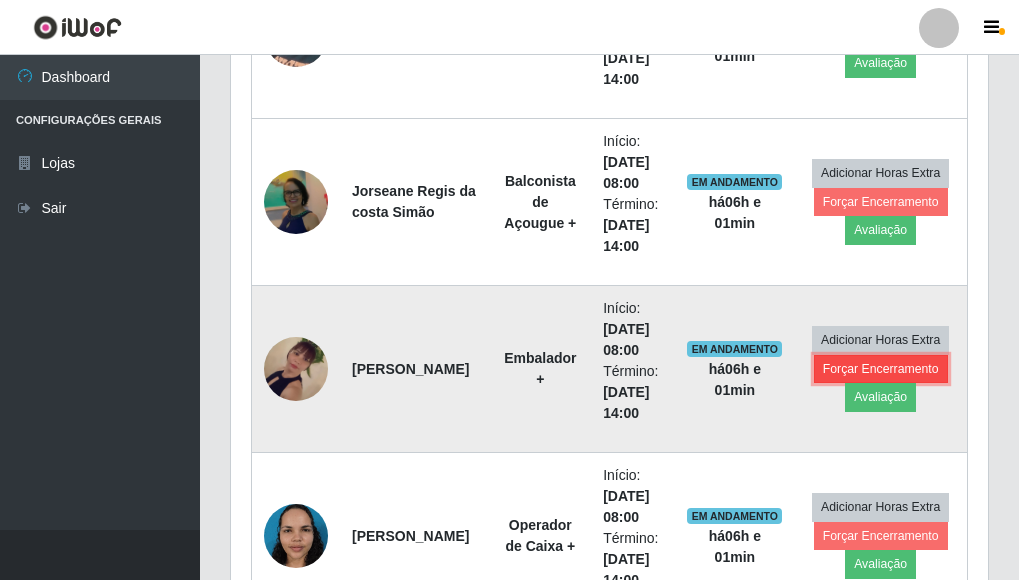 click on "Forçar Encerramento" at bounding box center [881, 369] 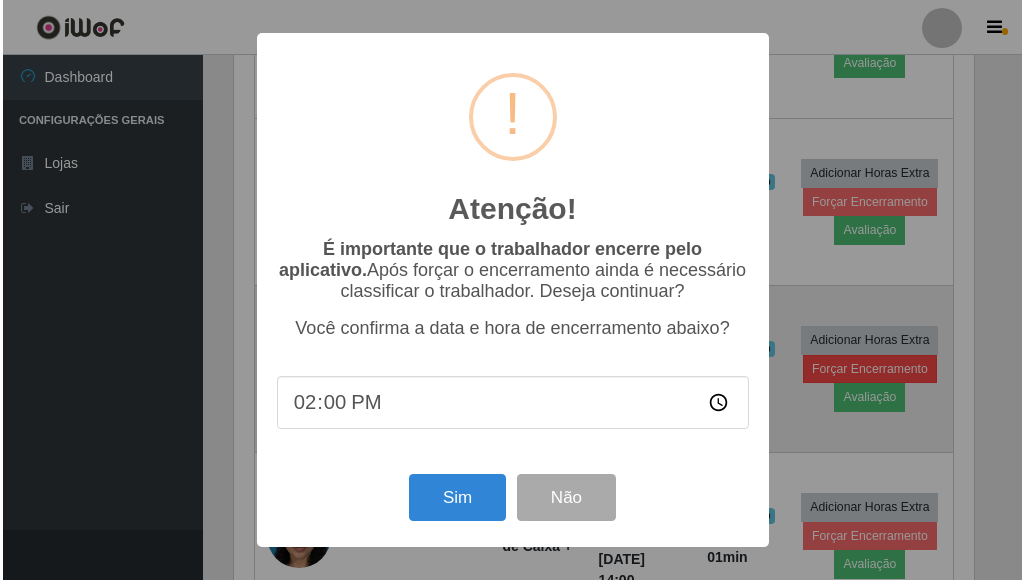 scroll, scrollTop: 999585, scrollLeft: 999255, axis: both 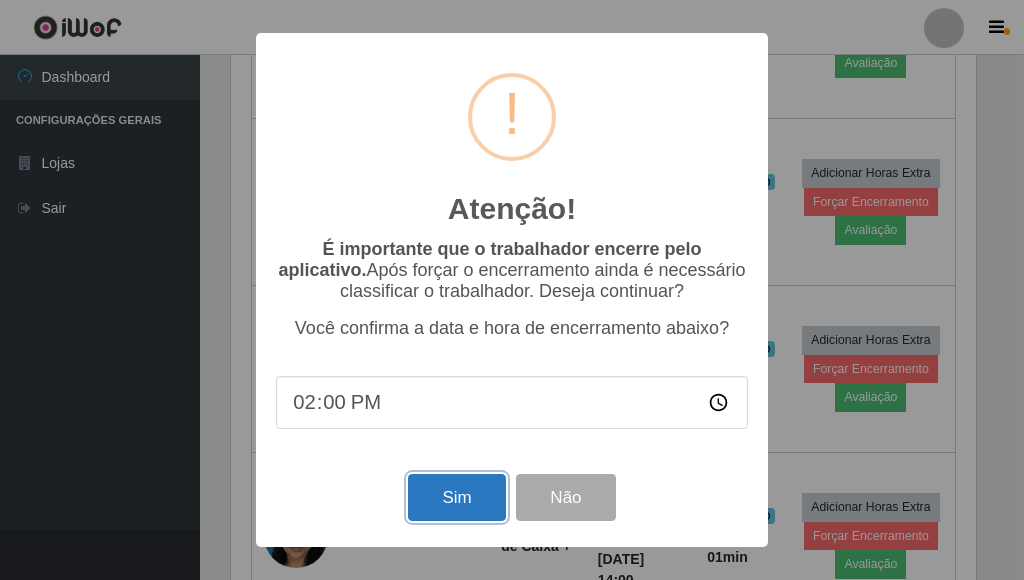 click on "Sim" at bounding box center (456, 497) 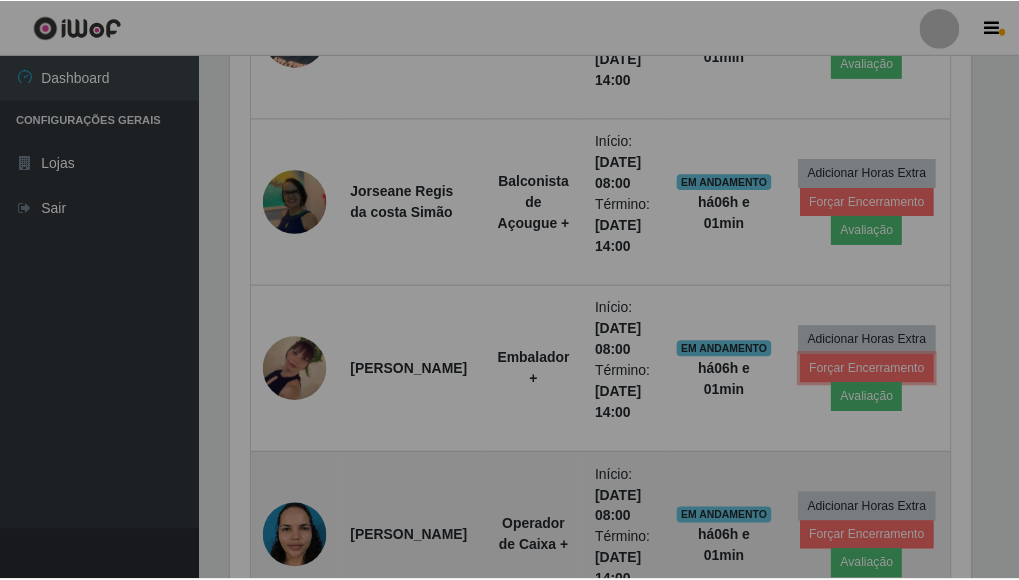 scroll, scrollTop: 999585, scrollLeft: 999243, axis: both 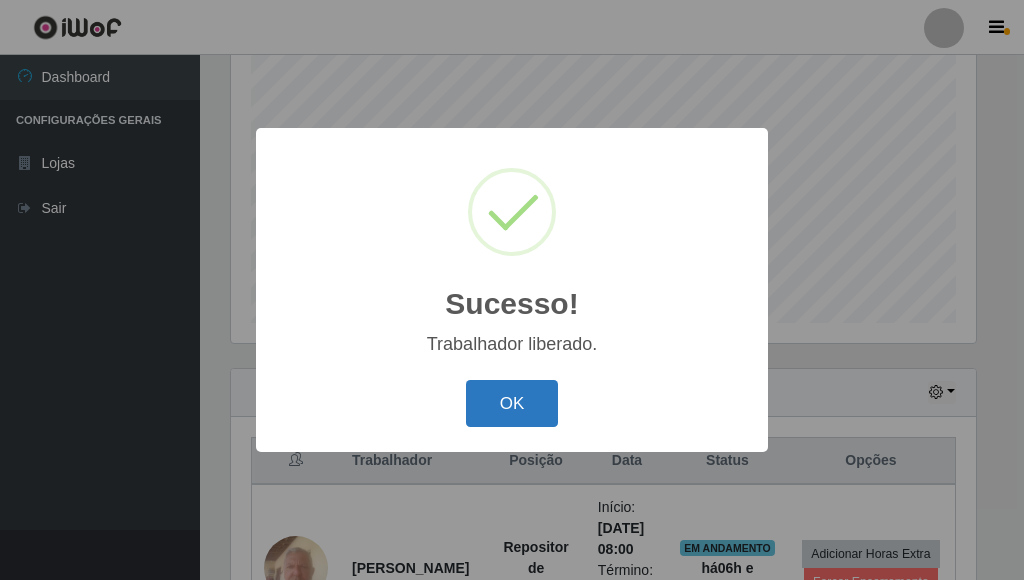 click on "OK" at bounding box center (512, 403) 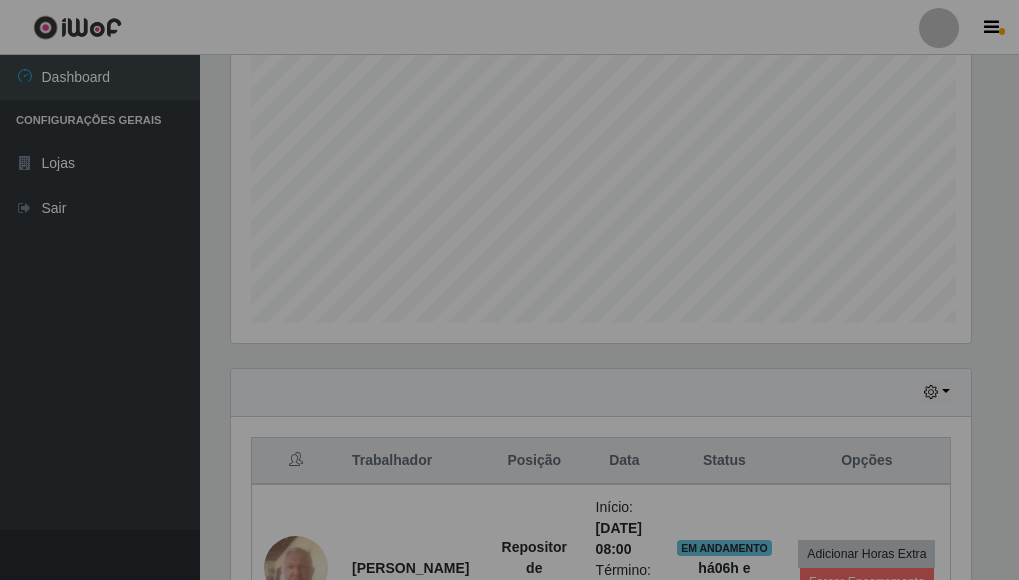 scroll, scrollTop: 999585, scrollLeft: 999243, axis: both 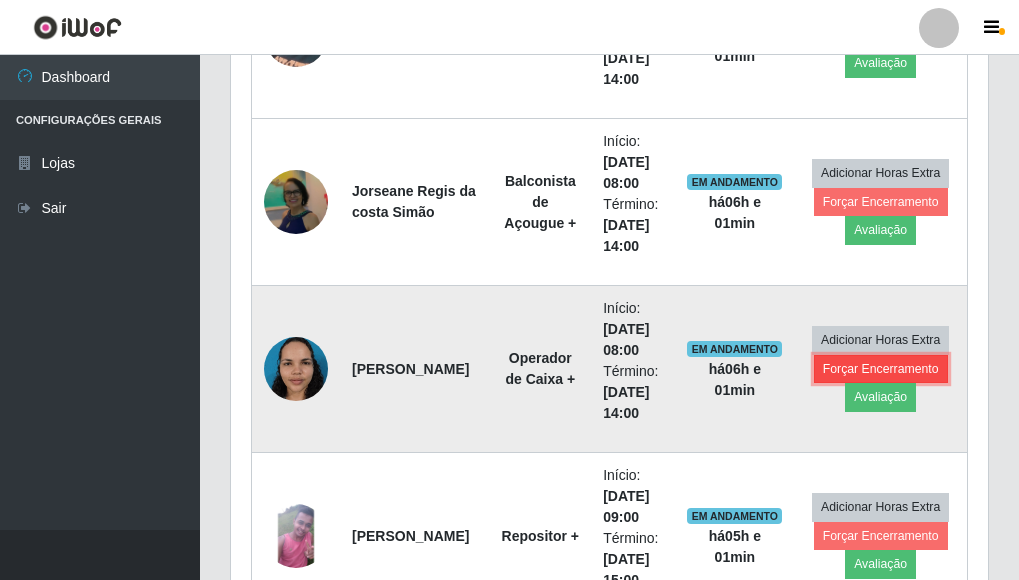 click on "Forçar Encerramento" at bounding box center (881, 369) 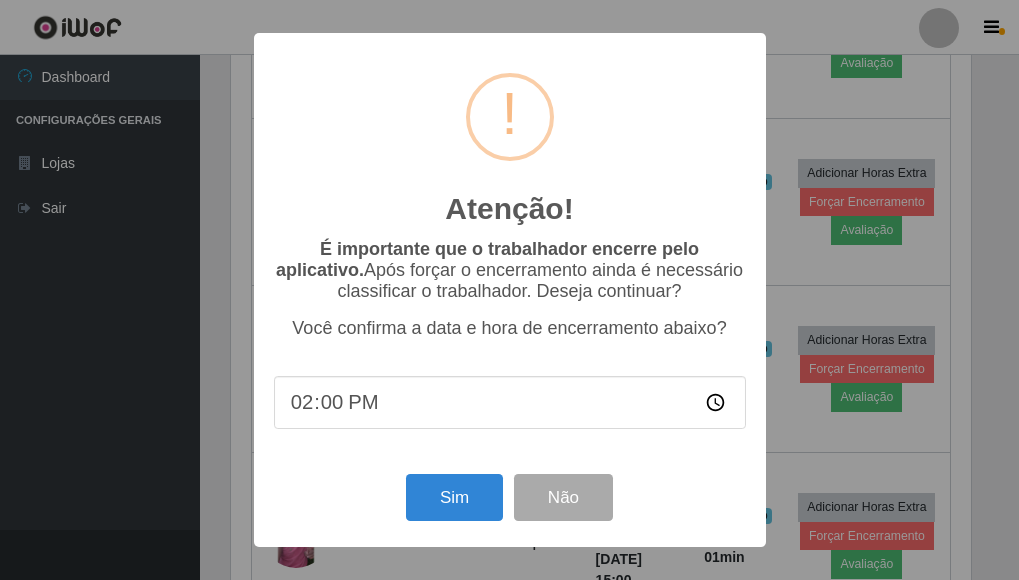 scroll, scrollTop: 999585, scrollLeft: 999255, axis: both 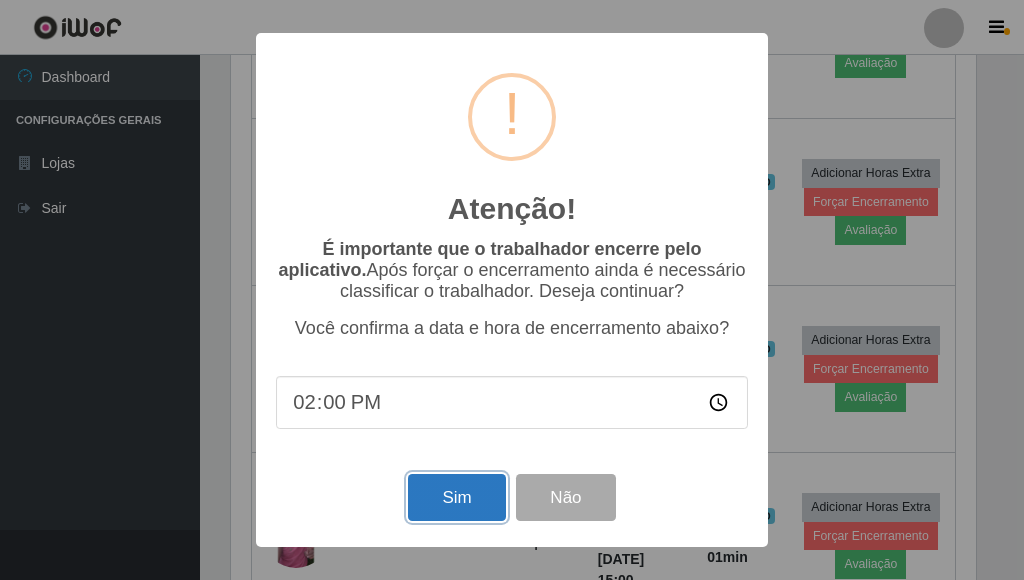 click on "Sim" at bounding box center (456, 497) 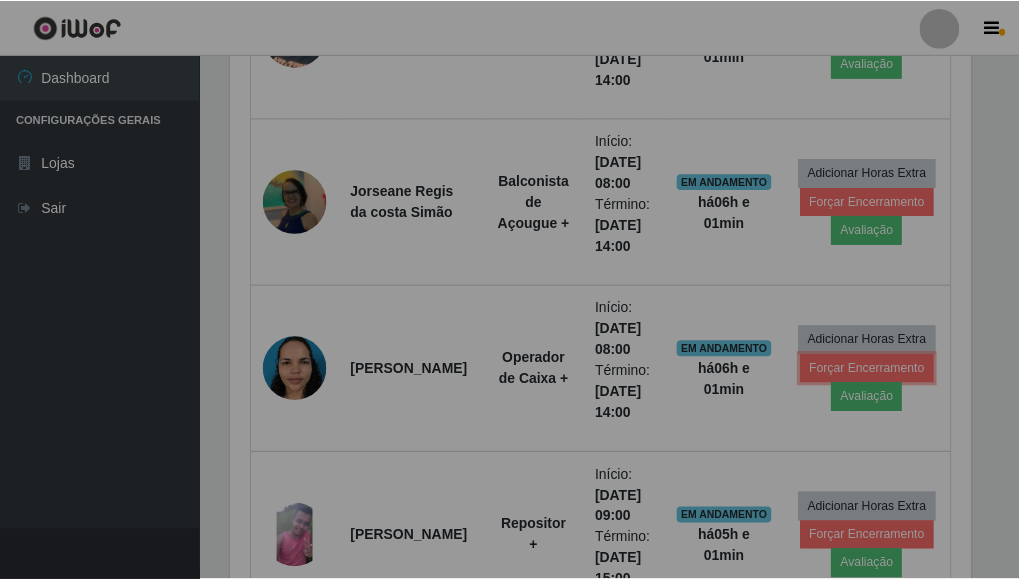 scroll, scrollTop: 999585, scrollLeft: 999243, axis: both 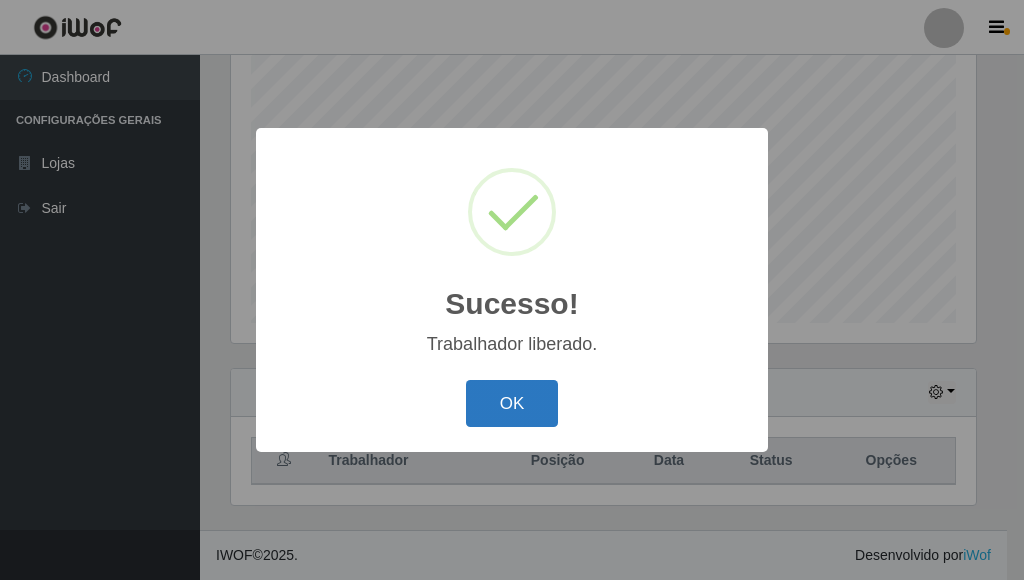click on "OK" at bounding box center [512, 403] 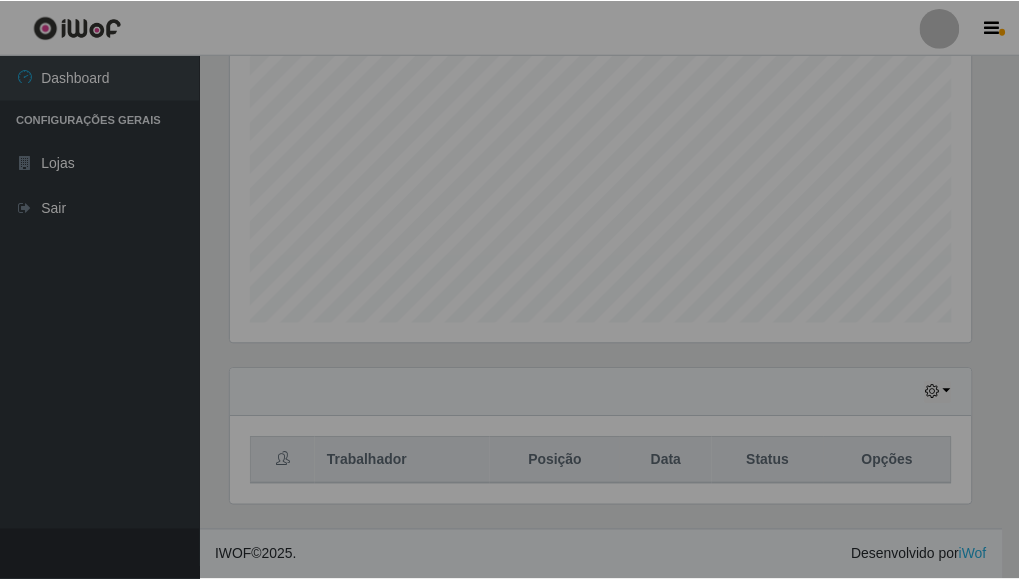 scroll, scrollTop: 999585, scrollLeft: 999243, axis: both 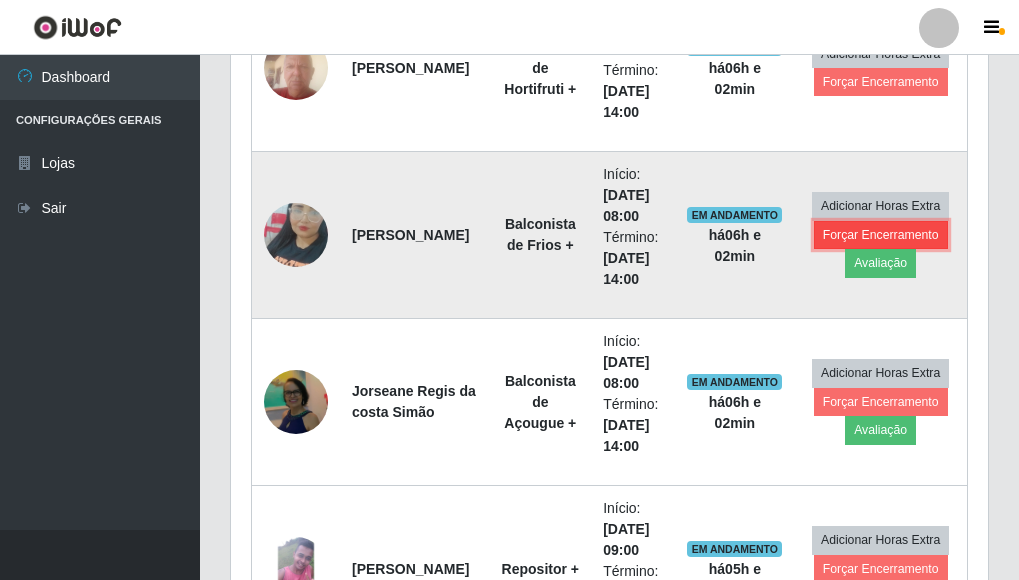 click on "Forçar Encerramento" at bounding box center (881, 235) 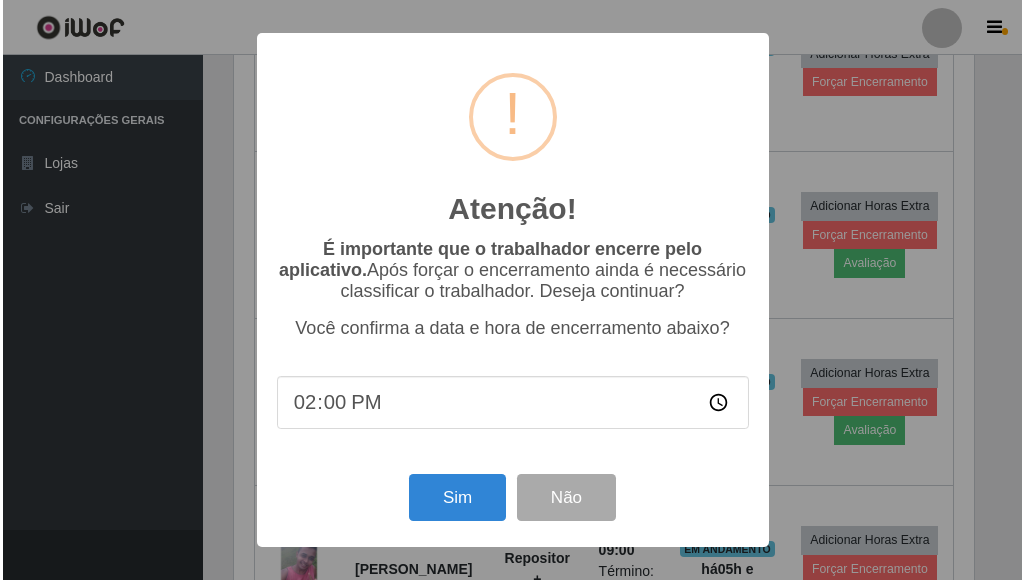 scroll, scrollTop: 999585, scrollLeft: 999255, axis: both 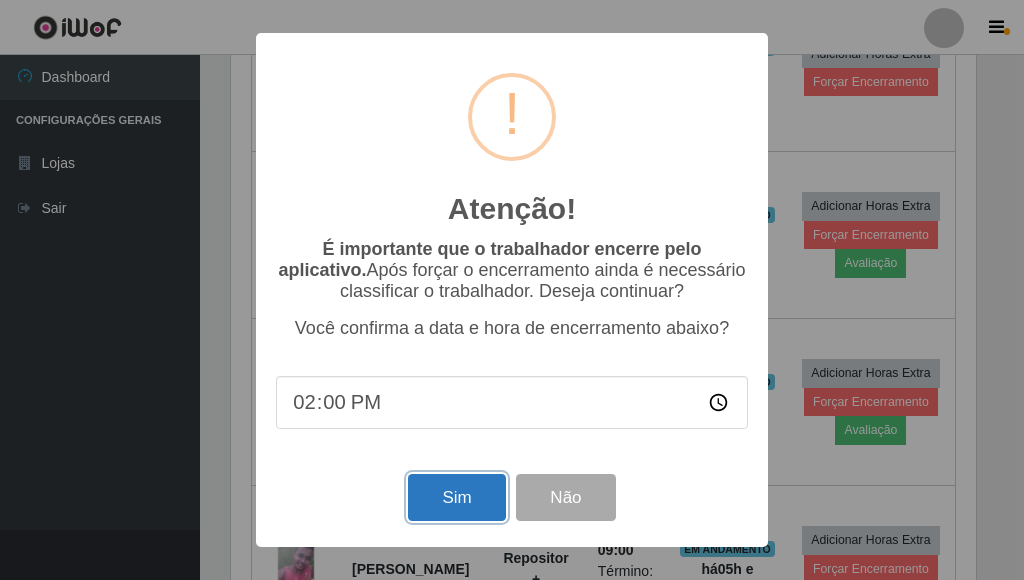 click on "Sim" at bounding box center [456, 497] 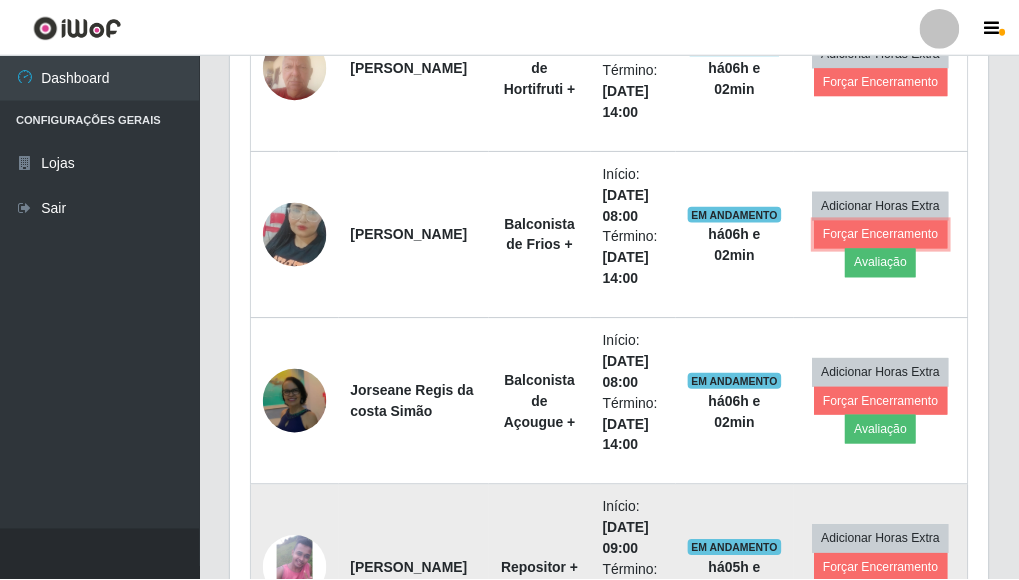 scroll, scrollTop: 999585, scrollLeft: 999243, axis: both 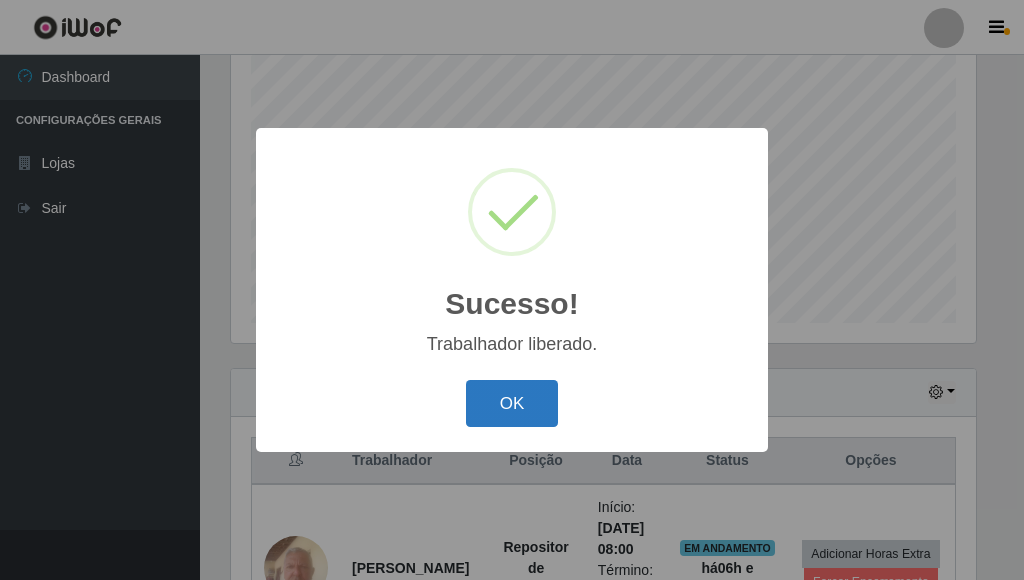 click on "OK" at bounding box center (512, 403) 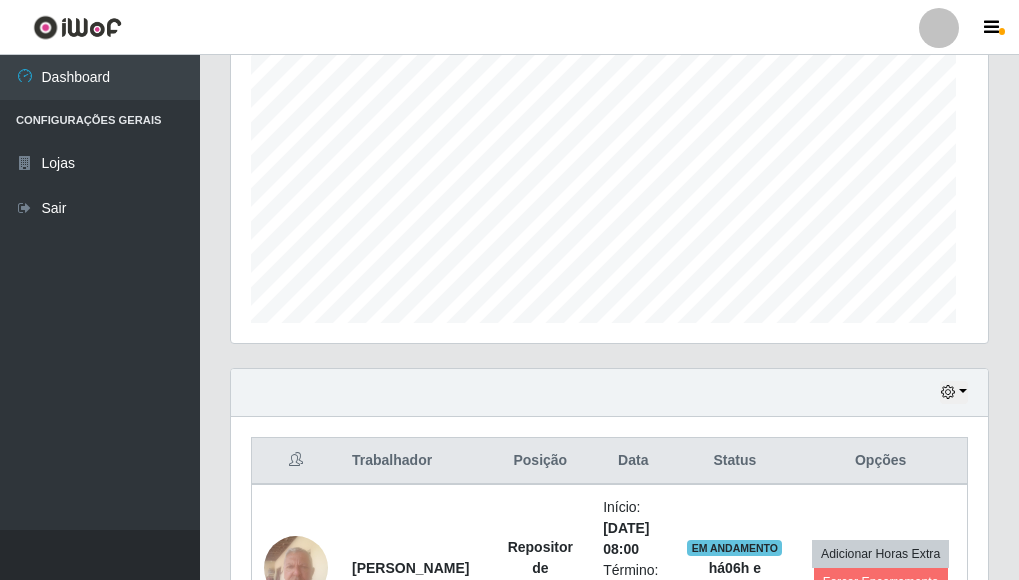 scroll, scrollTop: 999585, scrollLeft: 999243, axis: both 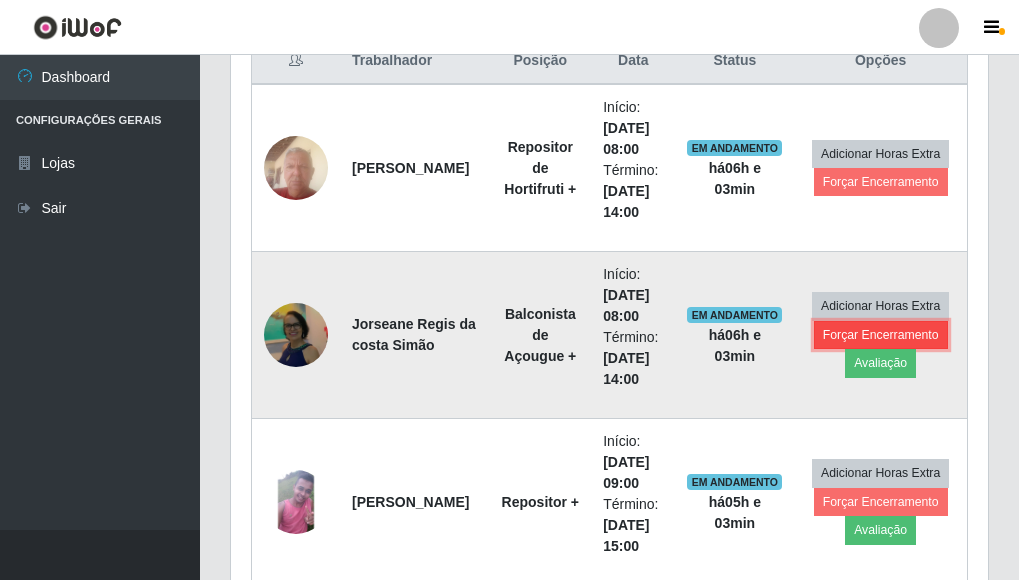 click on "Forçar Encerramento" at bounding box center (881, 335) 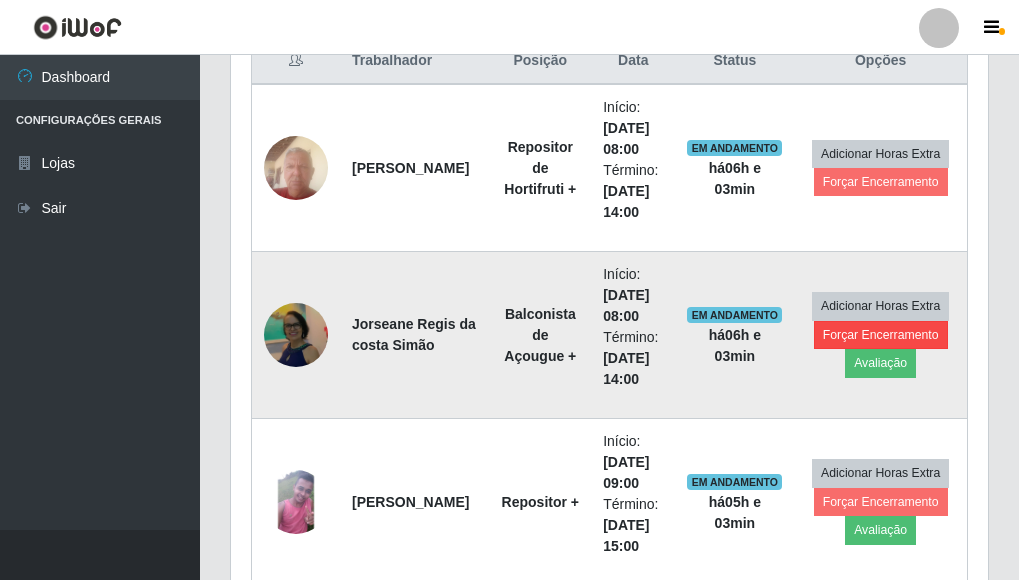 scroll, scrollTop: 999585, scrollLeft: 999255, axis: both 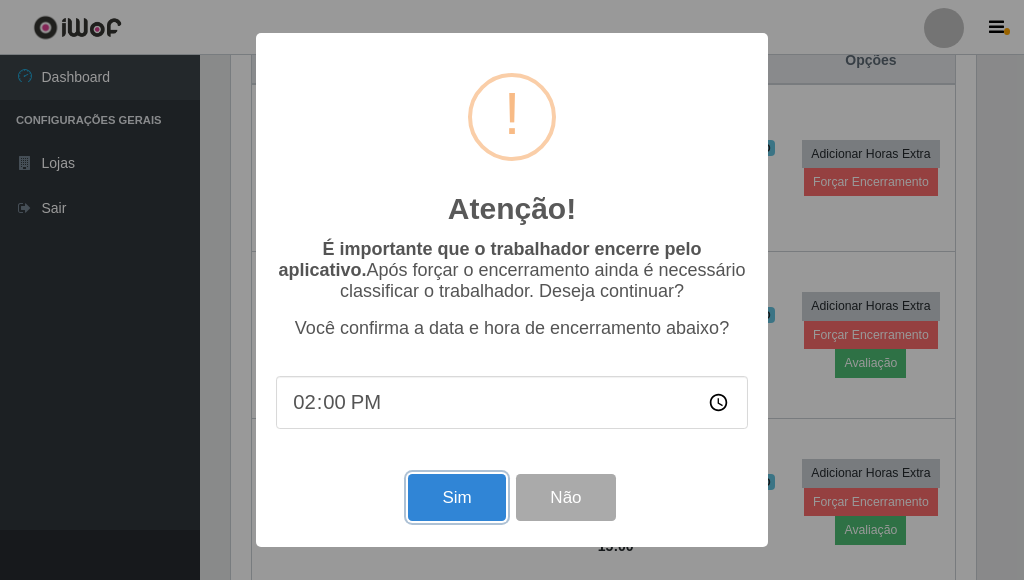 click on "Sim" at bounding box center [456, 497] 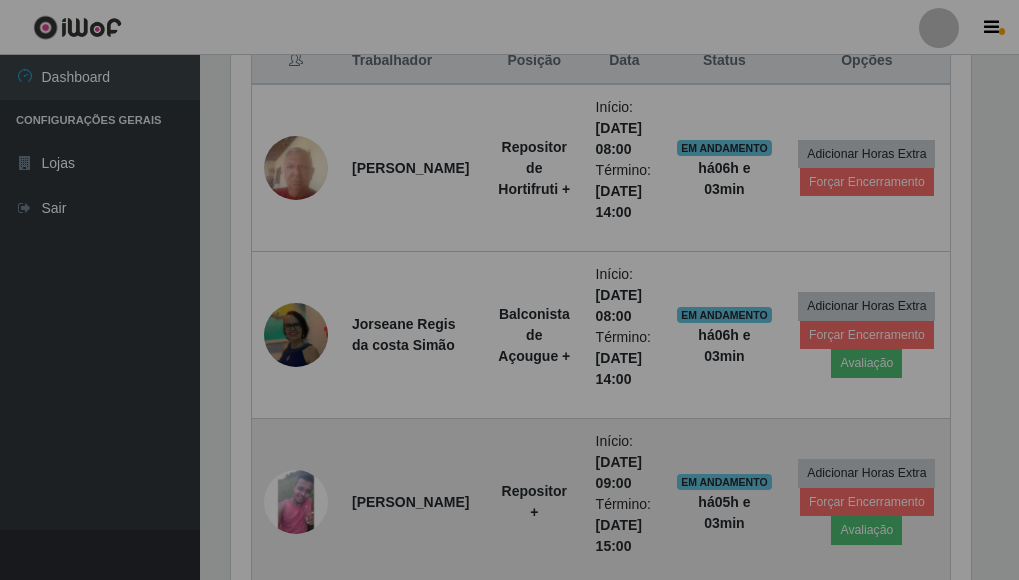 scroll, scrollTop: 999585, scrollLeft: 999243, axis: both 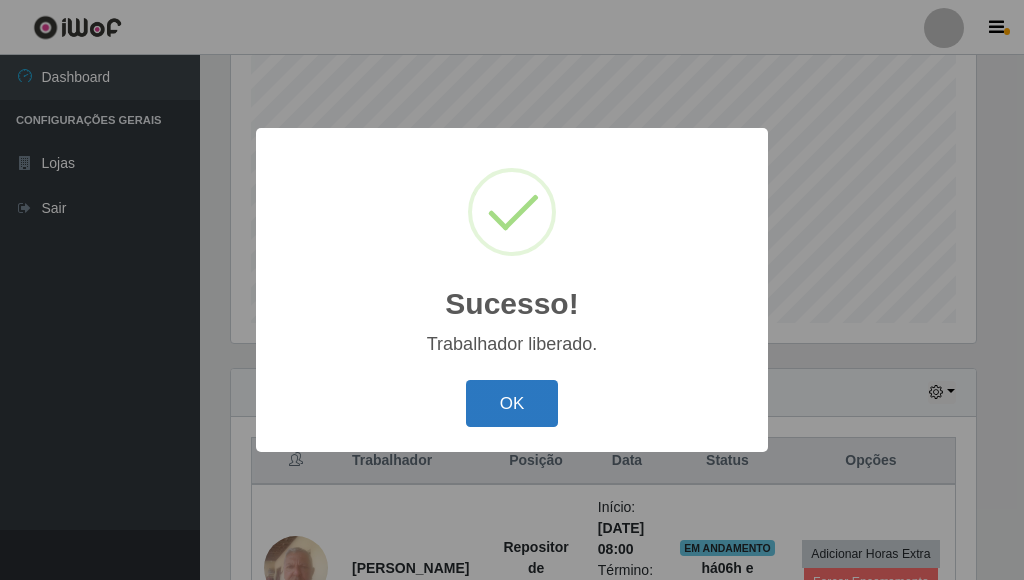 click on "OK" at bounding box center [512, 403] 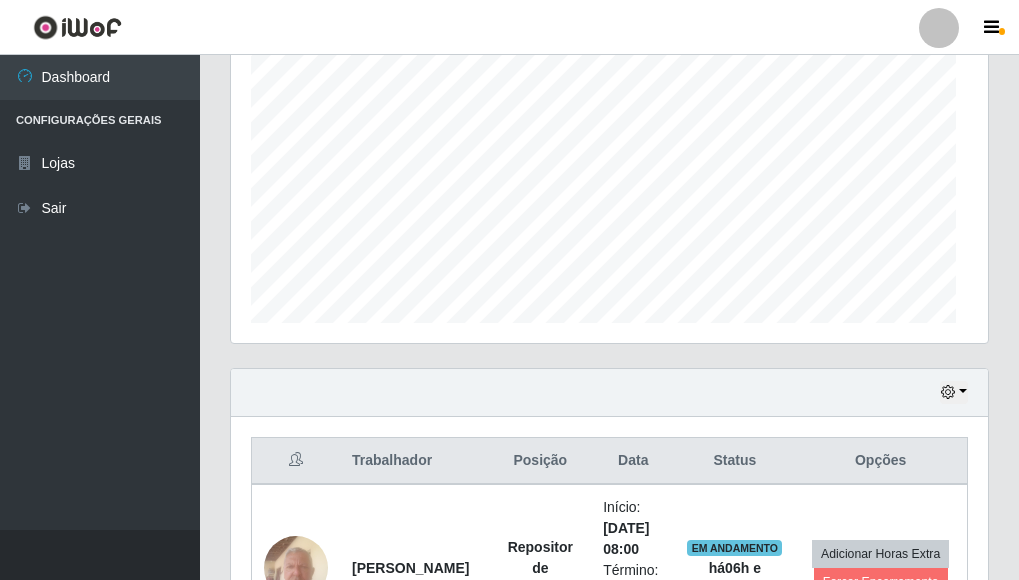 scroll, scrollTop: 999585, scrollLeft: 999243, axis: both 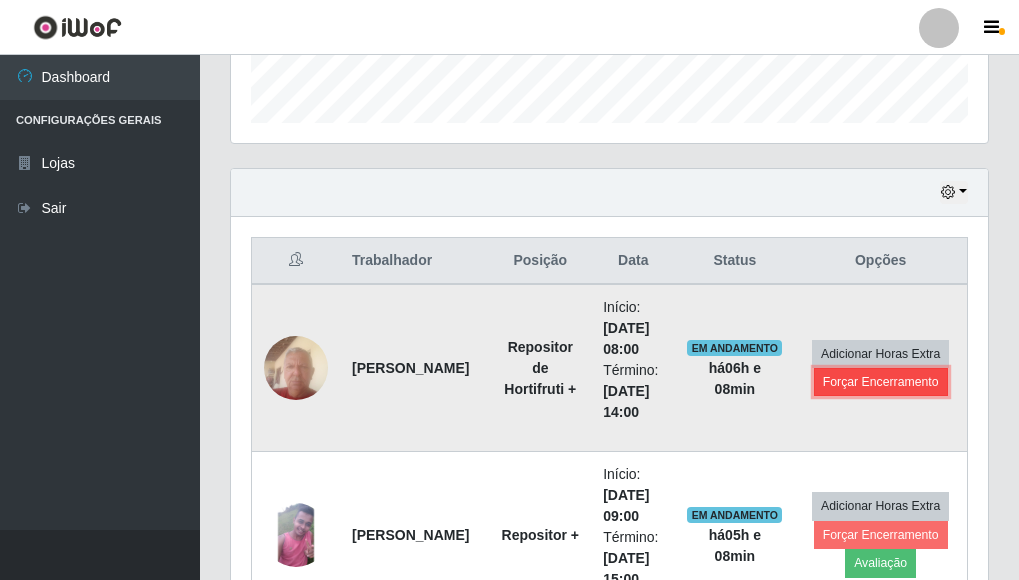 click on "Forçar Encerramento" at bounding box center (881, 382) 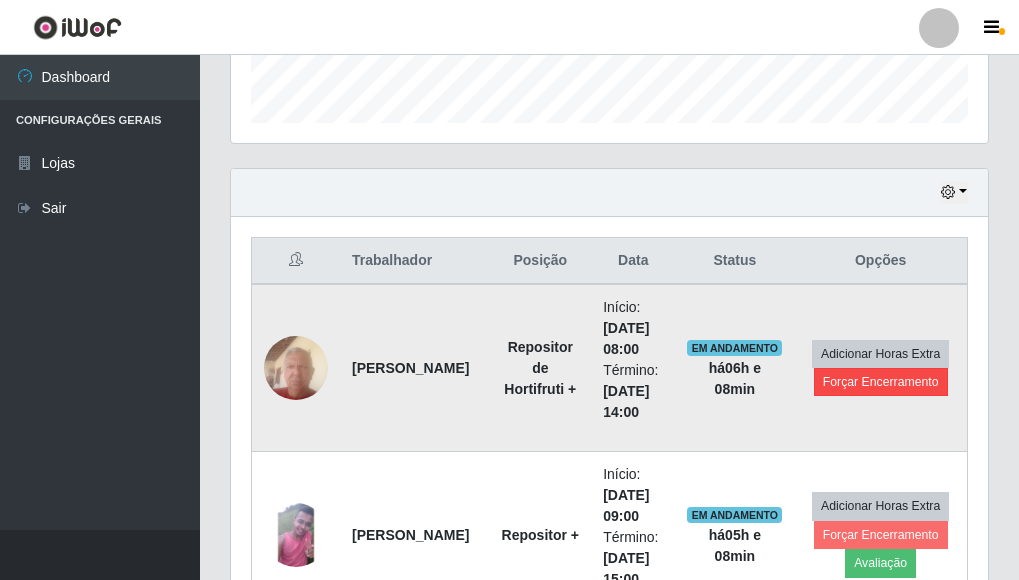 scroll, scrollTop: 999585, scrollLeft: 999255, axis: both 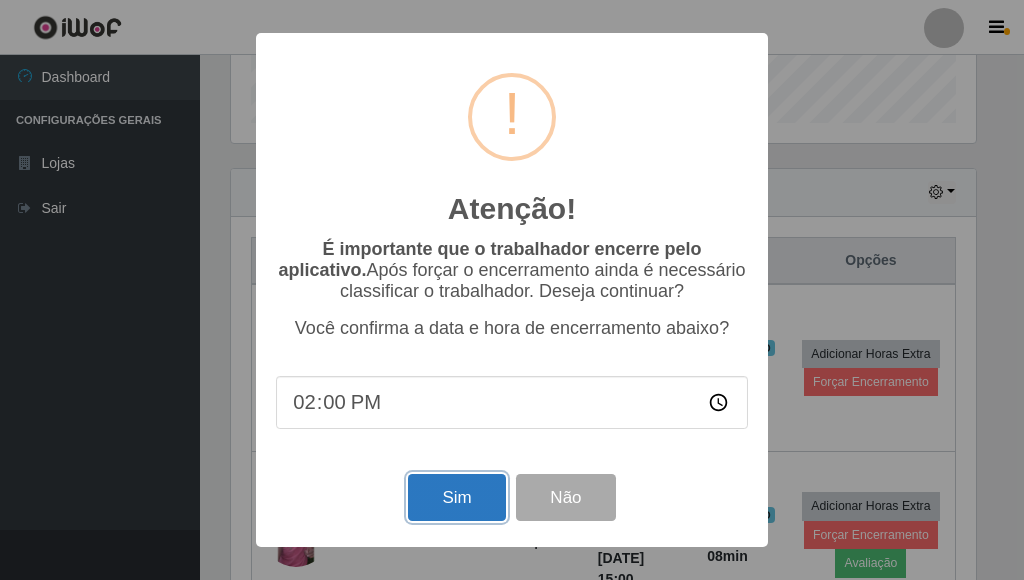 click on "Sim" at bounding box center (456, 497) 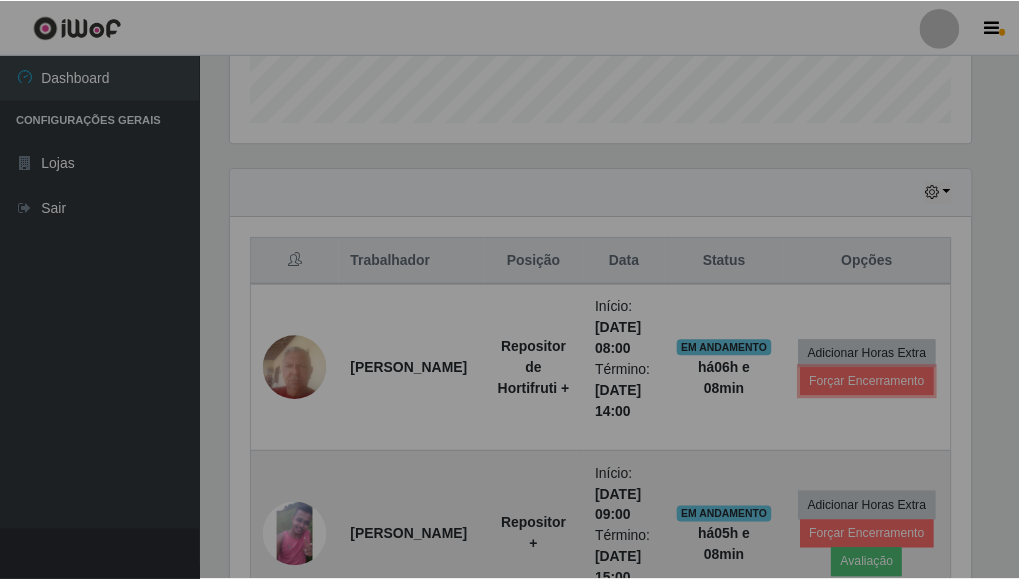 scroll, scrollTop: 999585, scrollLeft: 999243, axis: both 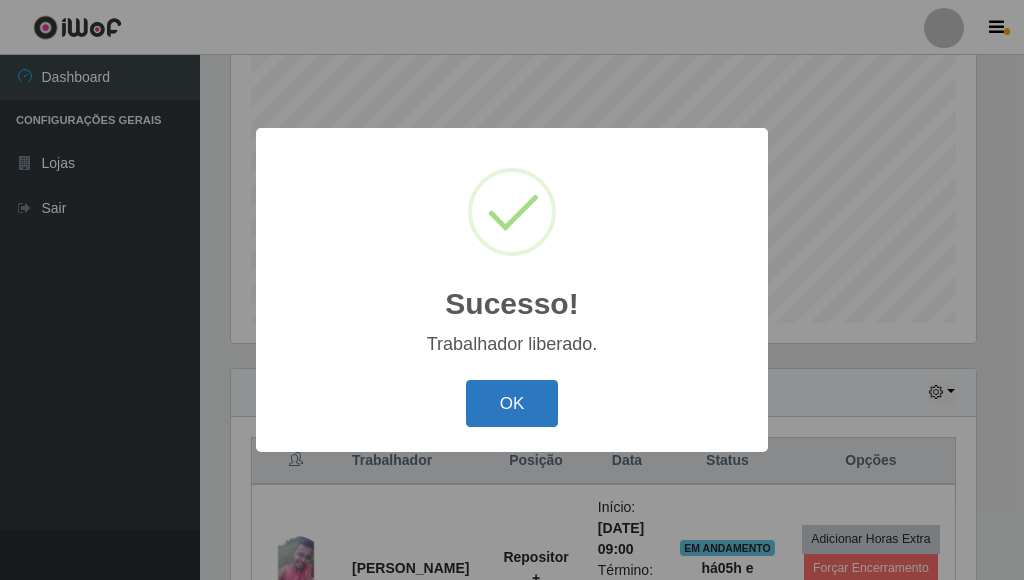 click on "OK" at bounding box center [512, 403] 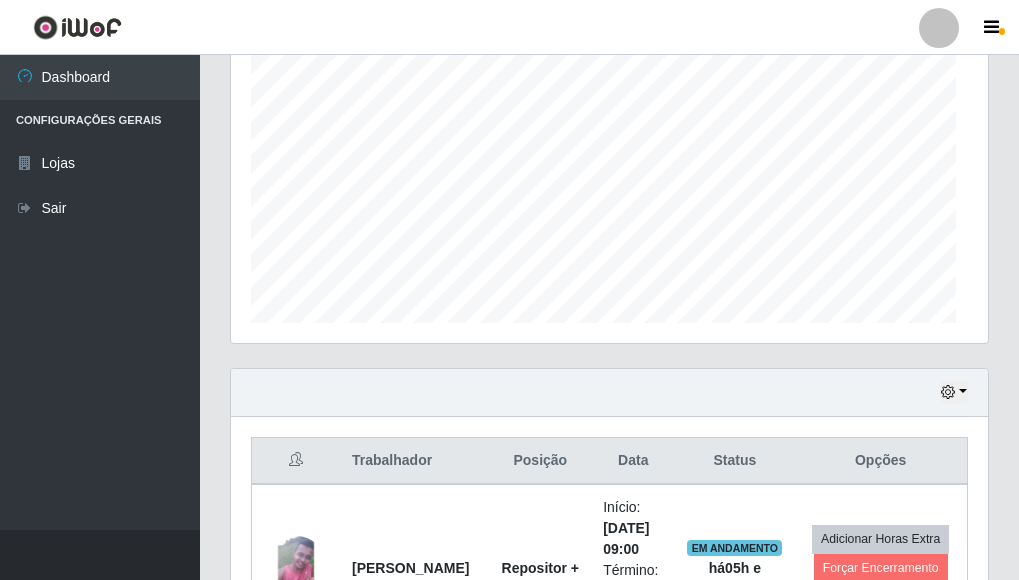 scroll, scrollTop: 999585, scrollLeft: 999243, axis: both 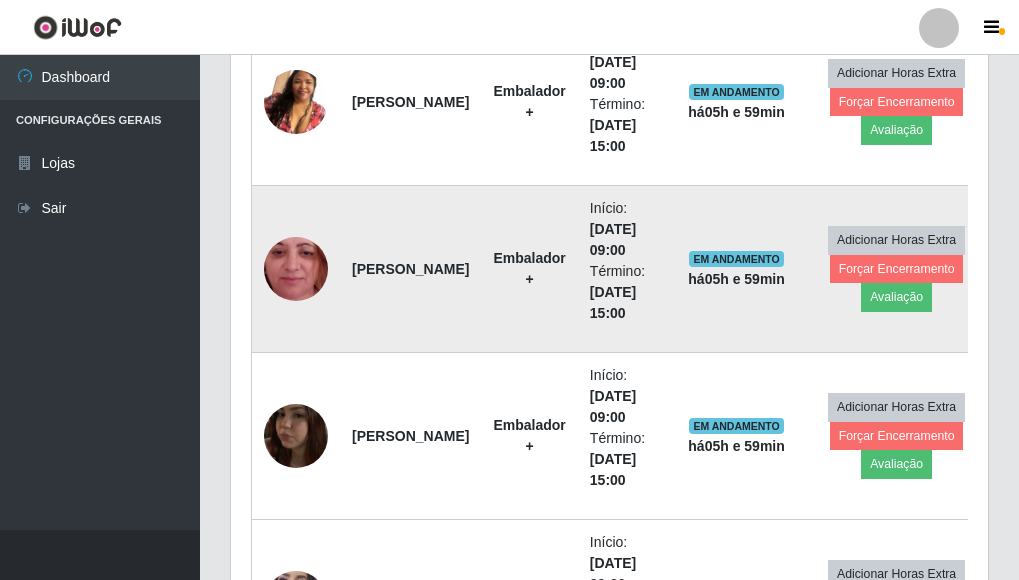 click on "Adicionar Horas Extra Forçar Encerramento Avaliação" at bounding box center (897, 269) 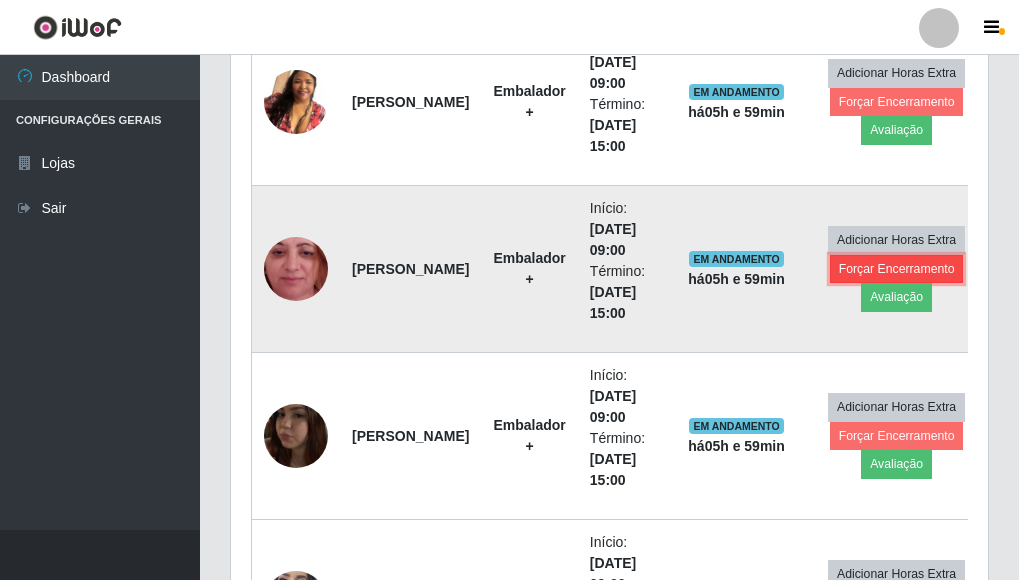 click on "Forçar Encerramento" at bounding box center (897, 269) 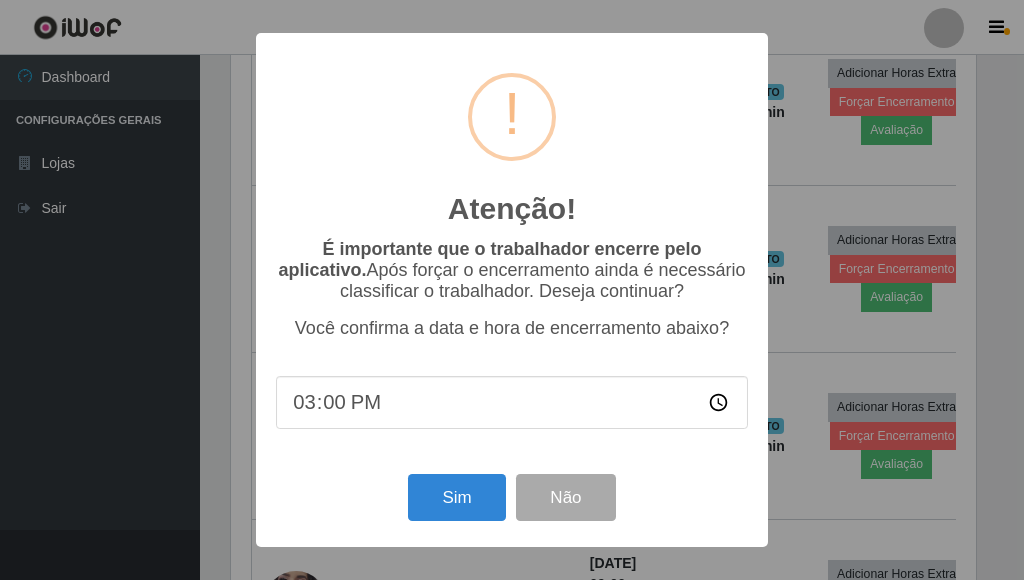scroll, scrollTop: 999585, scrollLeft: 999255, axis: both 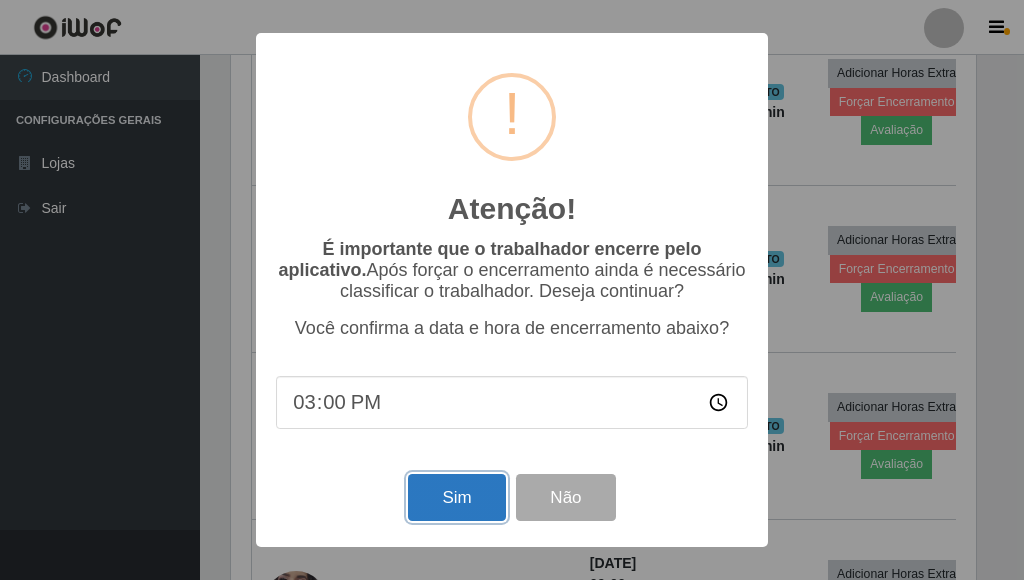 click on "Sim" at bounding box center (456, 497) 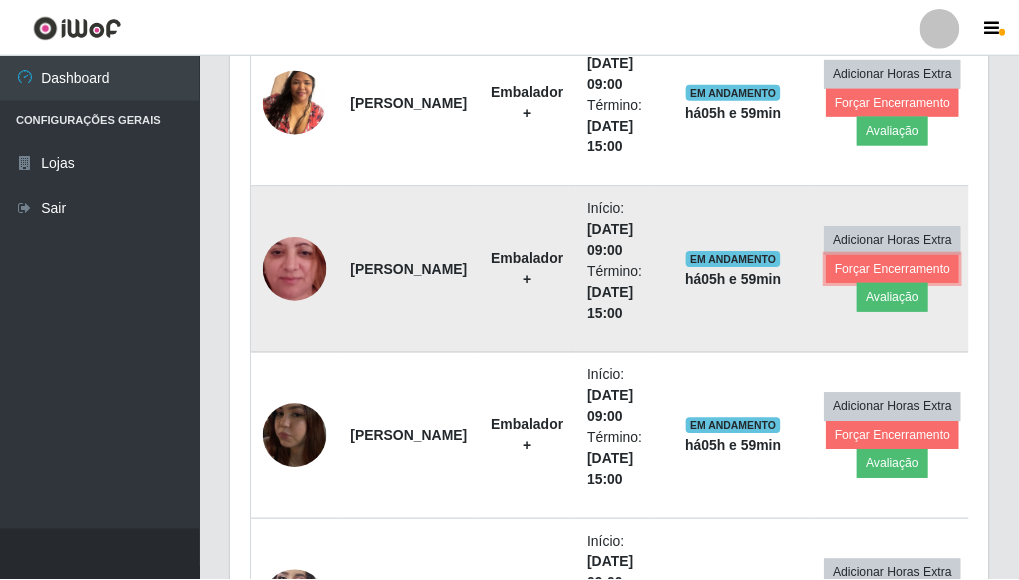 scroll, scrollTop: 999585, scrollLeft: 999243, axis: both 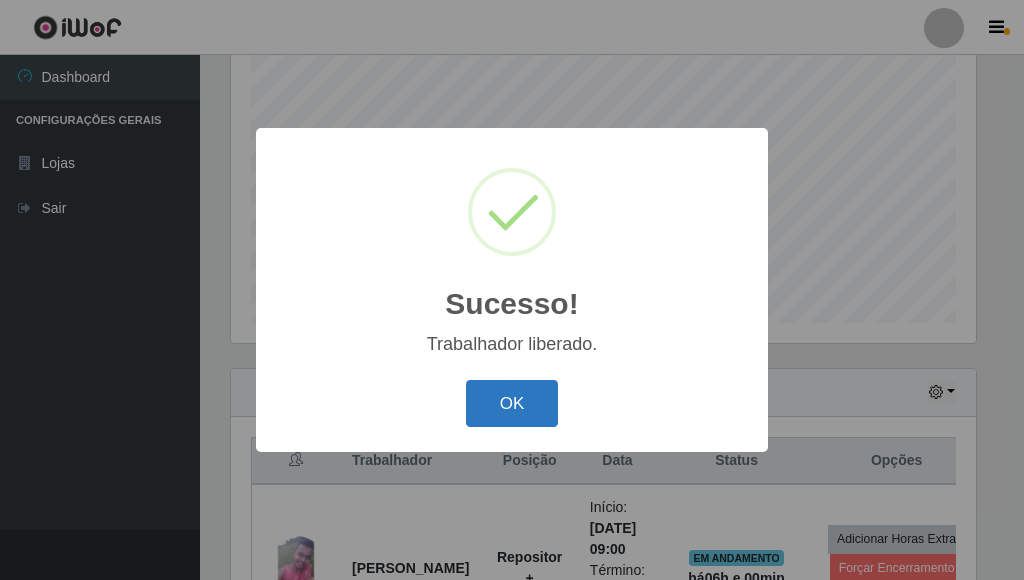 click on "OK" at bounding box center [512, 403] 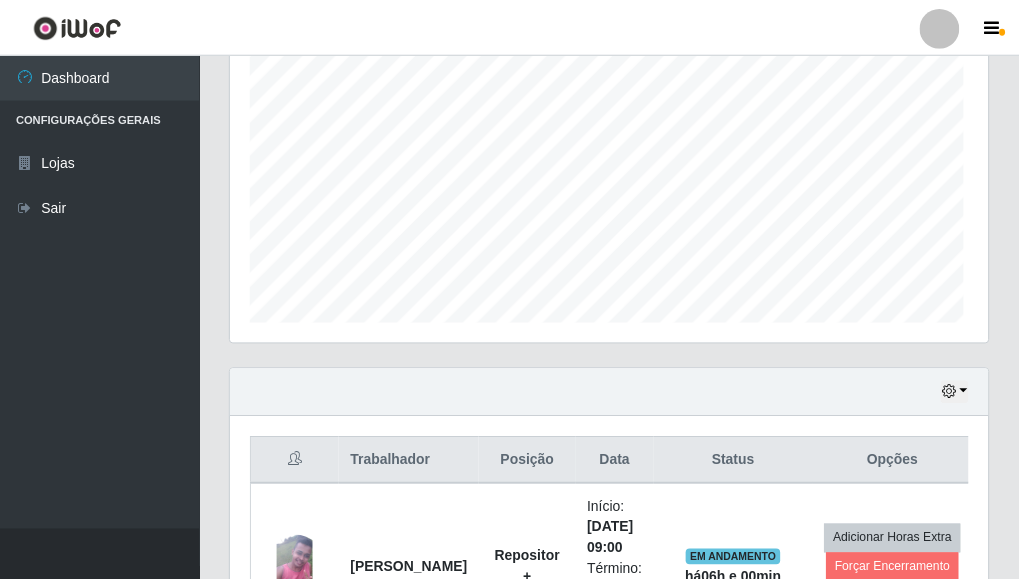 scroll, scrollTop: 999585, scrollLeft: 999243, axis: both 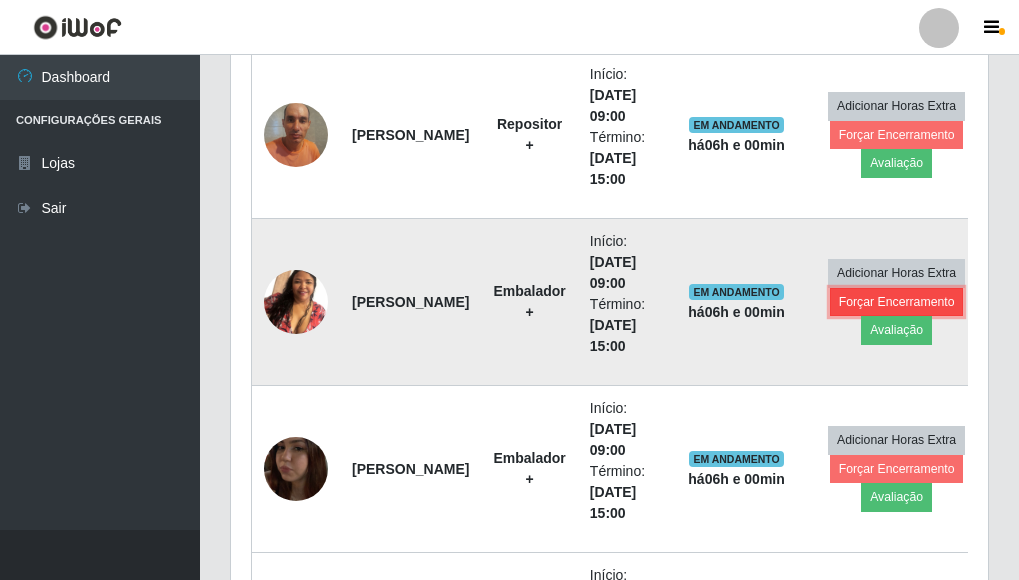 click on "Forçar Encerramento" at bounding box center [897, 302] 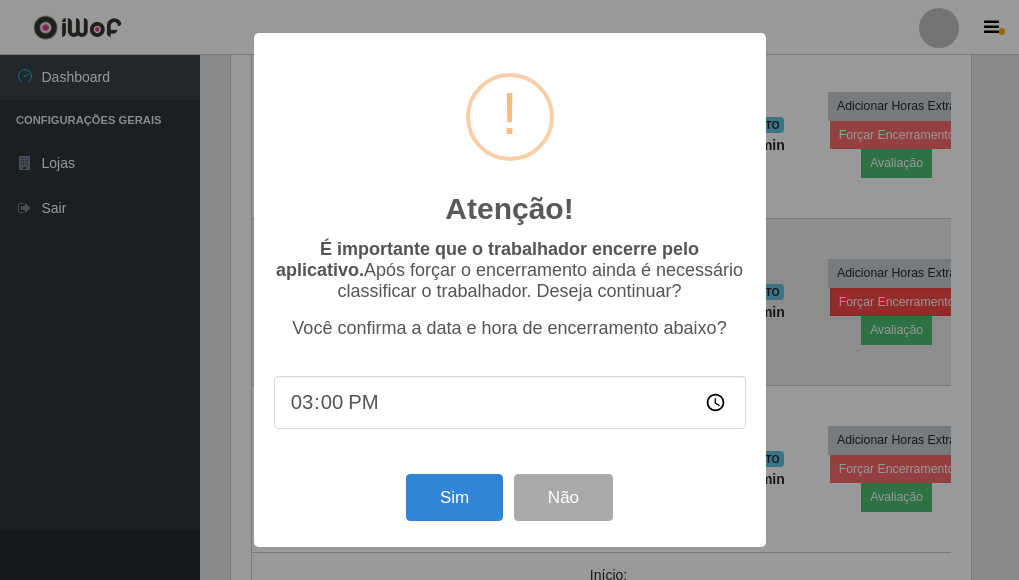 scroll, scrollTop: 999585, scrollLeft: 999255, axis: both 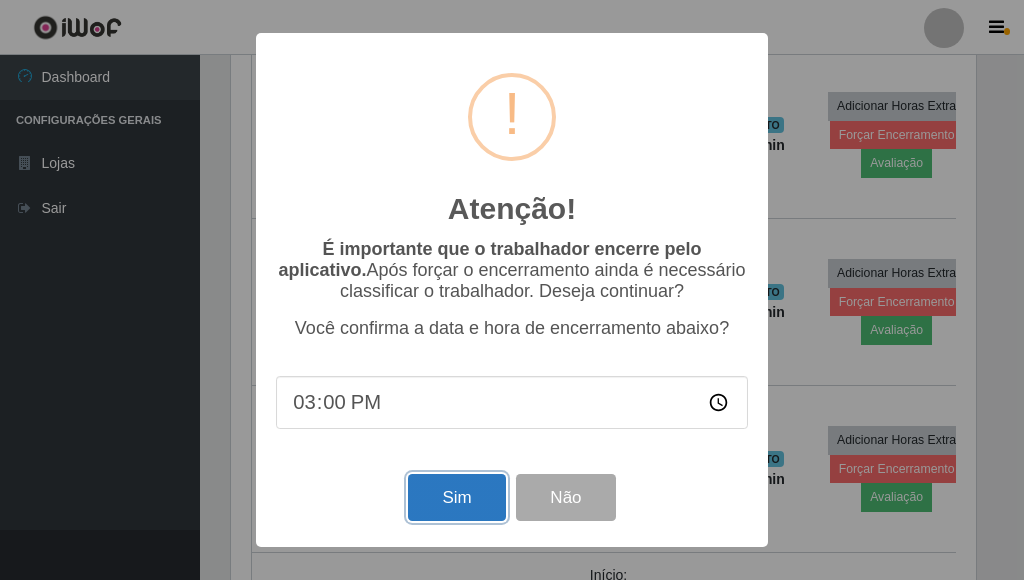 click on "Sim" at bounding box center [456, 497] 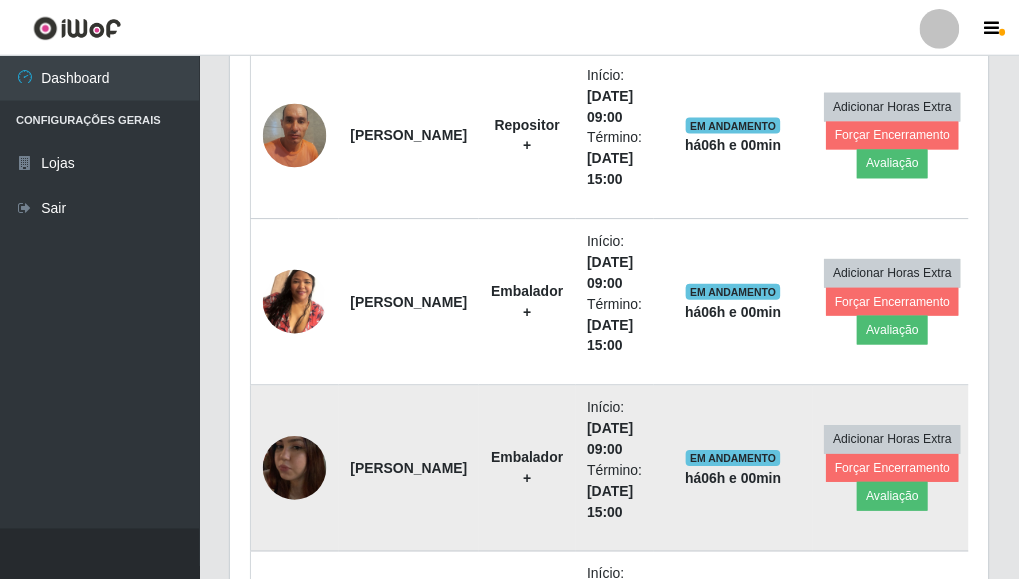 scroll, scrollTop: 999585, scrollLeft: 999243, axis: both 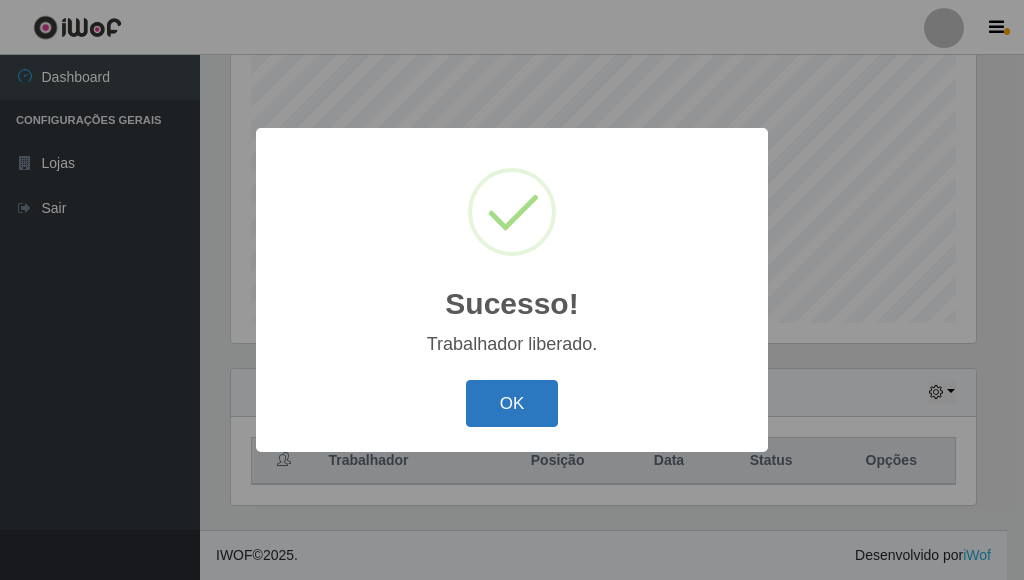 click on "OK" at bounding box center [512, 403] 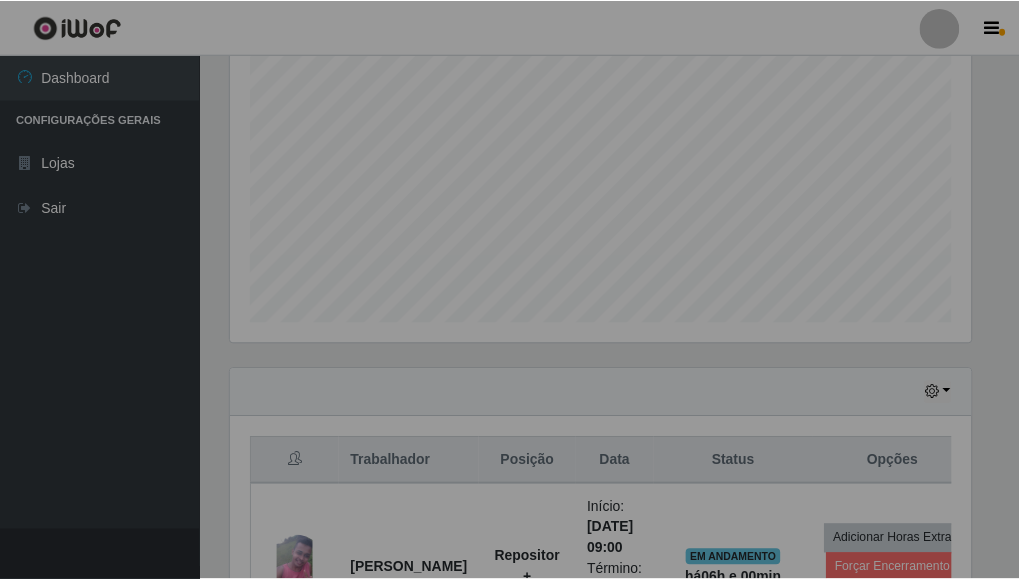 scroll, scrollTop: 999585, scrollLeft: 999243, axis: both 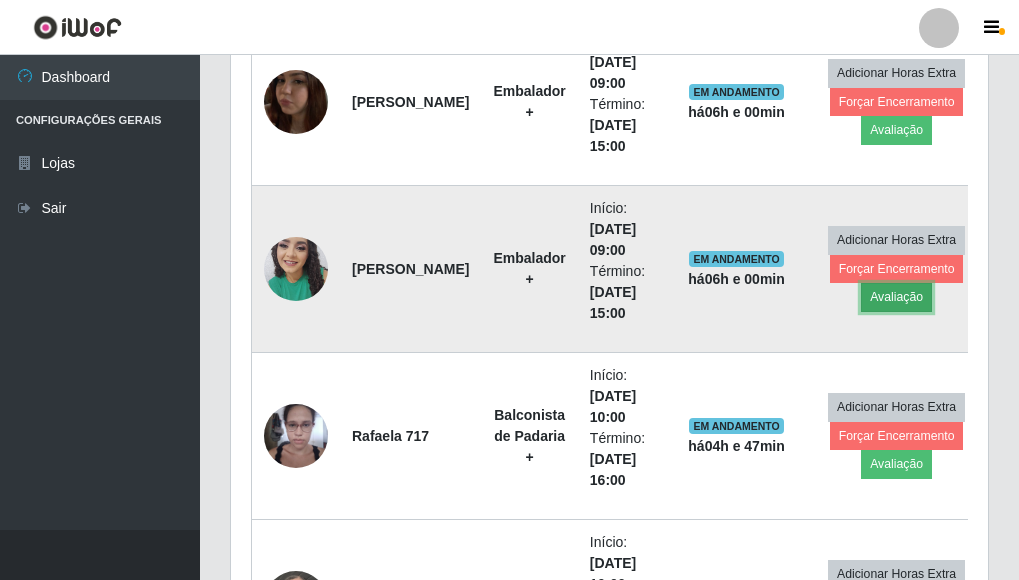 click on "Avaliação" at bounding box center (896, 297) 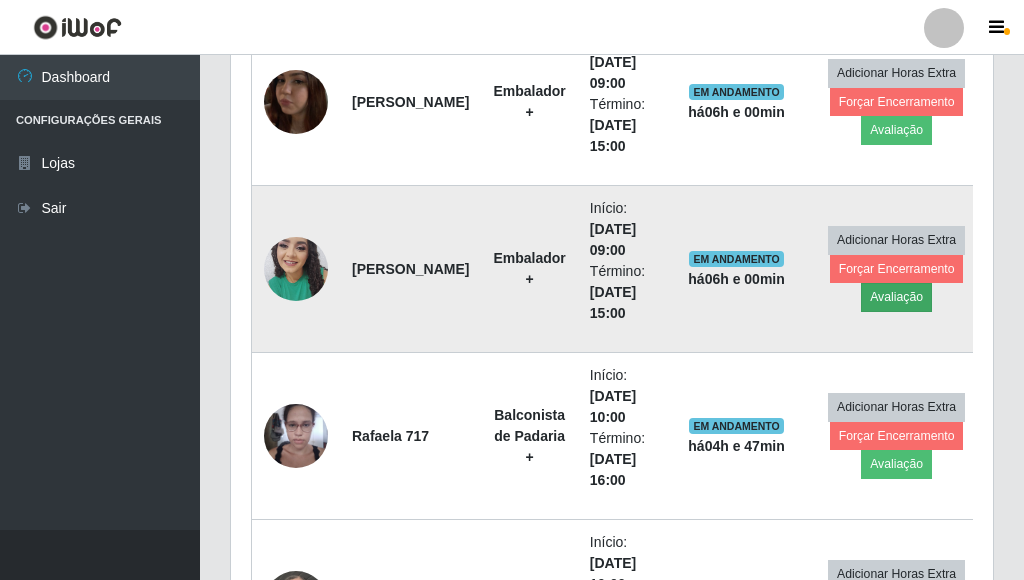 scroll, scrollTop: 999585, scrollLeft: 999255, axis: both 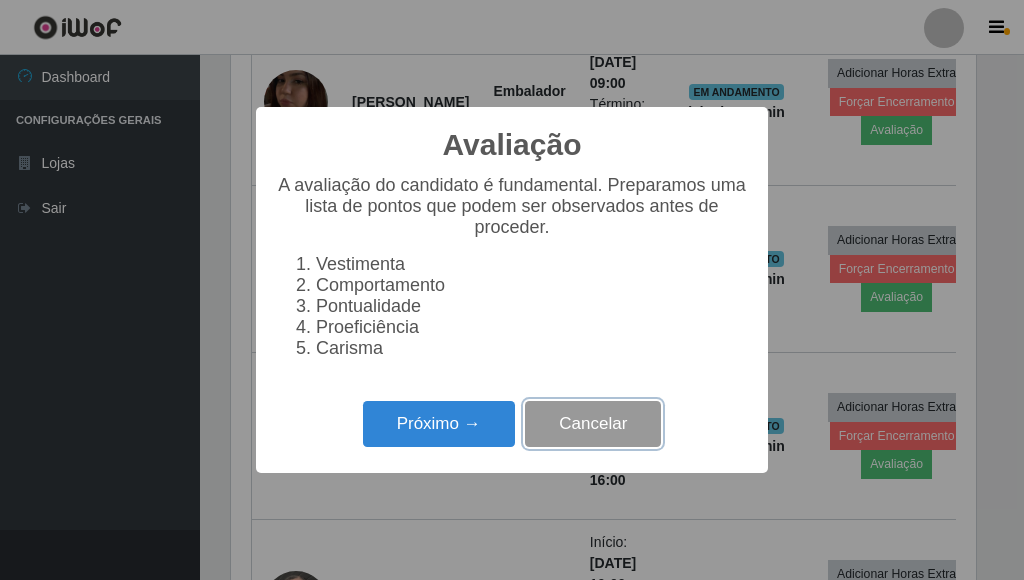 click on "Cancelar" at bounding box center [593, 424] 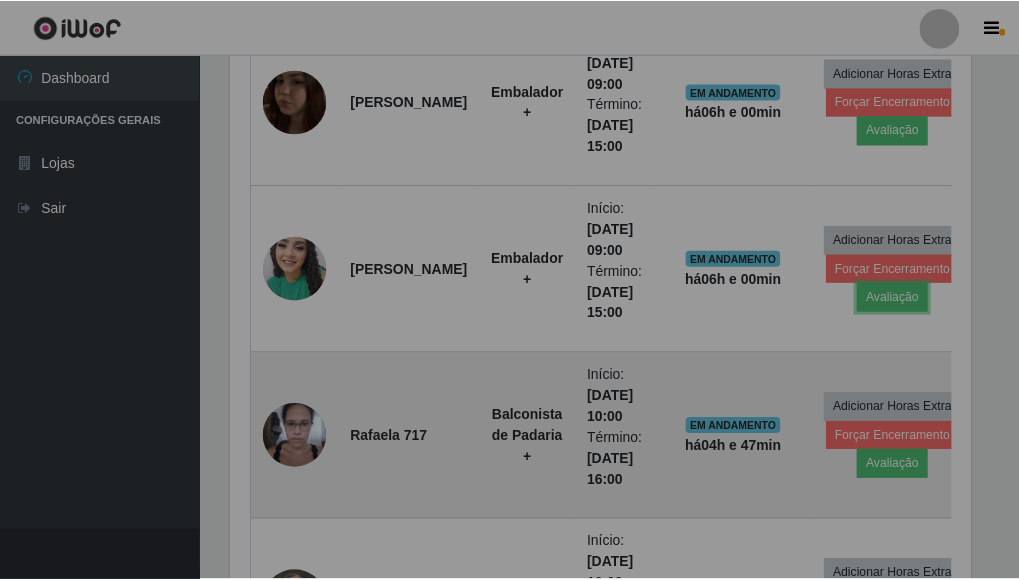 scroll, scrollTop: 999585, scrollLeft: 999243, axis: both 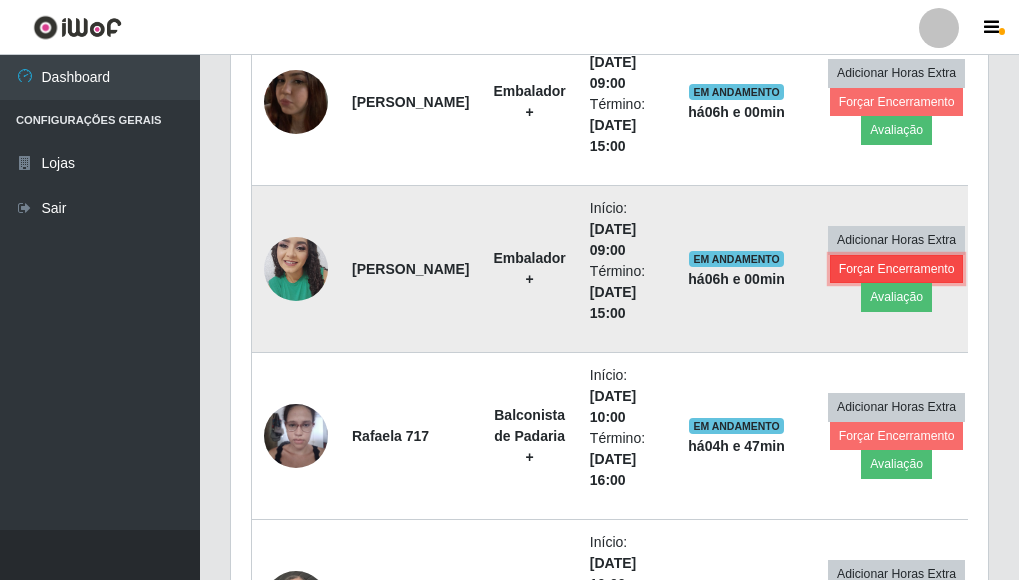 click on "Forçar Encerramento" at bounding box center (897, 269) 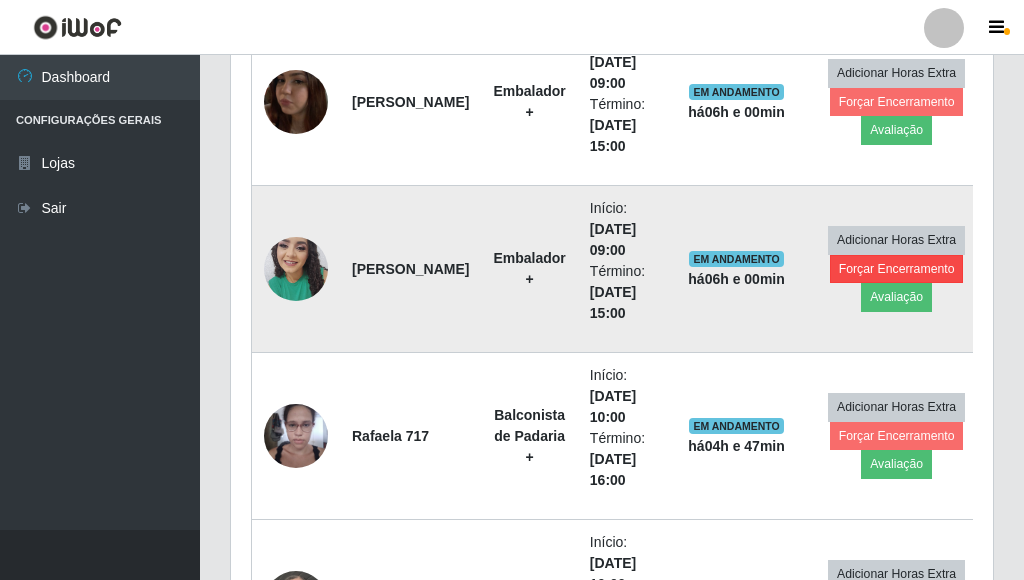 scroll, scrollTop: 999585, scrollLeft: 999255, axis: both 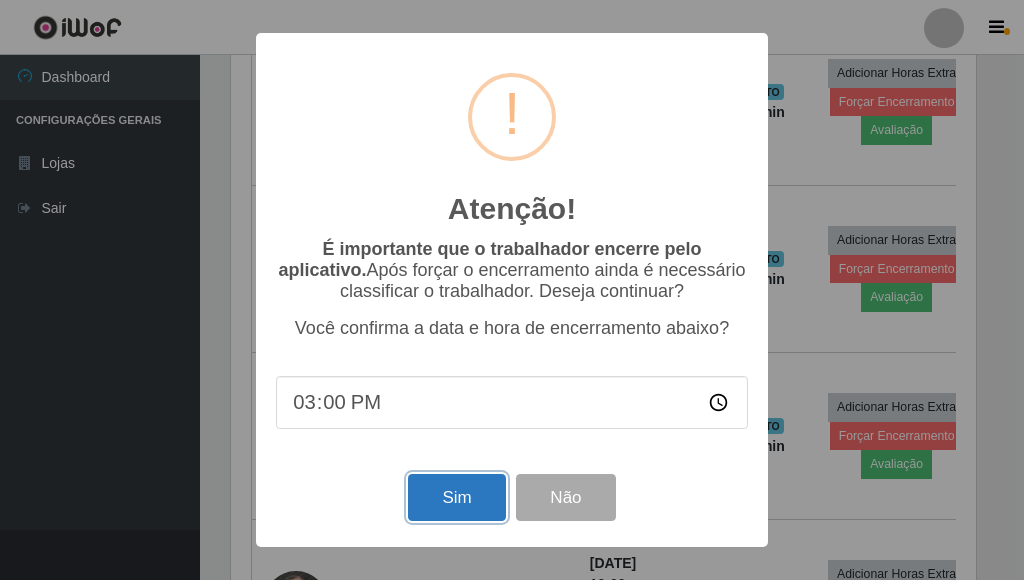 click on "Sim" at bounding box center (456, 497) 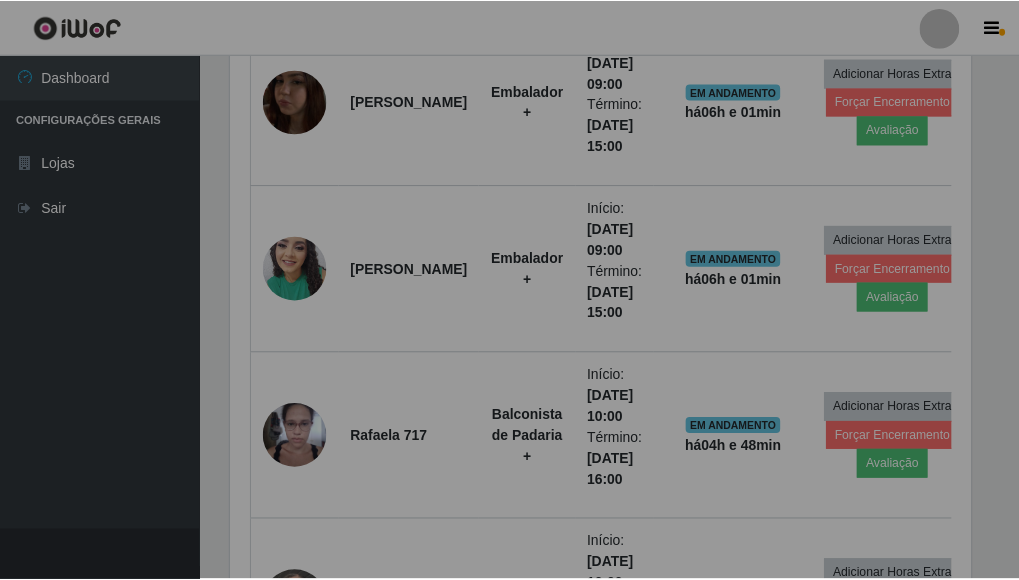 scroll, scrollTop: 999585, scrollLeft: 999243, axis: both 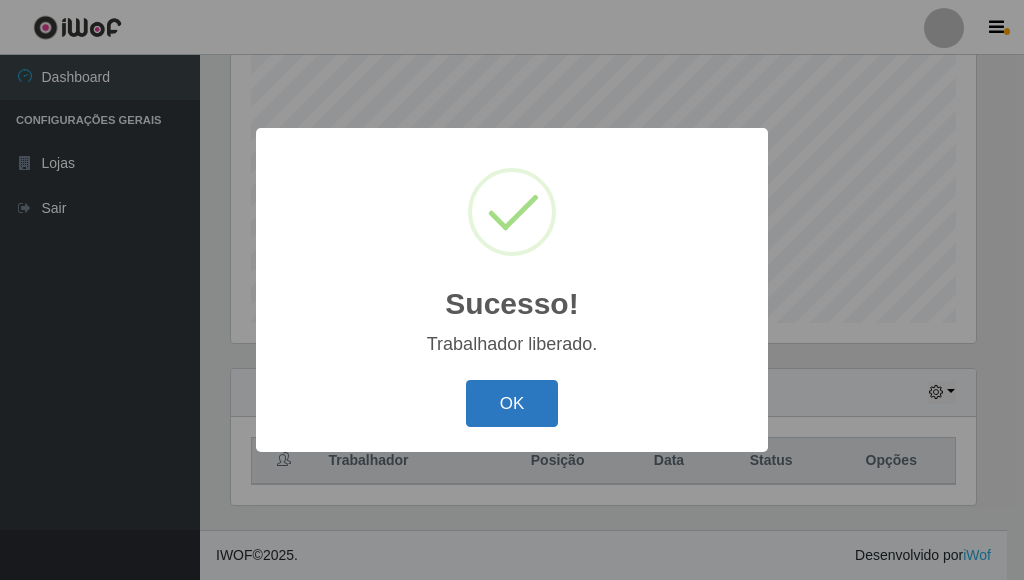 click on "OK" at bounding box center (512, 403) 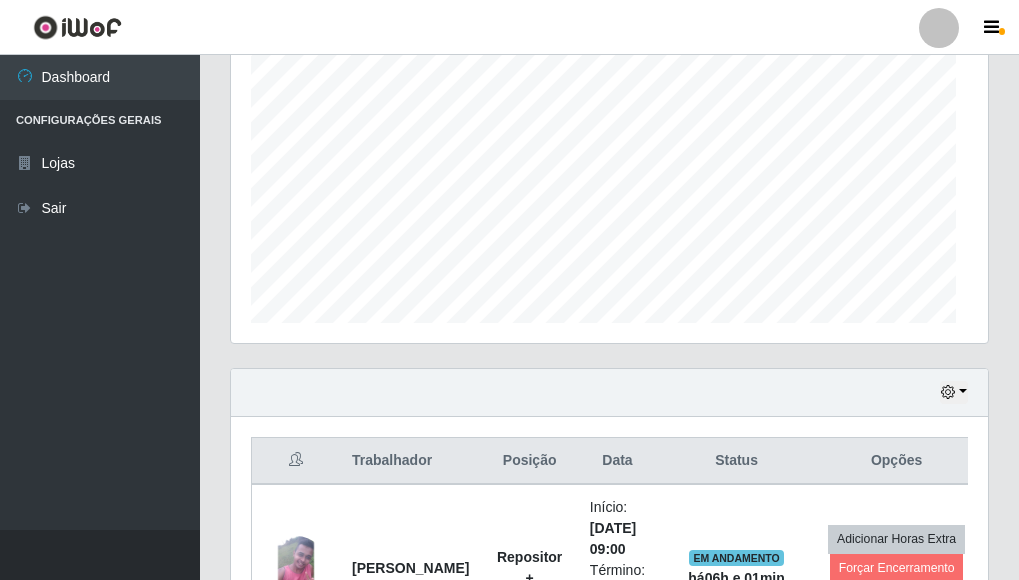 scroll, scrollTop: 999585, scrollLeft: 999243, axis: both 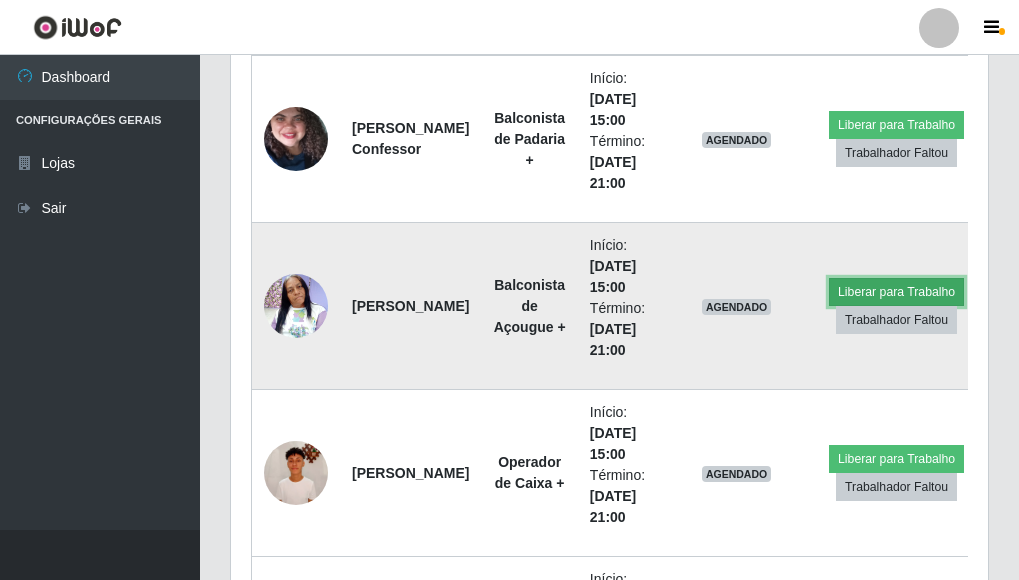 click on "Liberar para Trabalho" at bounding box center [896, 292] 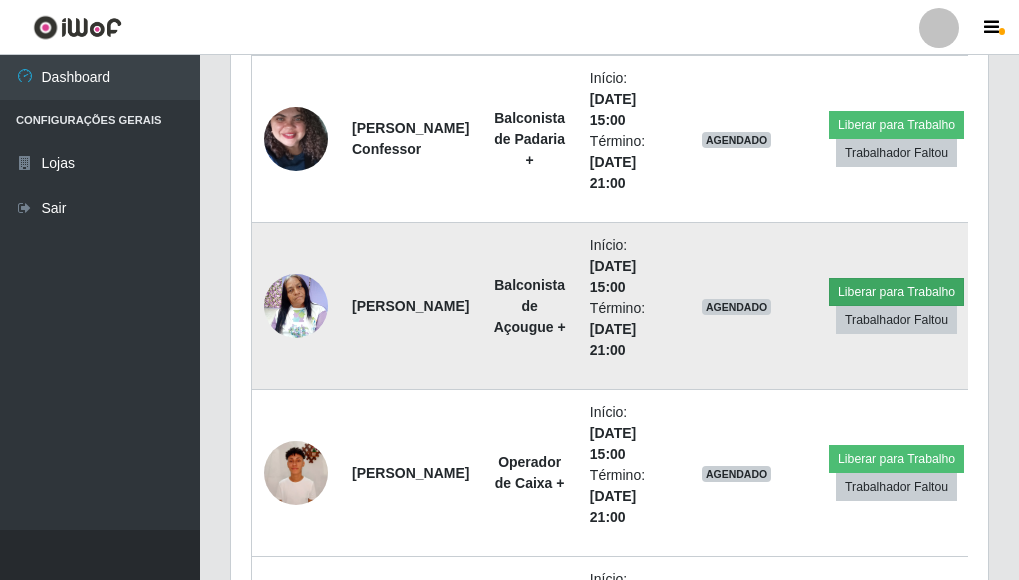 scroll, scrollTop: 999585, scrollLeft: 999255, axis: both 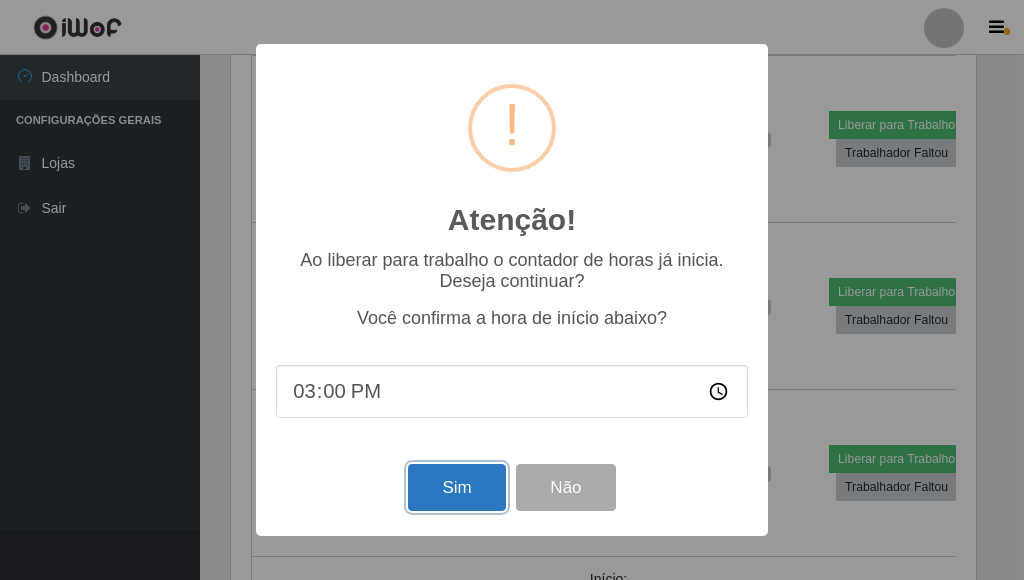 click on "Sim" at bounding box center [456, 487] 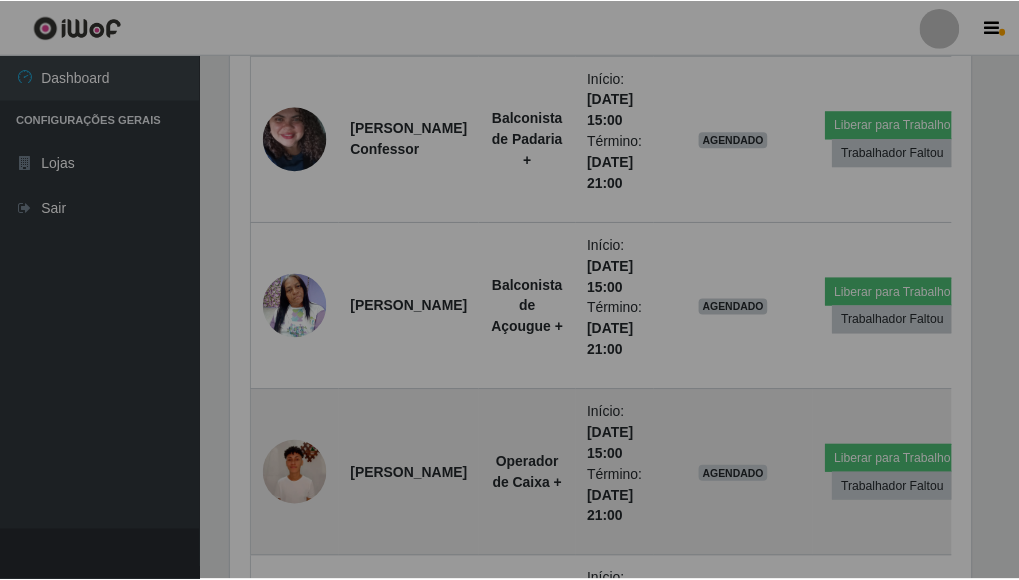 scroll, scrollTop: 999585, scrollLeft: 999243, axis: both 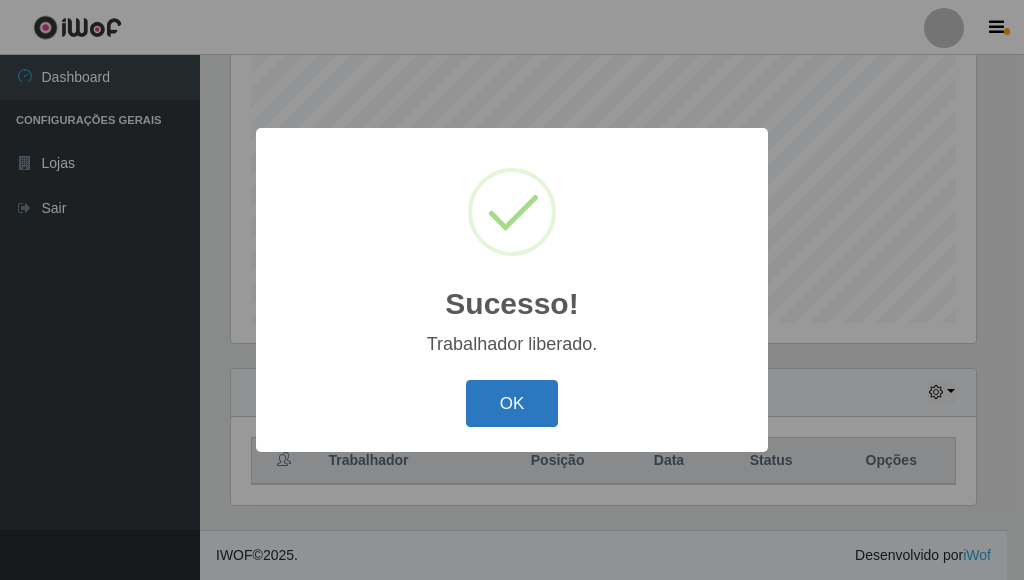 click on "OK" at bounding box center [512, 403] 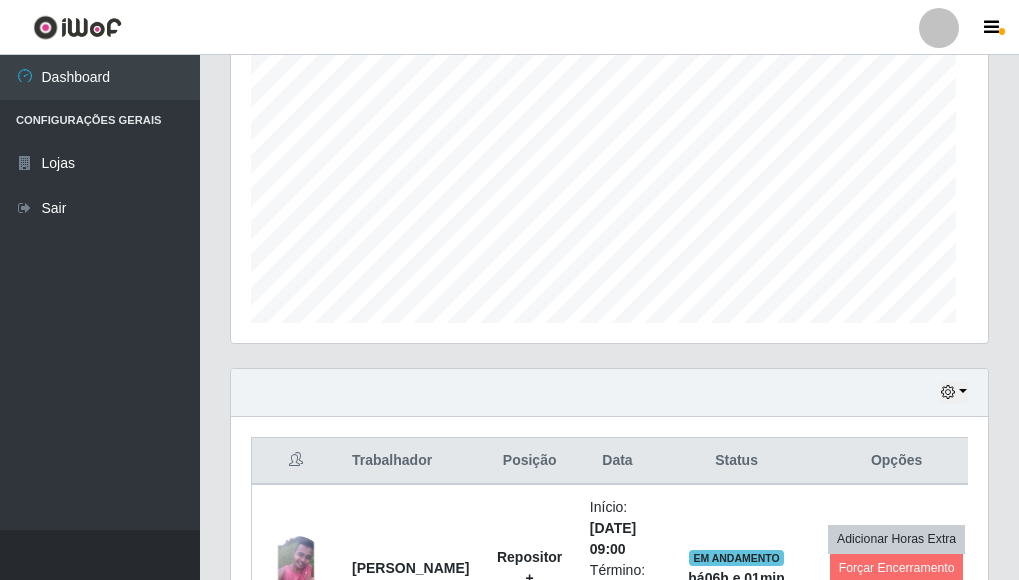 scroll, scrollTop: 999585, scrollLeft: 999243, axis: both 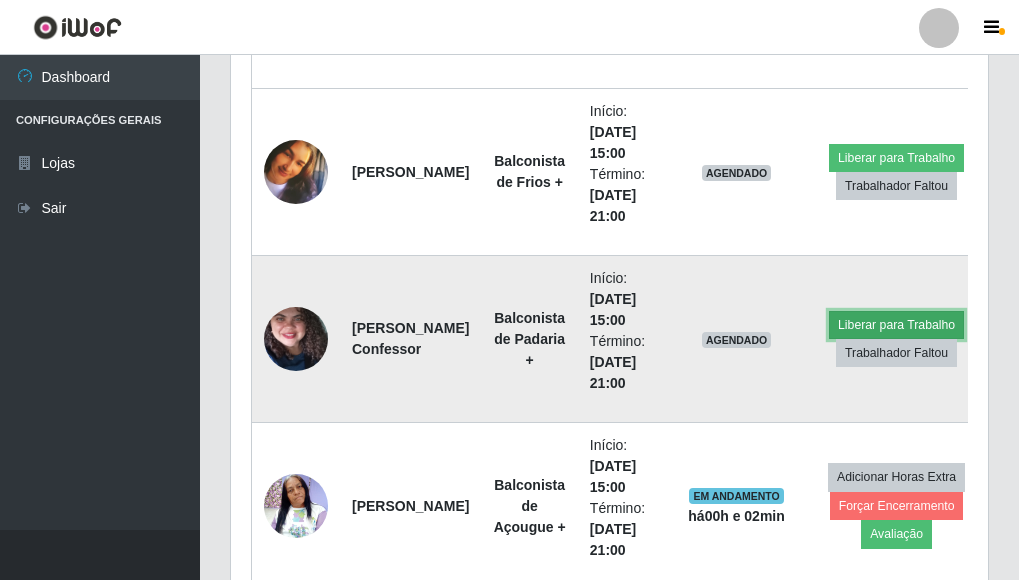 click on "Liberar para Trabalho" at bounding box center (896, 325) 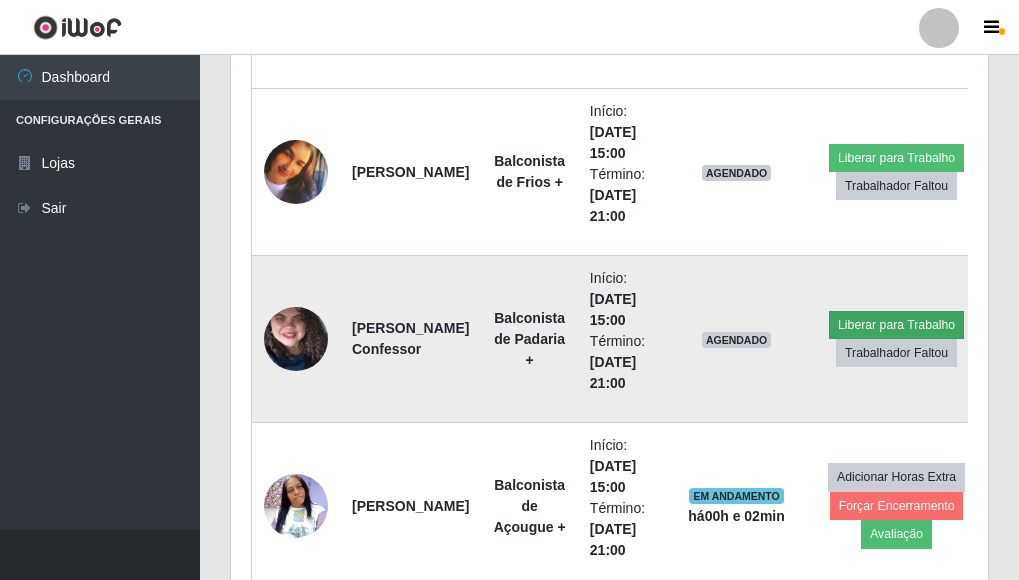 scroll, scrollTop: 999585, scrollLeft: 999255, axis: both 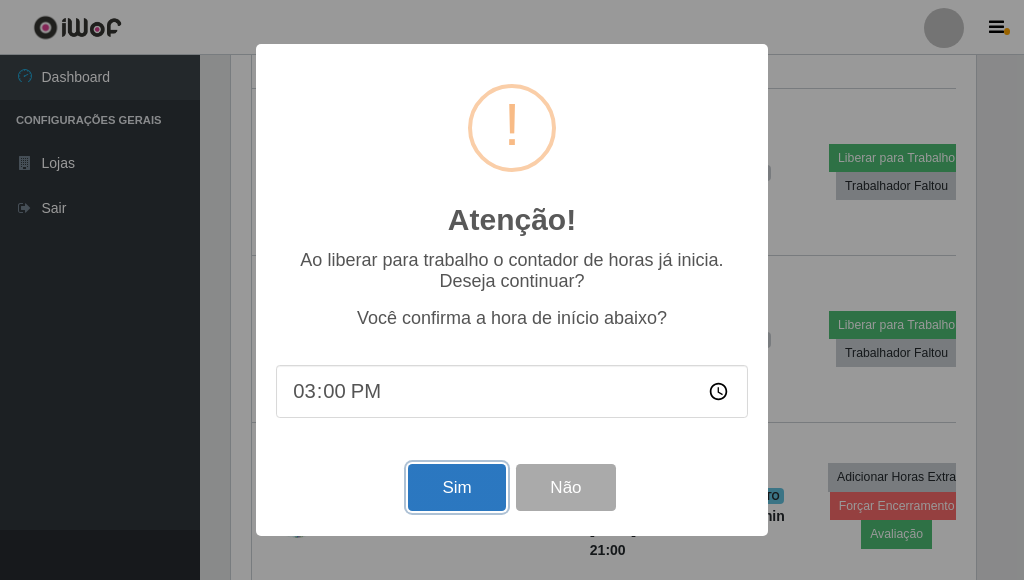 click on "Sim" at bounding box center (456, 487) 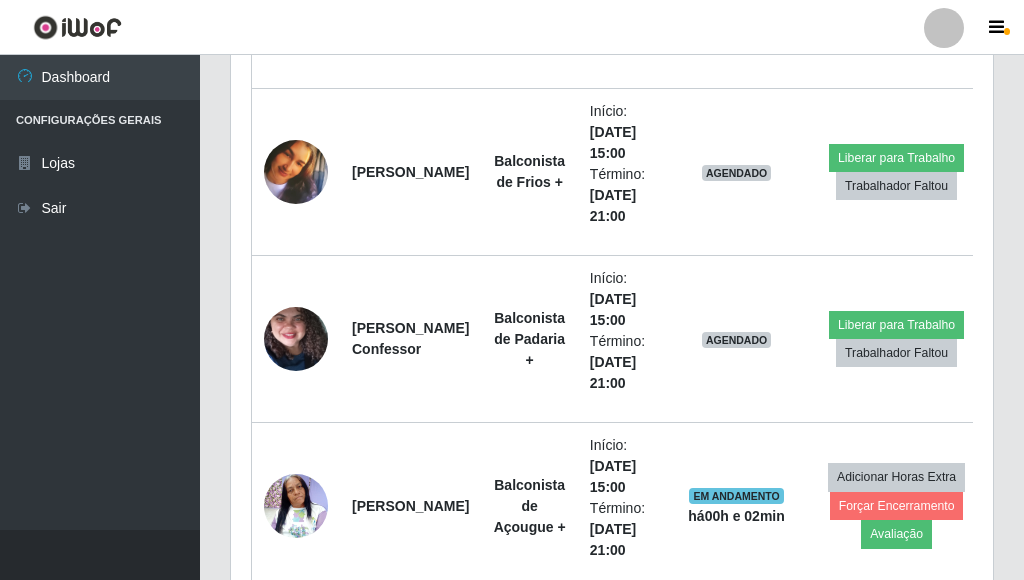 scroll, scrollTop: 392, scrollLeft: 0, axis: vertical 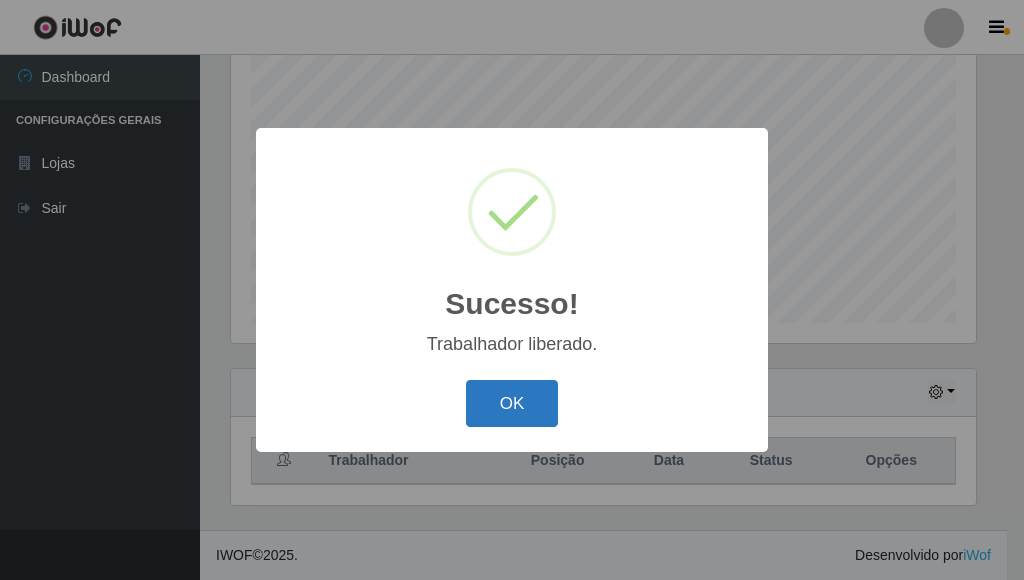 click on "OK" at bounding box center [512, 403] 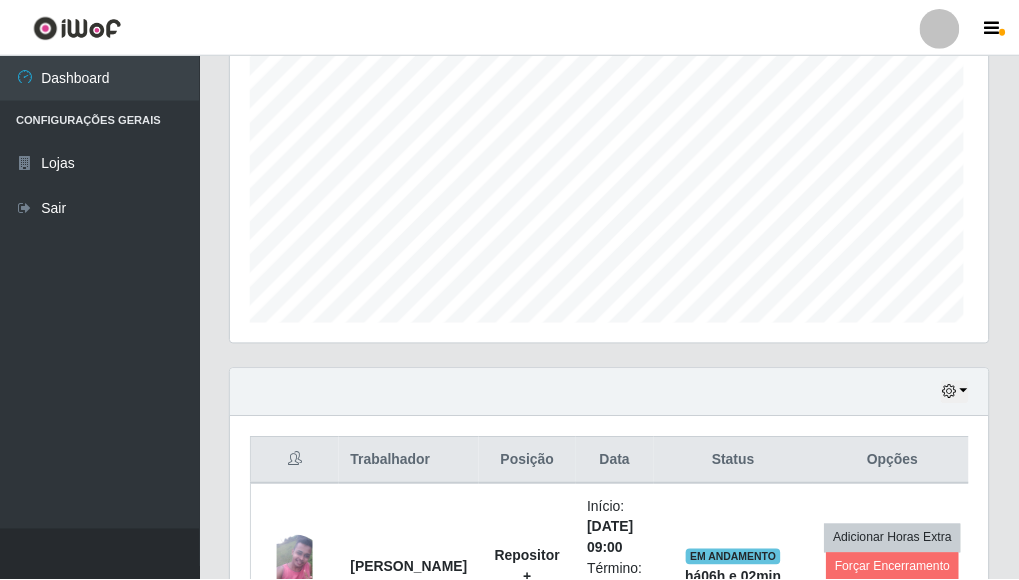 scroll, scrollTop: 999585, scrollLeft: 999243, axis: both 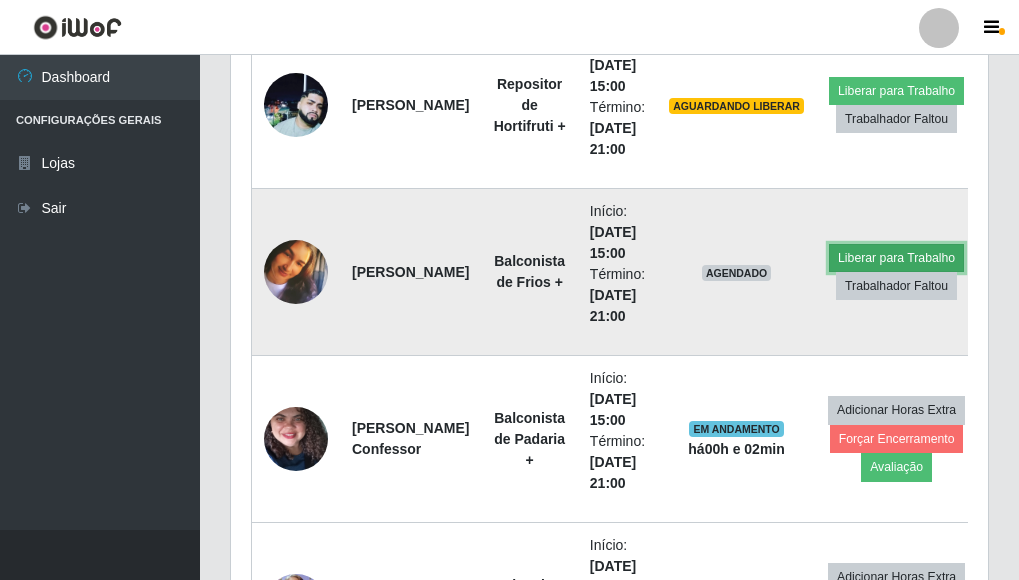 click on "Liberar para Trabalho" at bounding box center [896, 258] 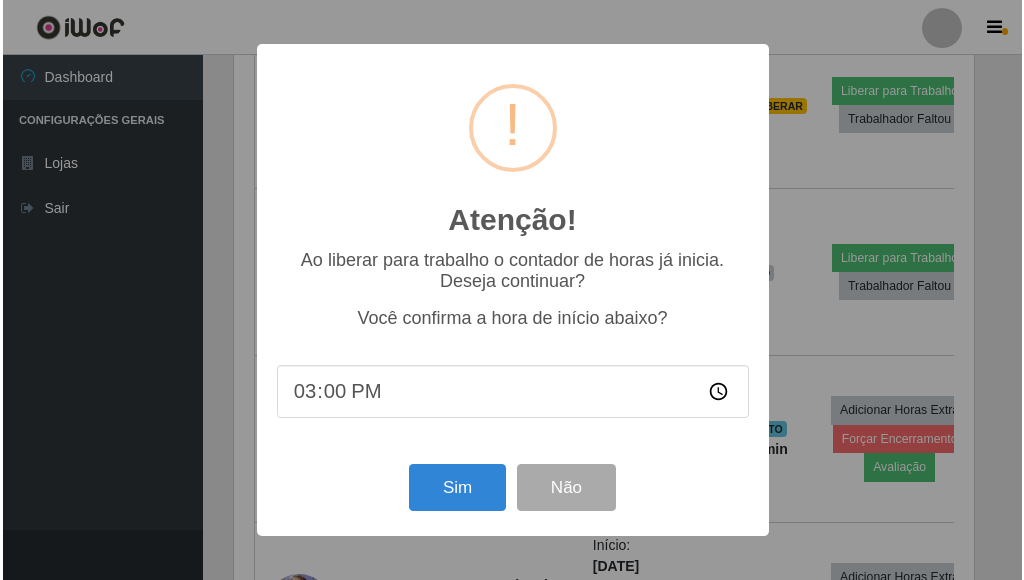 scroll, scrollTop: 999585, scrollLeft: 999255, axis: both 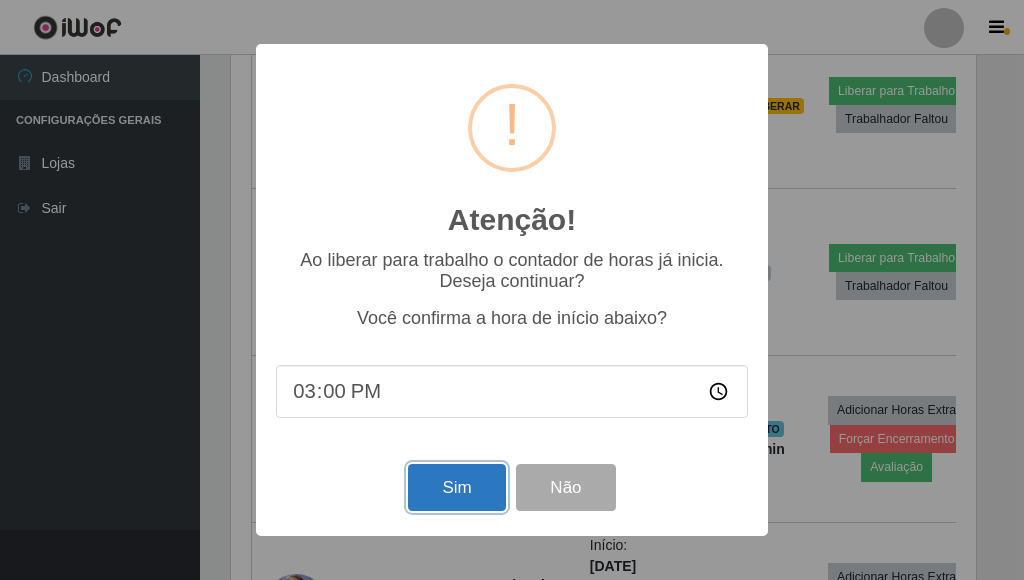 click on "Sim" at bounding box center (456, 487) 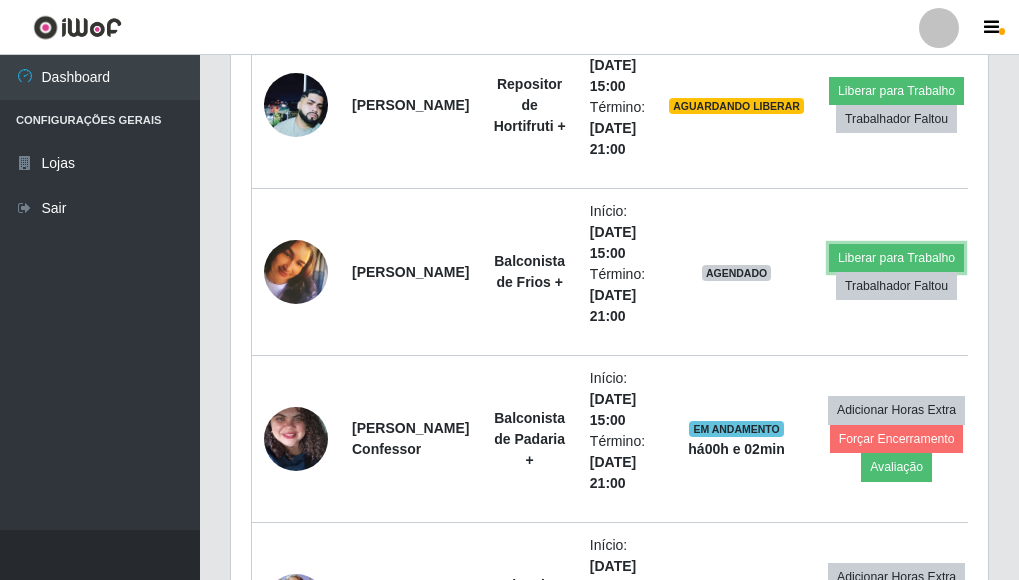 scroll, scrollTop: 999585, scrollLeft: 999243, axis: both 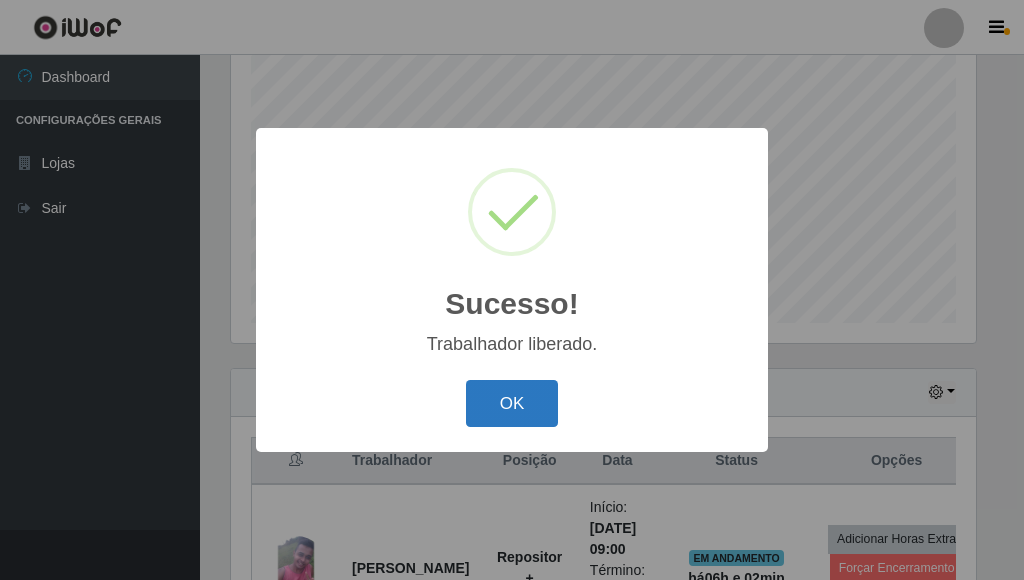 click on "OK" at bounding box center [512, 403] 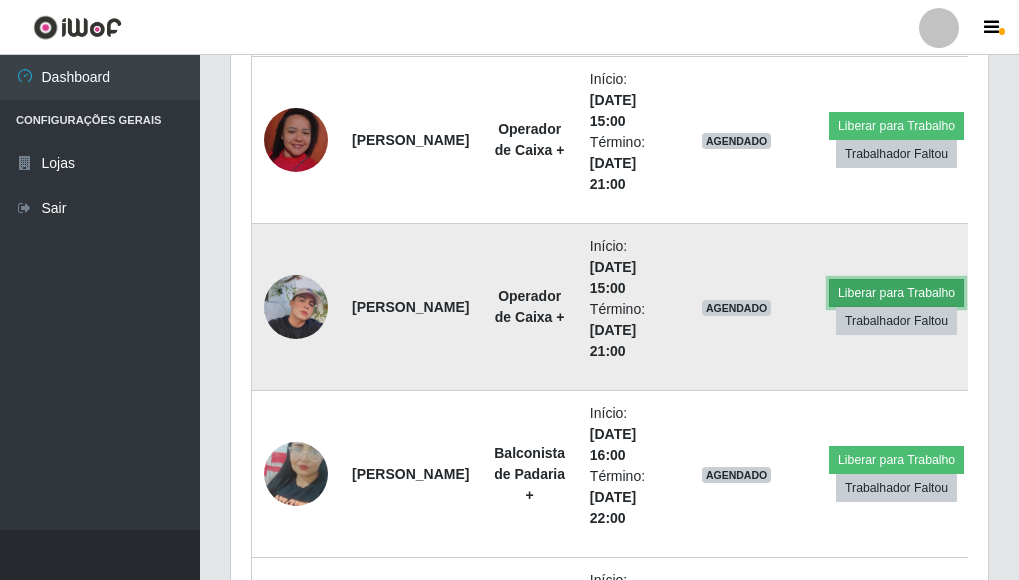 click on "Liberar para Trabalho" at bounding box center (896, 293) 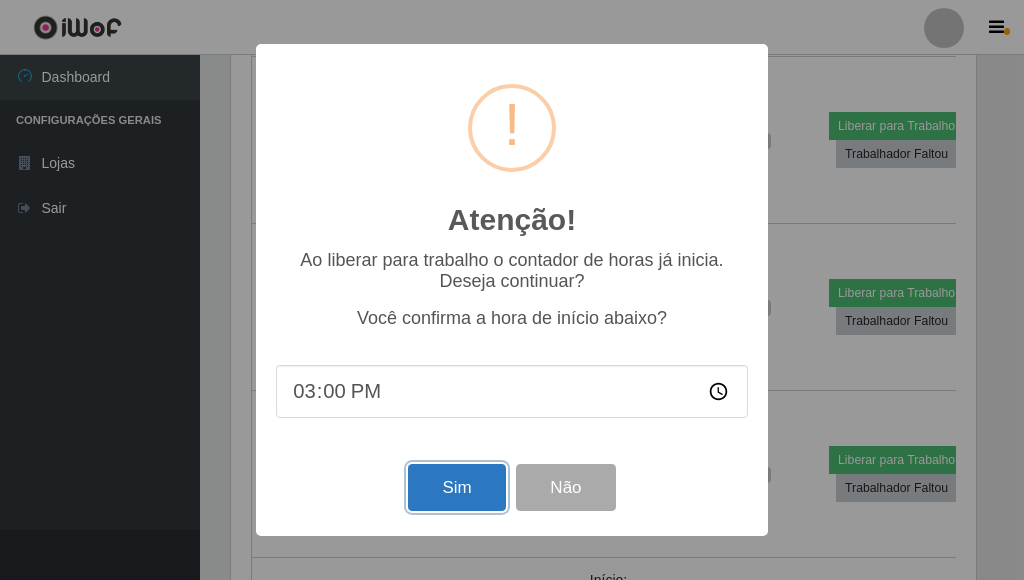click on "Sim" at bounding box center [456, 487] 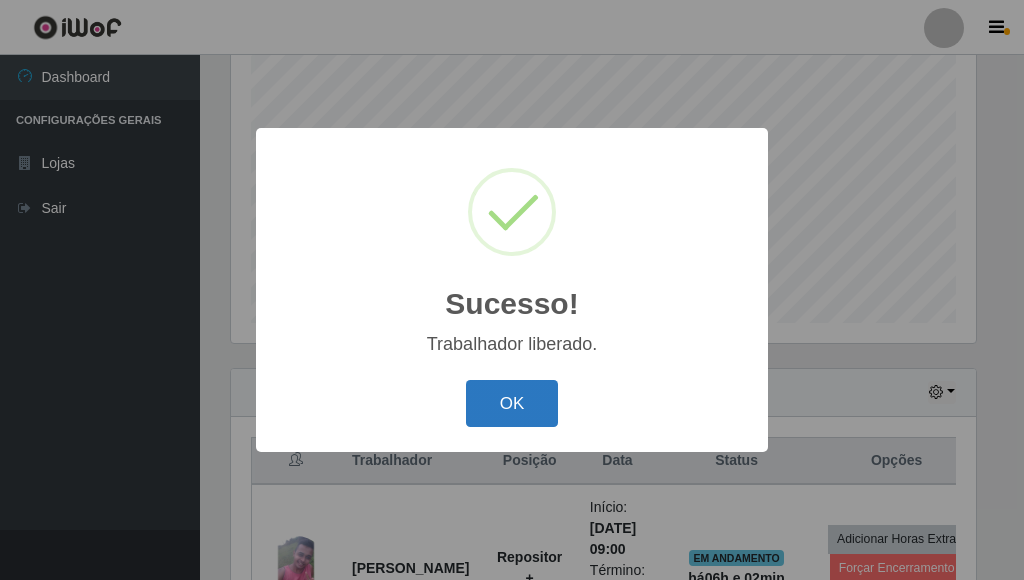 click on "OK" at bounding box center (512, 403) 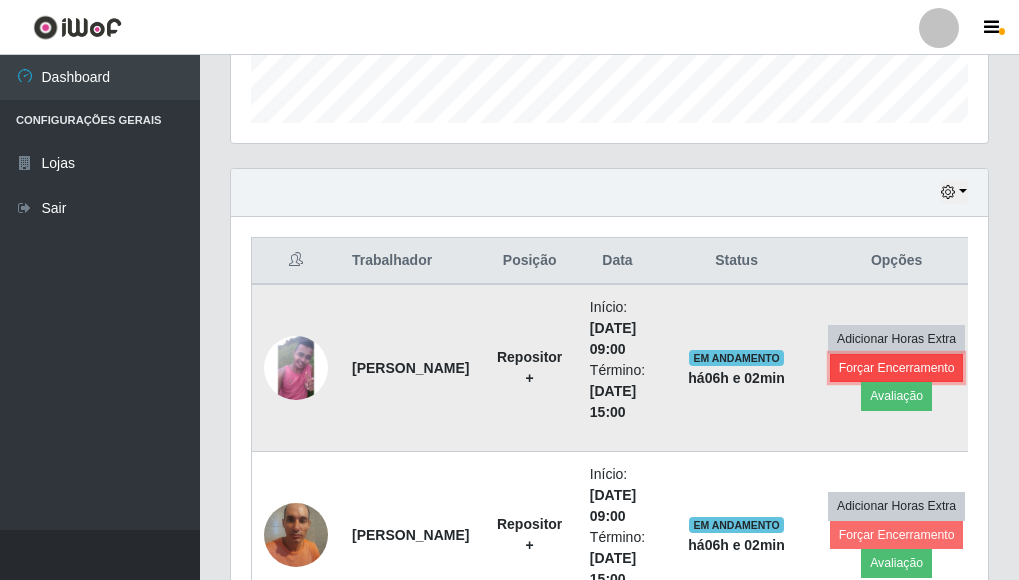 click on "Forçar Encerramento" at bounding box center (897, 368) 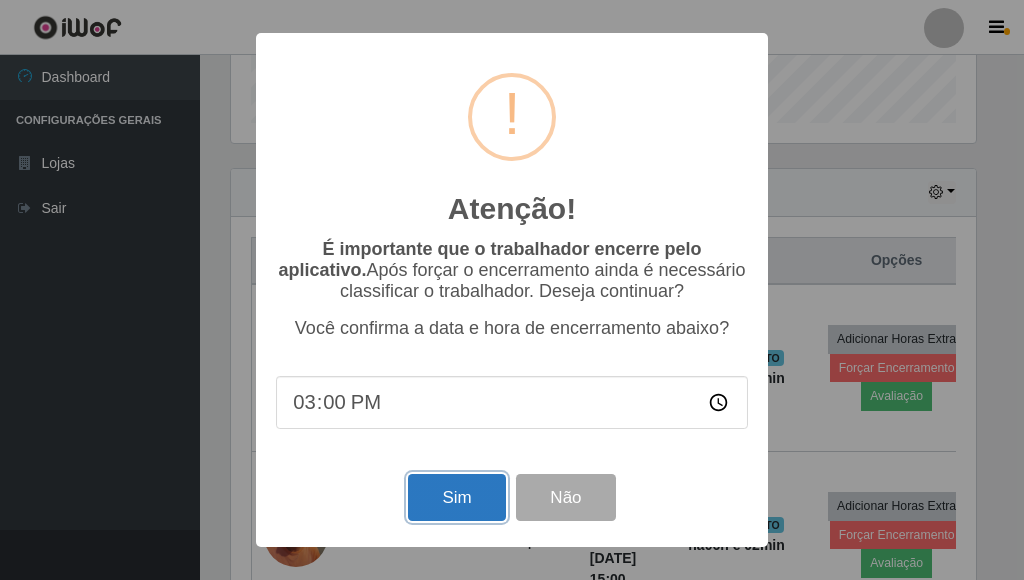 click on "Sim" at bounding box center (456, 497) 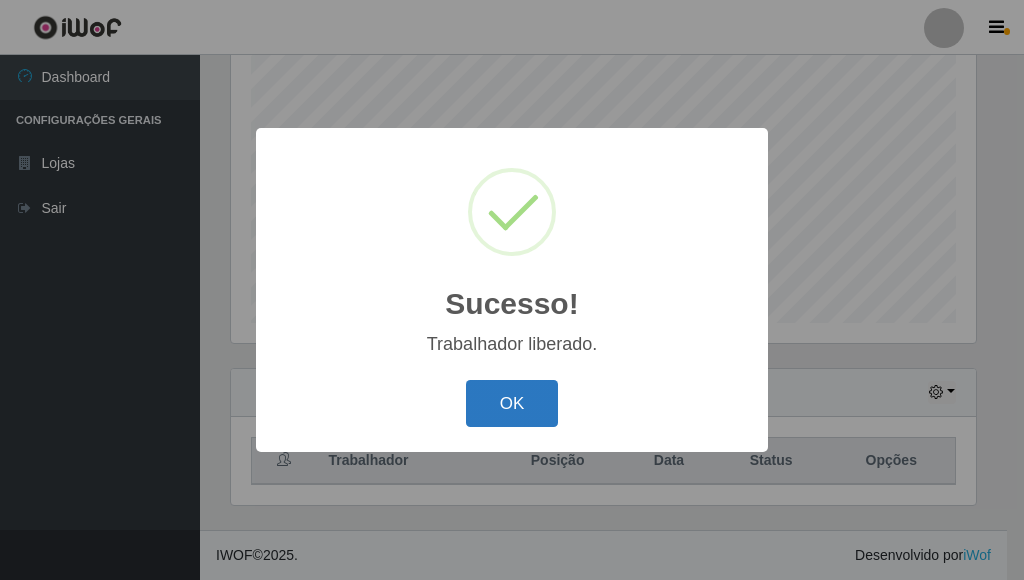 click on "OK" at bounding box center (512, 403) 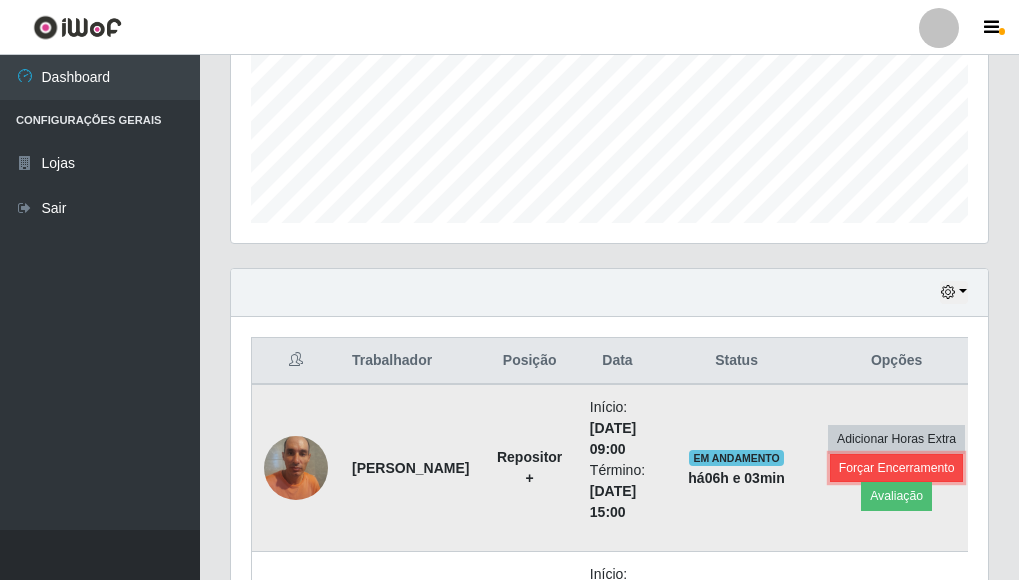 click on "Forçar Encerramento" at bounding box center [897, 468] 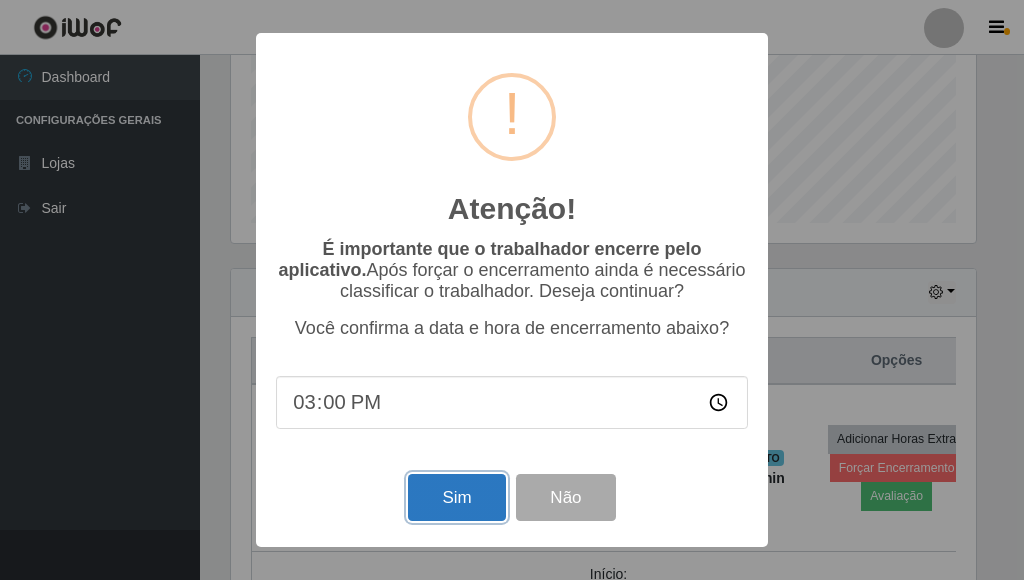 click on "Sim" at bounding box center [456, 497] 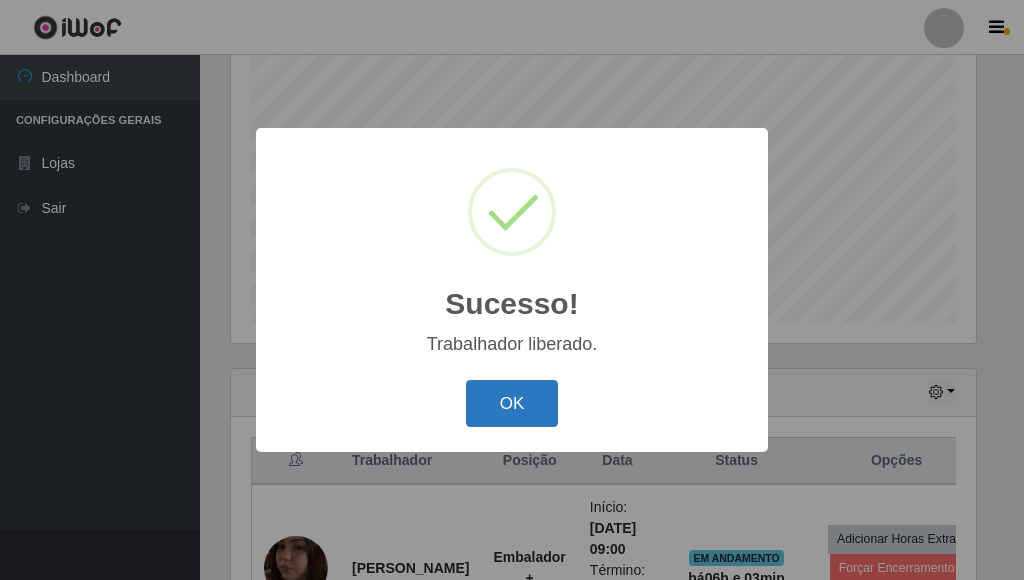 click on "OK" at bounding box center (512, 403) 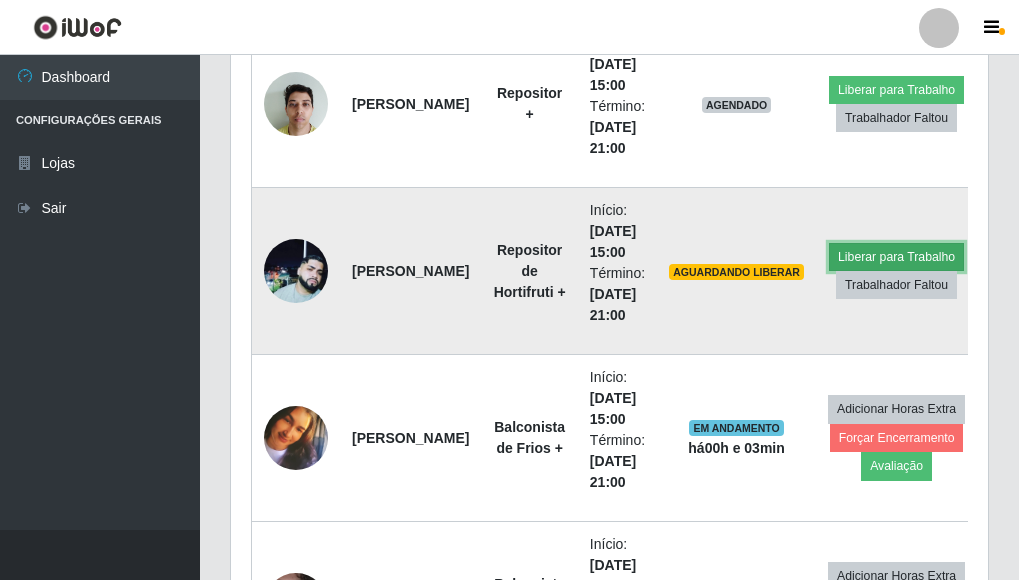 click on "Liberar para Trabalho" at bounding box center (896, 257) 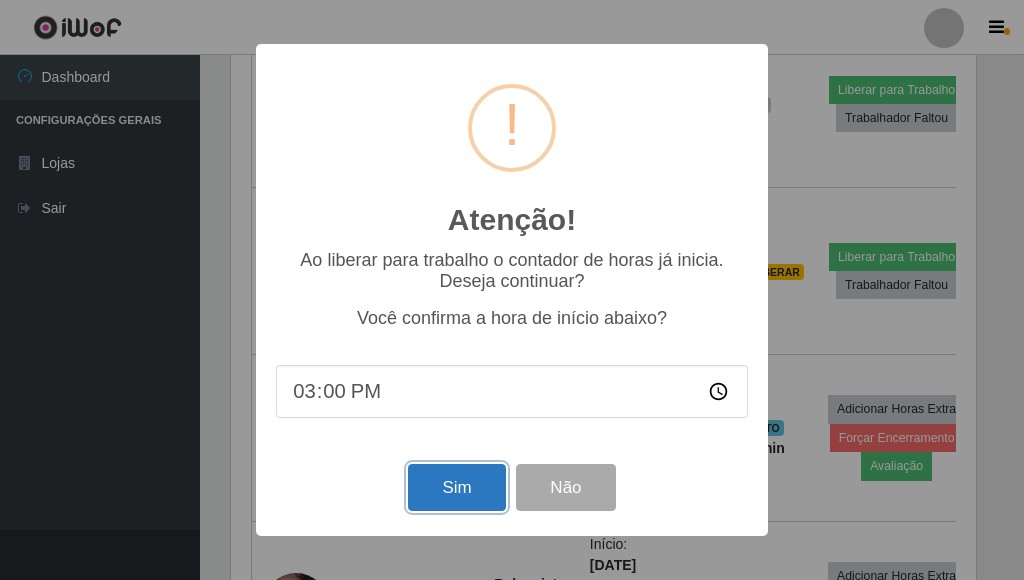 click on "Sim" at bounding box center [456, 487] 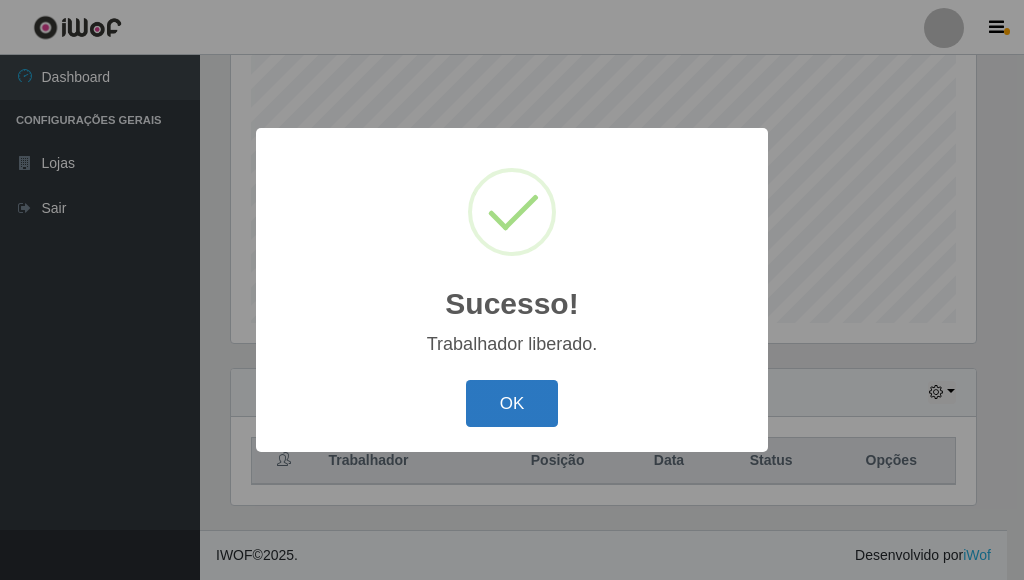 click on "OK" at bounding box center [512, 403] 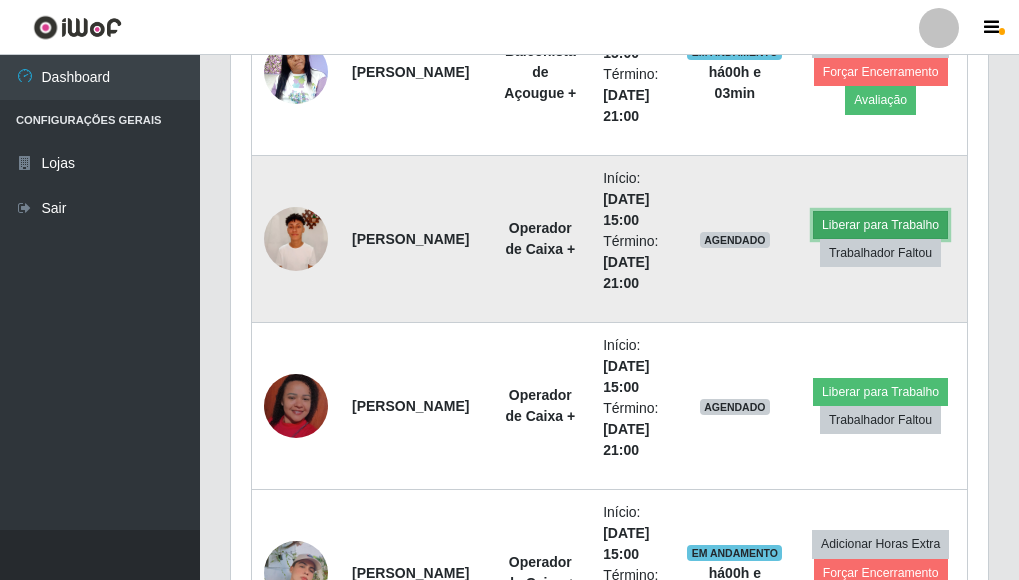 click on "Liberar para Trabalho" at bounding box center [880, 225] 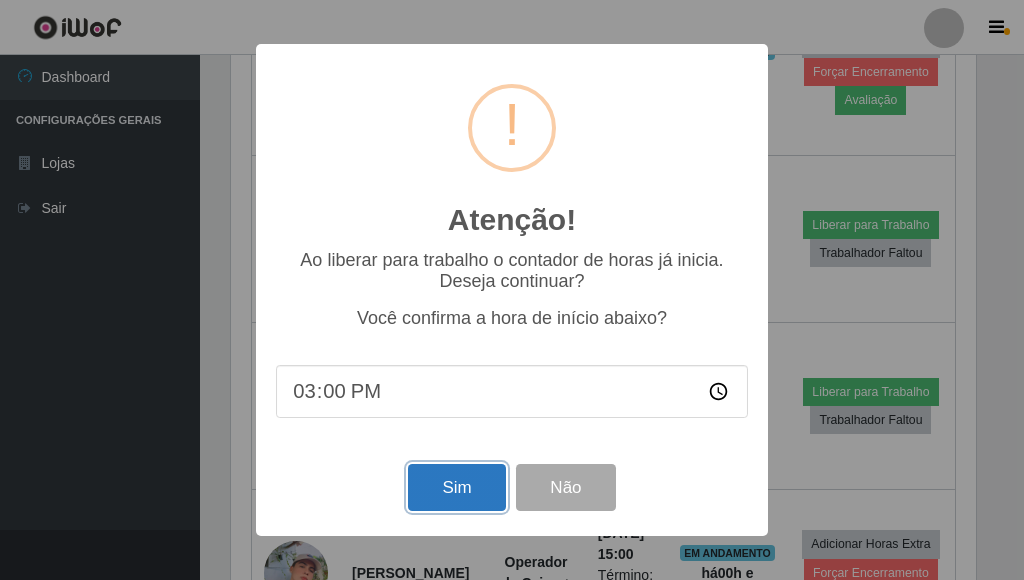 click on "Sim" at bounding box center [456, 487] 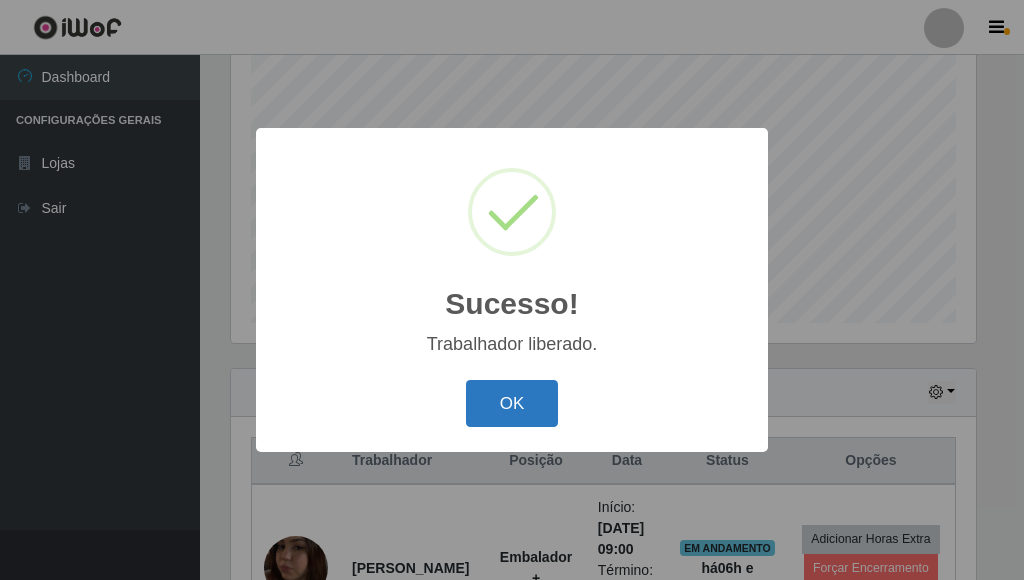 click on "OK" at bounding box center [512, 403] 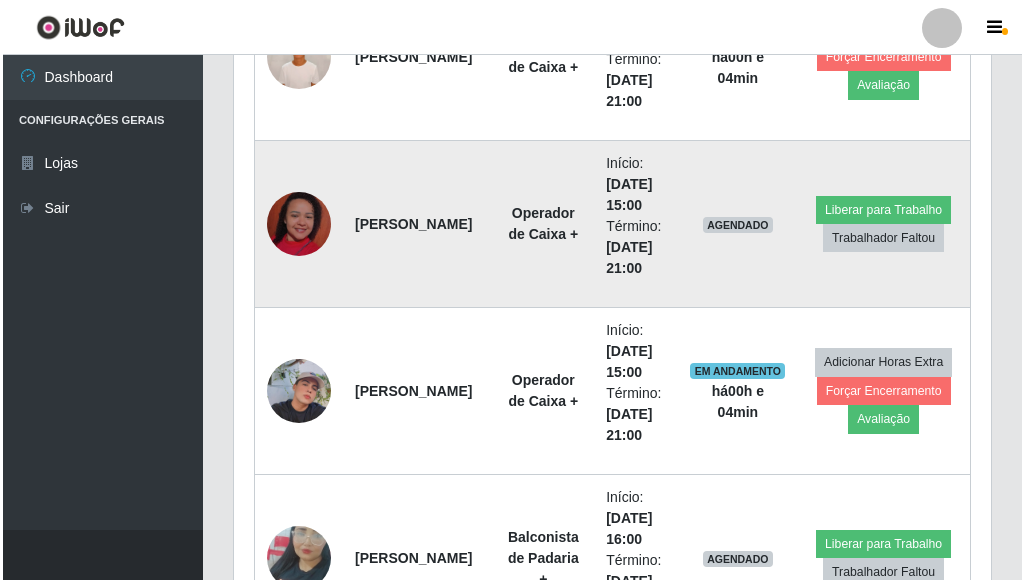 scroll, scrollTop: 3092, scrollLeft: 0, axis: vertical 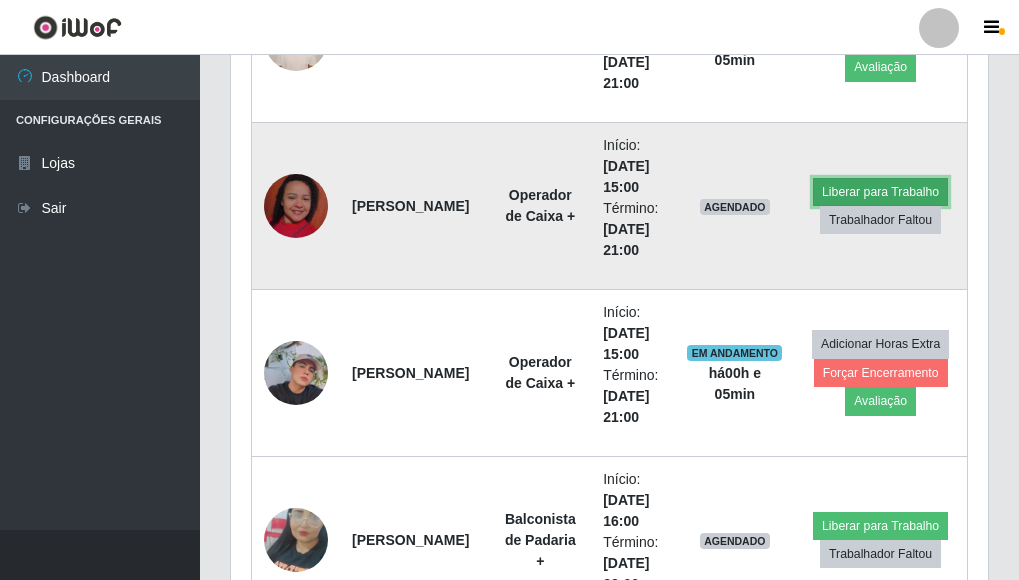 click on "Liberar para Trabalho" at bounding box center (880, 192) 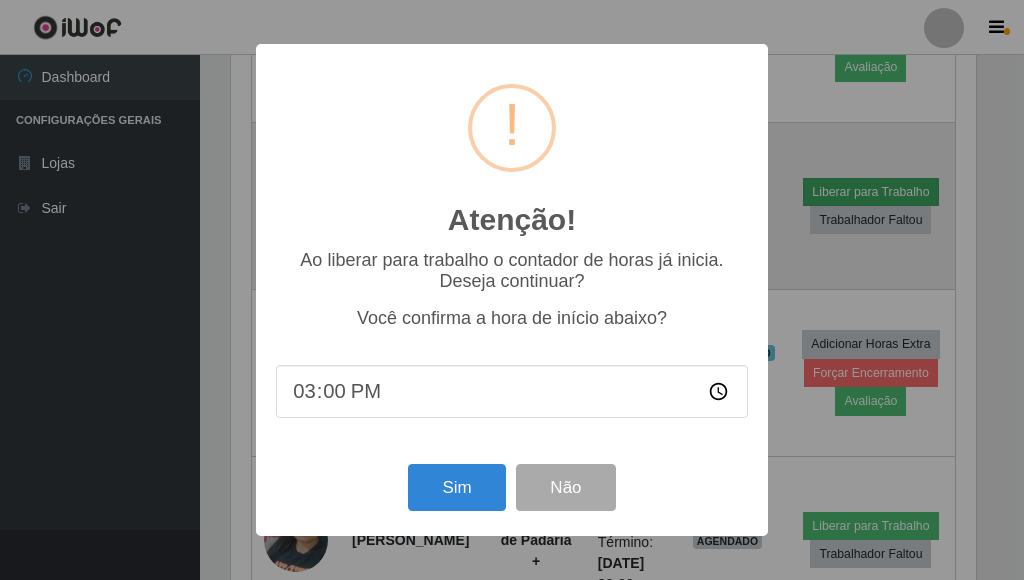 scroll, scrollTop: 999585, scrollLeft: 999255, axis: both 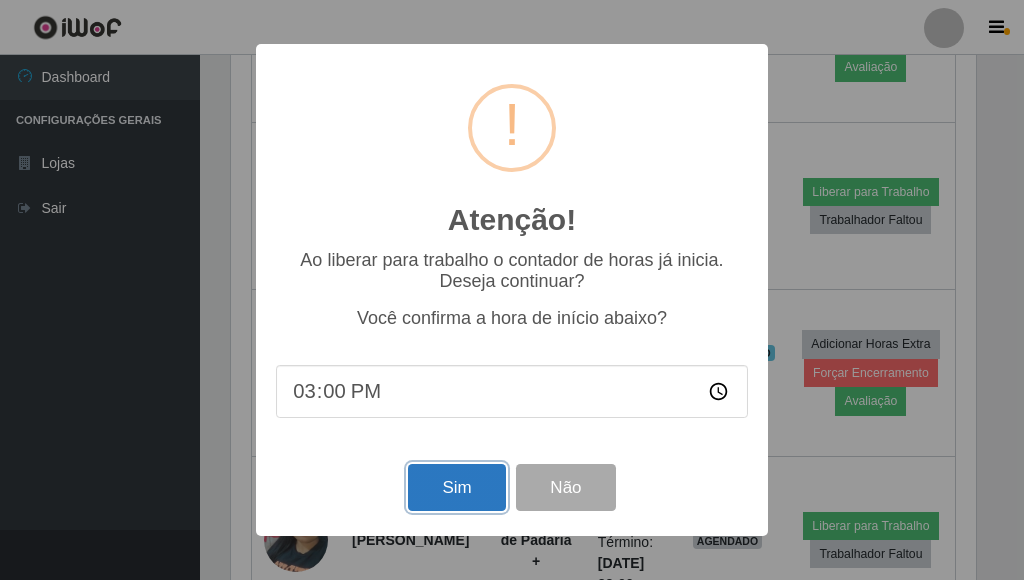 click on "Sim" at bounding box center [456, 487] 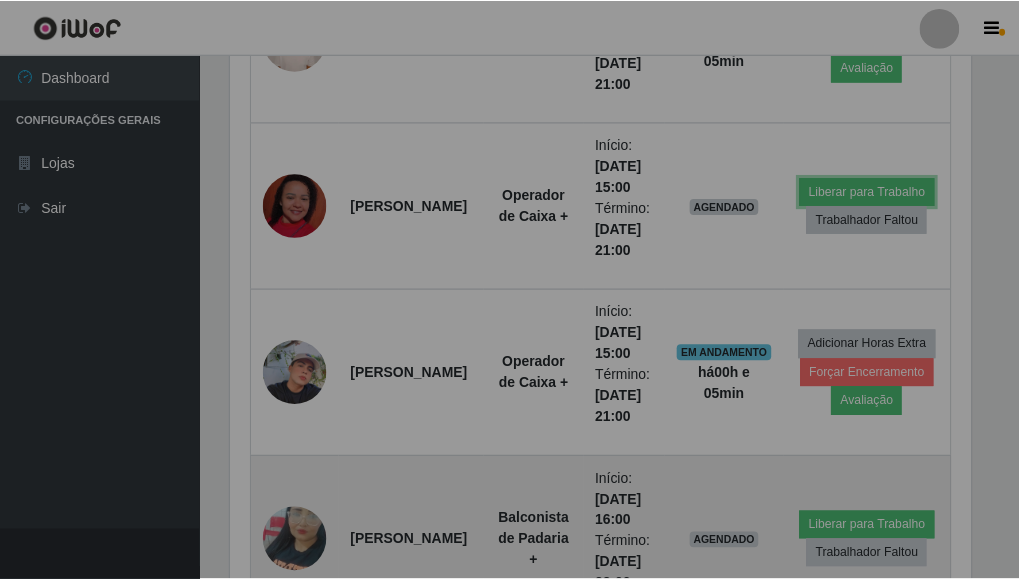scroll, scrollTop: 999585, scrollLeft: 999243, axis: both 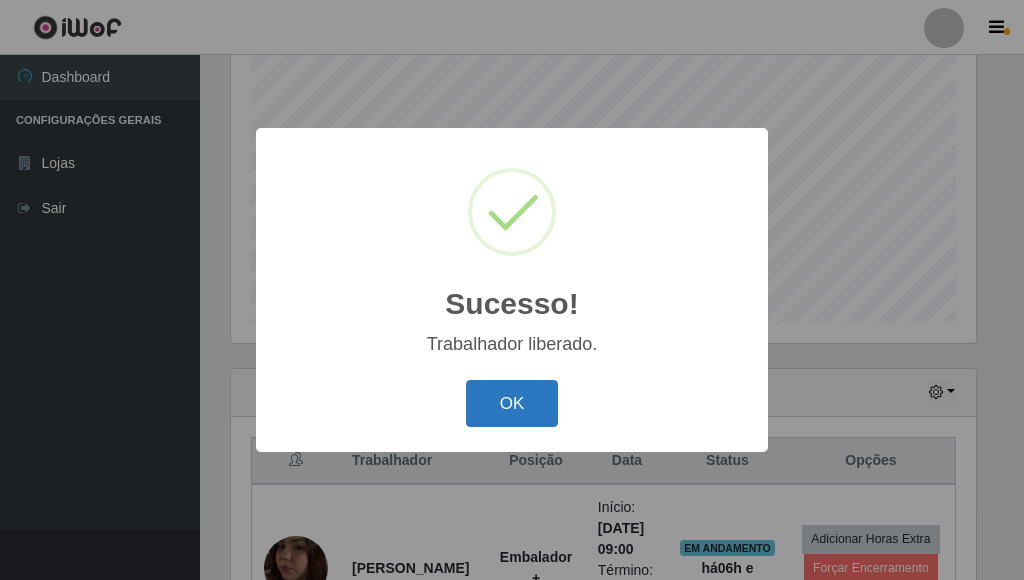 click on "OK" at bounding box center (512, 403) 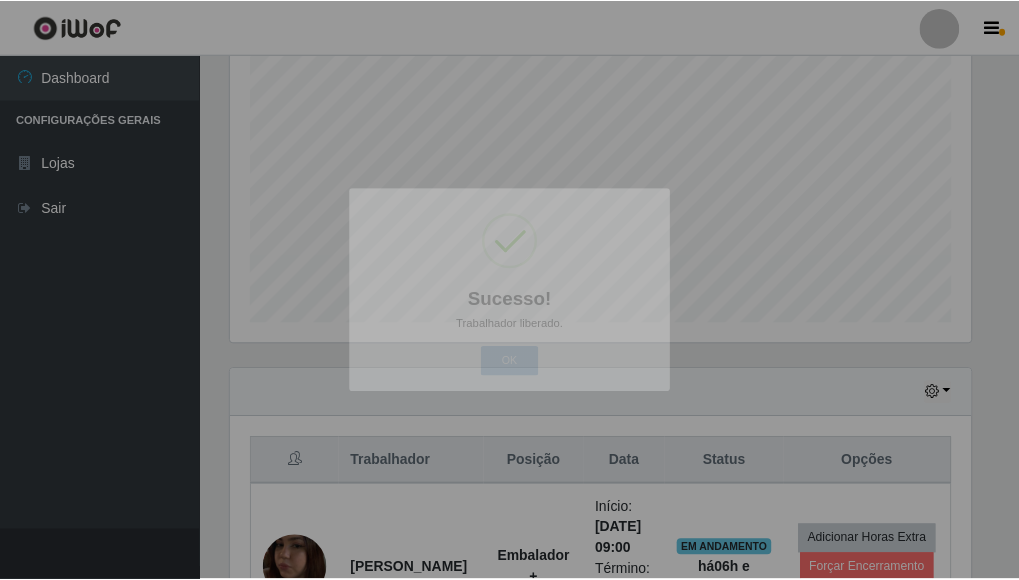 scroll, scrollTop: 999585, scrollLeft: 999243, axis: both 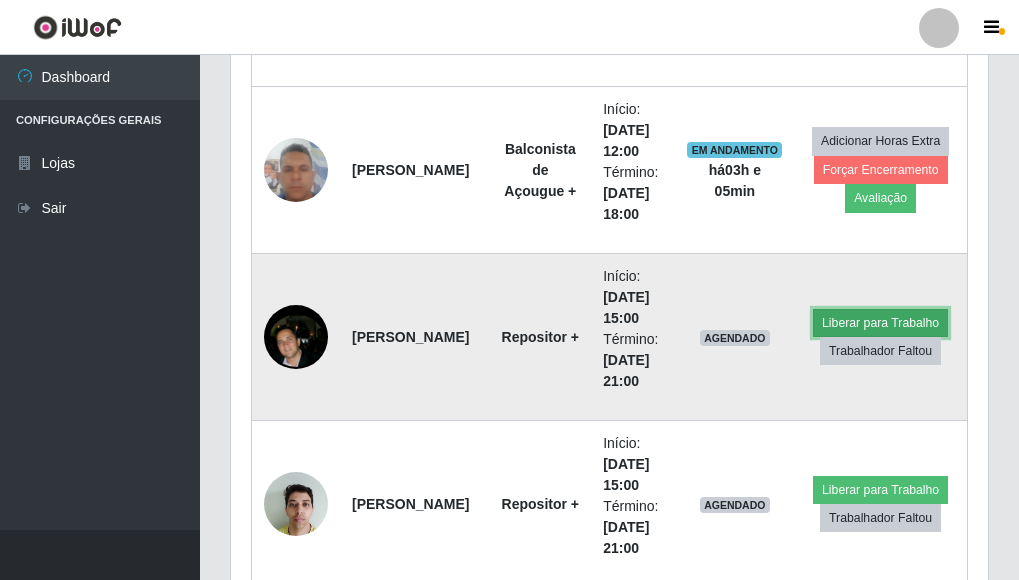 click on "Liberar para Trabalho" at bounding box center (880, 323) 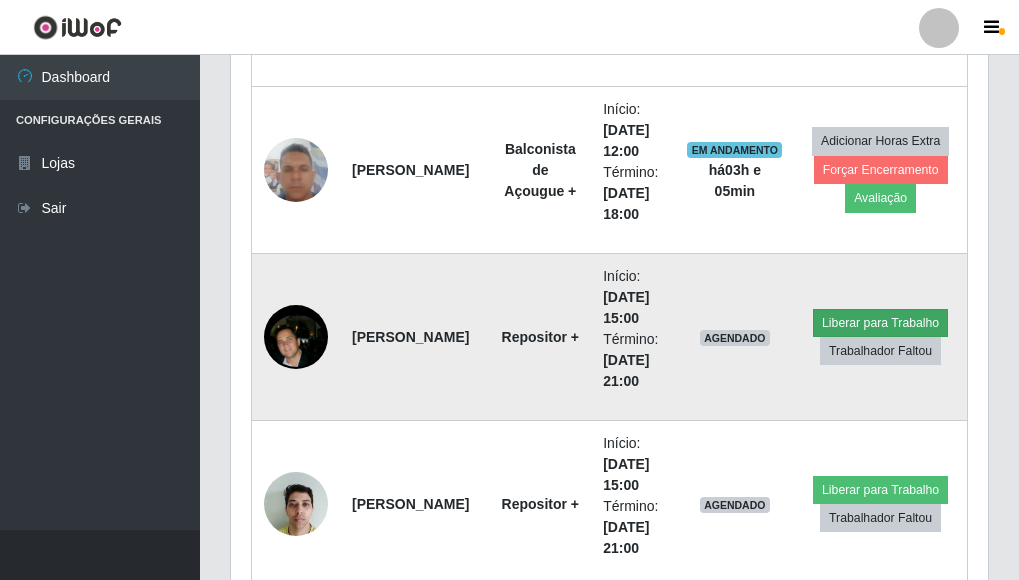scroll, scrollTop: 999585, scrollLeft: 999255, axis: both 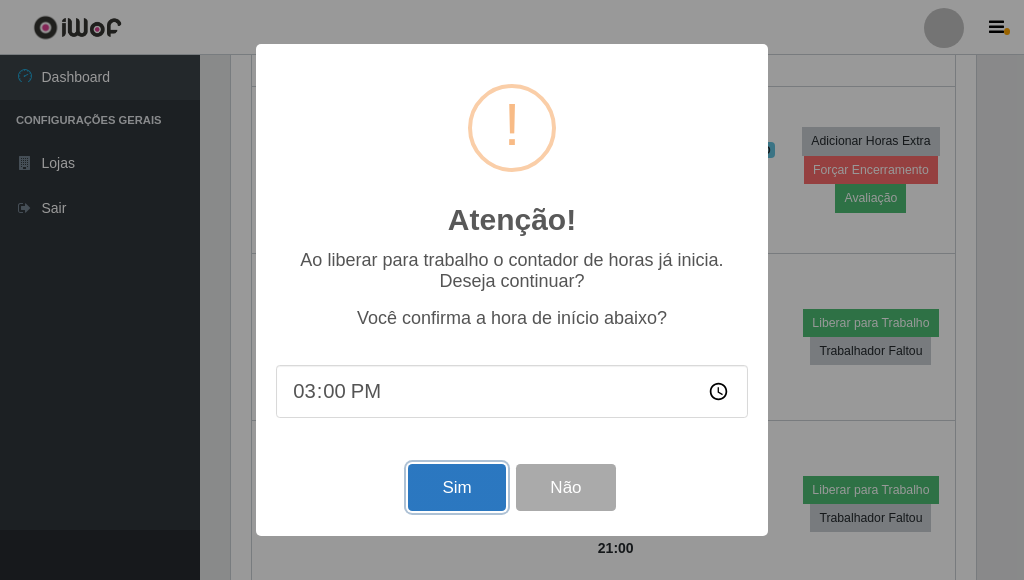 click on "Sim" at bounding box center [456, 487] 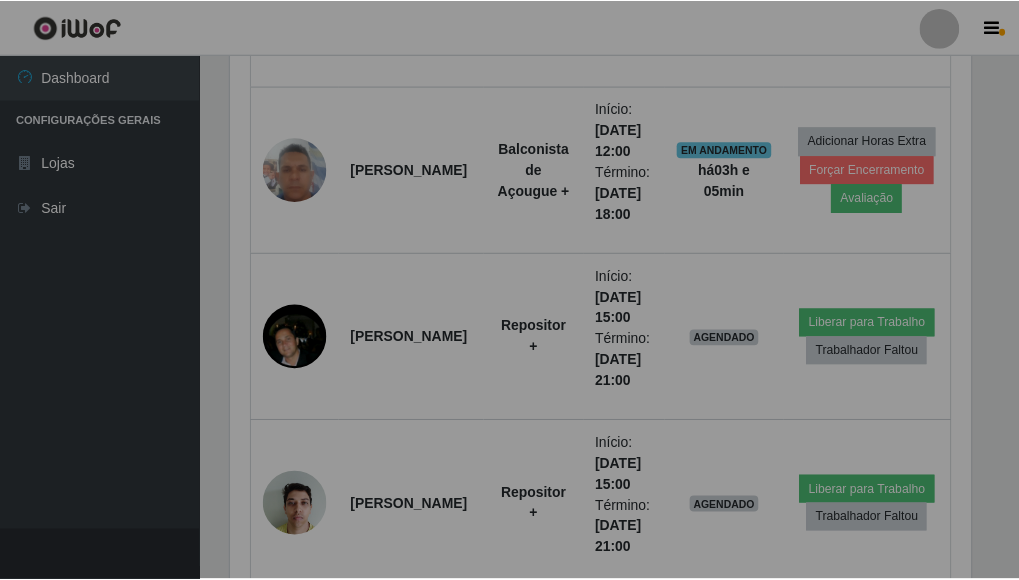 scroll, scrollTop: 999585, scrollLeft: 999243, axis: both 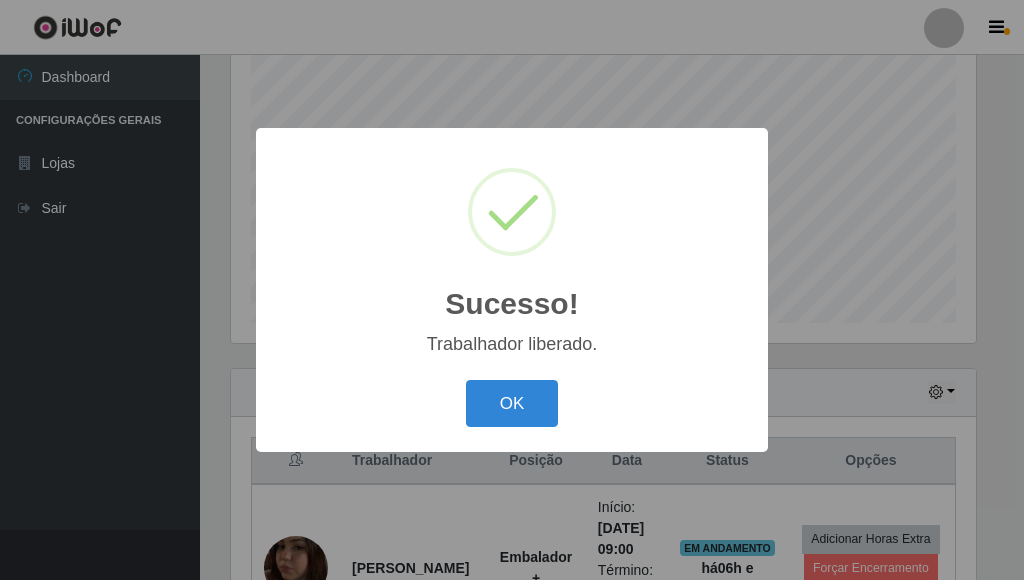 click on "Sucesso! × Trabalhador liberado. OK Cancel" at bounding box center [512, 290] 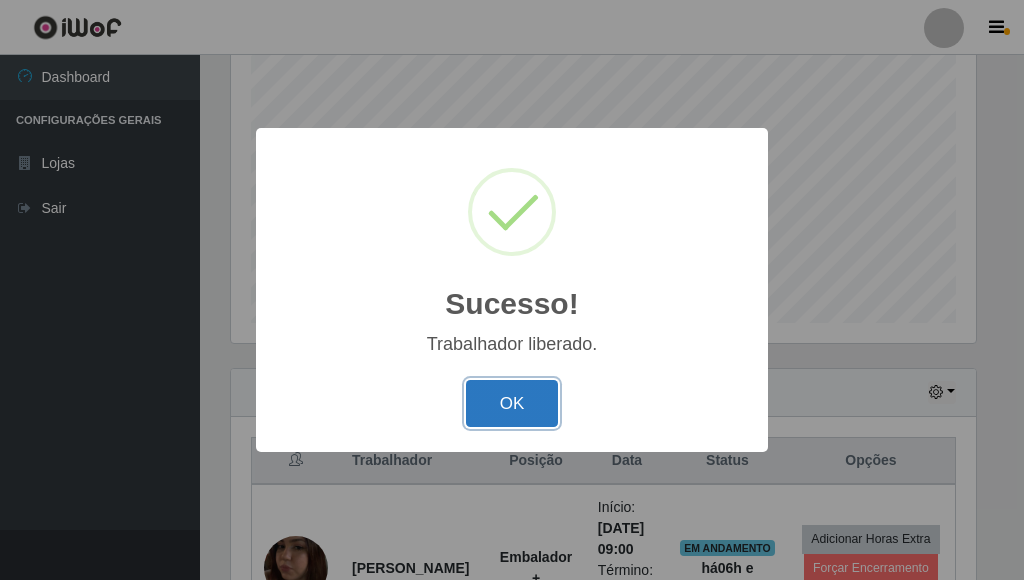 click on "OK" at bounding box center [512, 403] 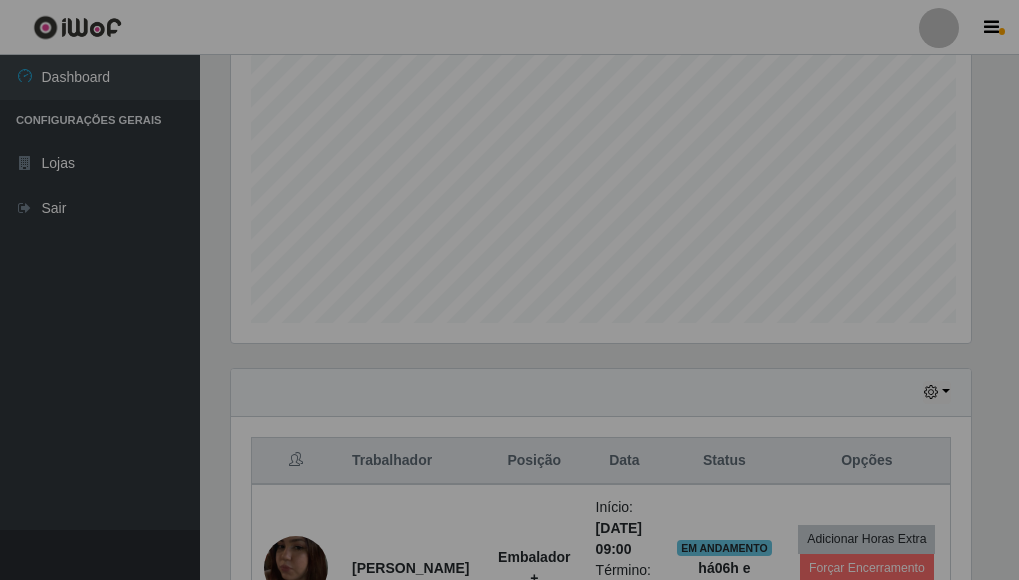 scroll, scrollTop: 999585, scrollLeft: 999243, axis: both 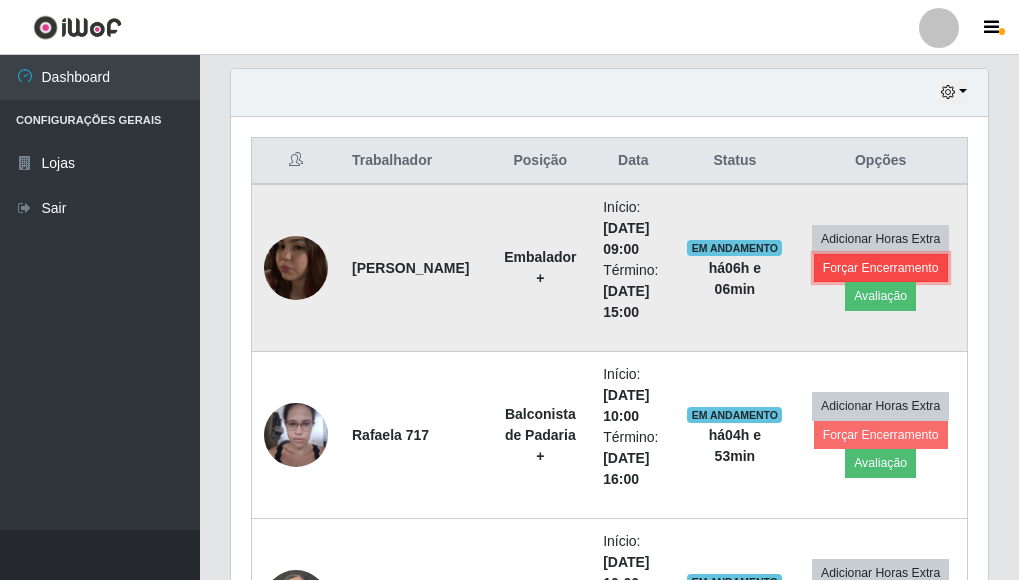 click on "Forçar Encerramento" at bounding box center [881, 268] 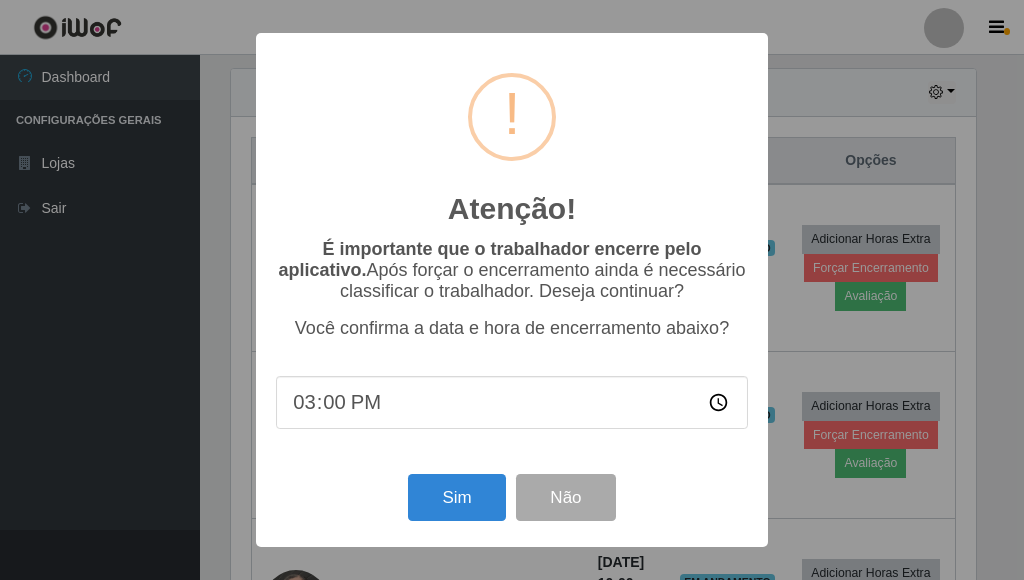 scroll, scrollTop: 999585, scrollLeft: 999255, axis: both 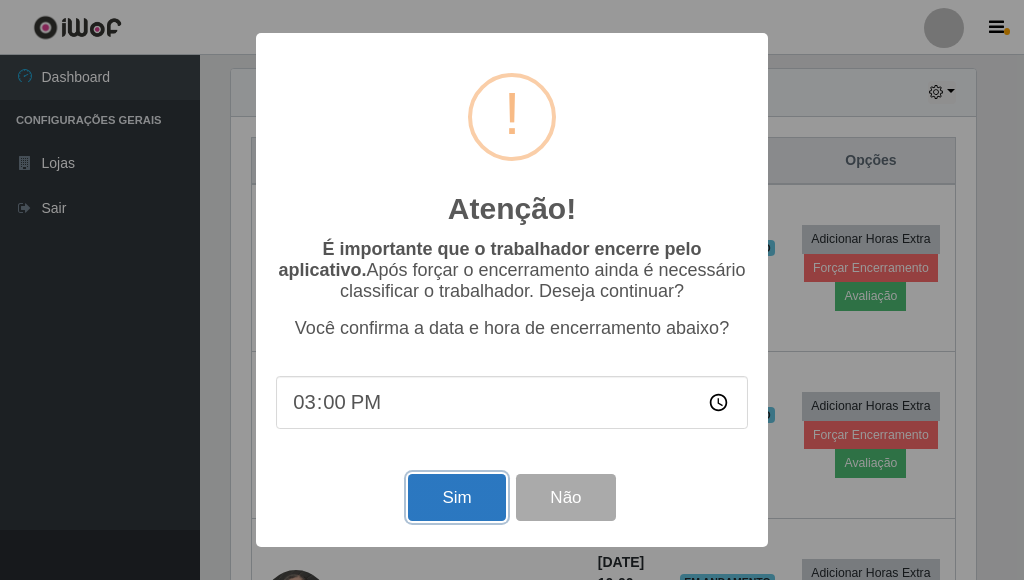 click on "Sim" at bounding box center (456, 497) 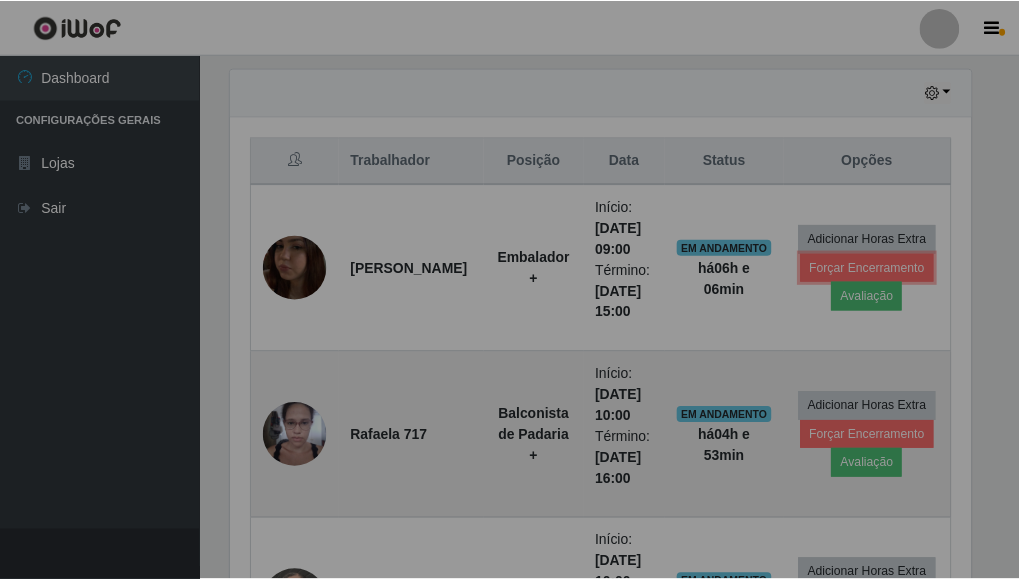 scroll, scrollTop: 999585, scrollLeft: 999243, axis: both 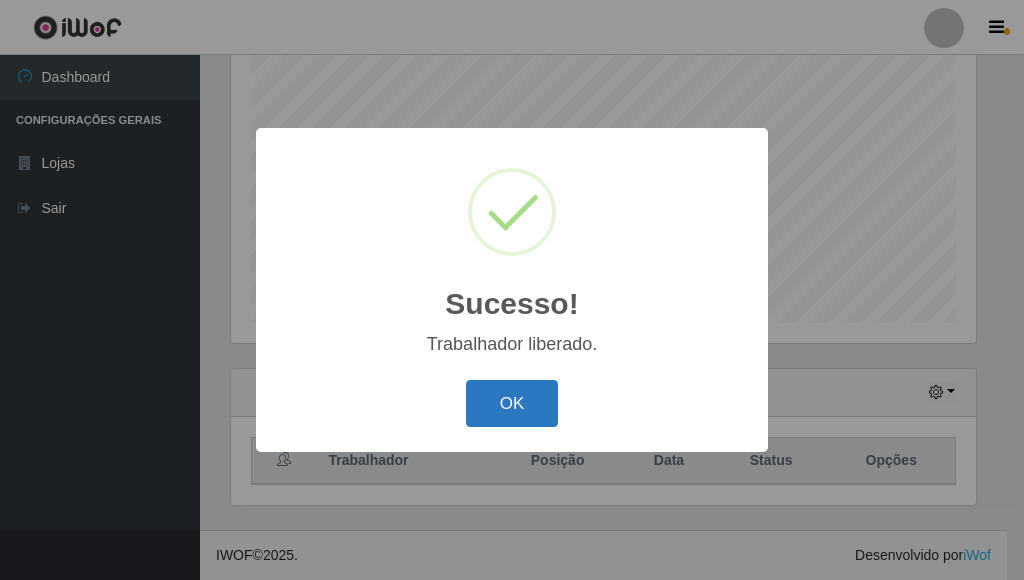 click on "OK" at bounding box center (512, 403) 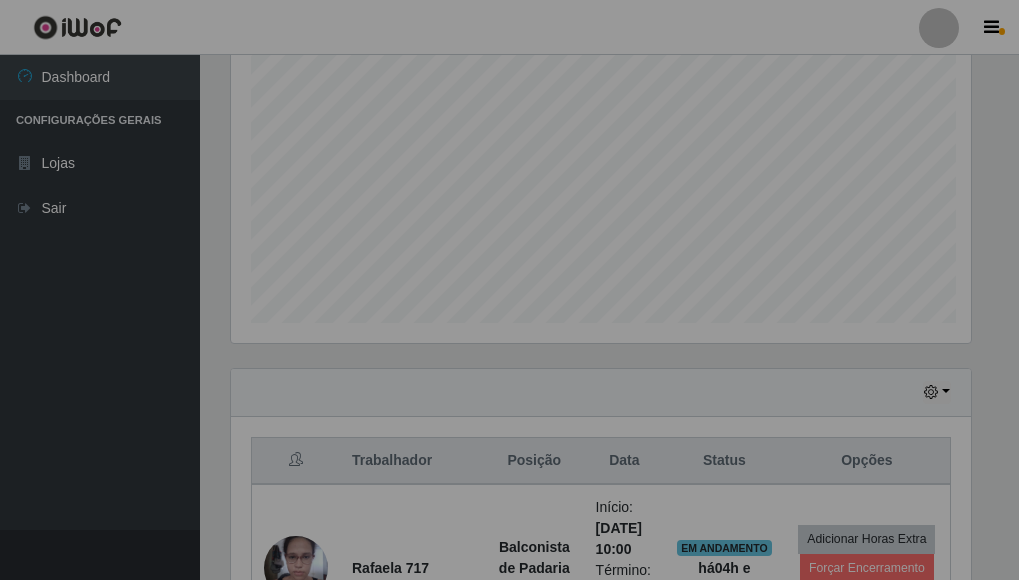 scroll, scrollTop: 999585, scrollLeft: 999243, axis: both 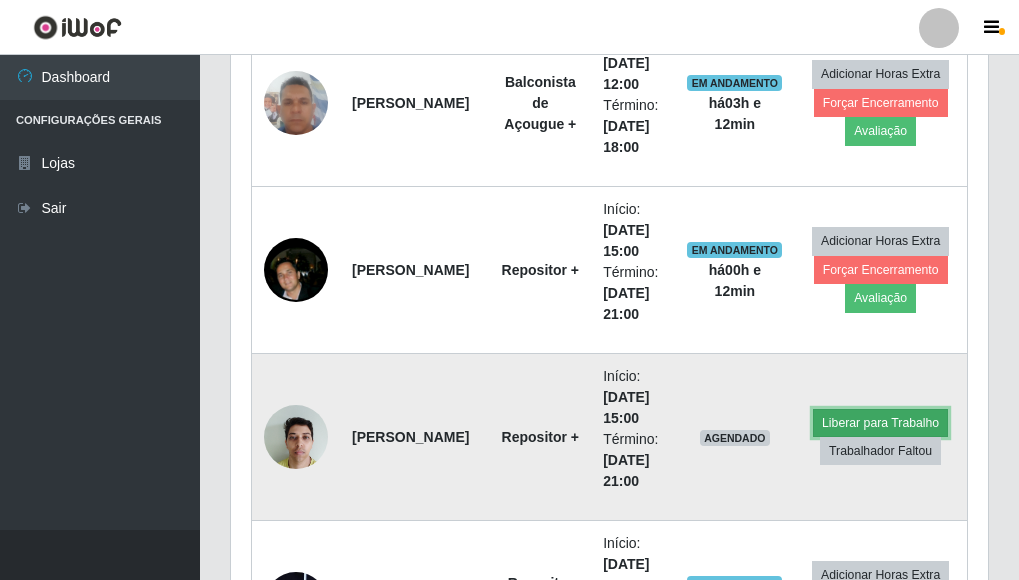 click on "Liberar para Trabalho" at bounding box center [880, 423] 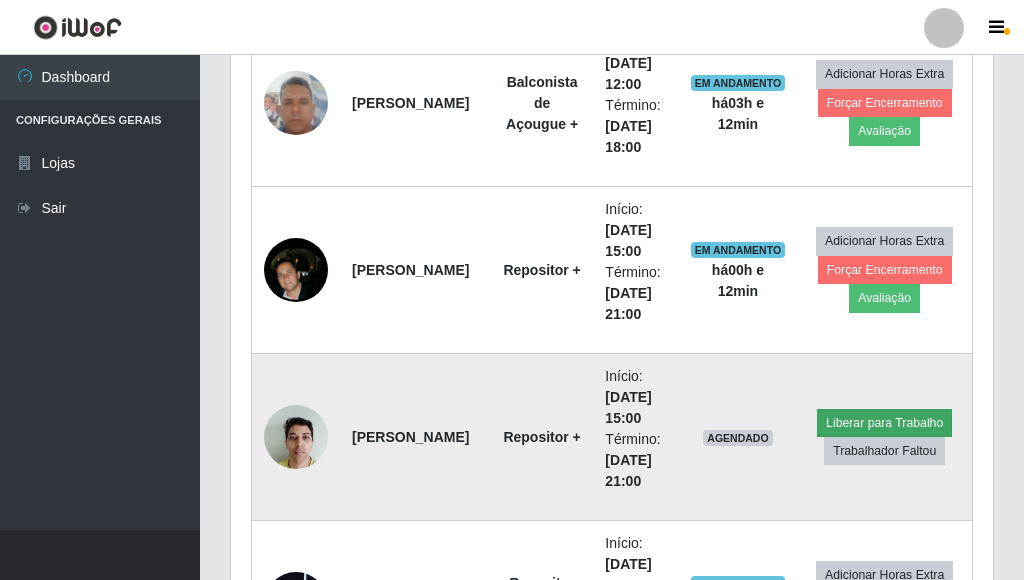 scroll, scrollTop: 999585, scrollLeft: 999255, axis: both 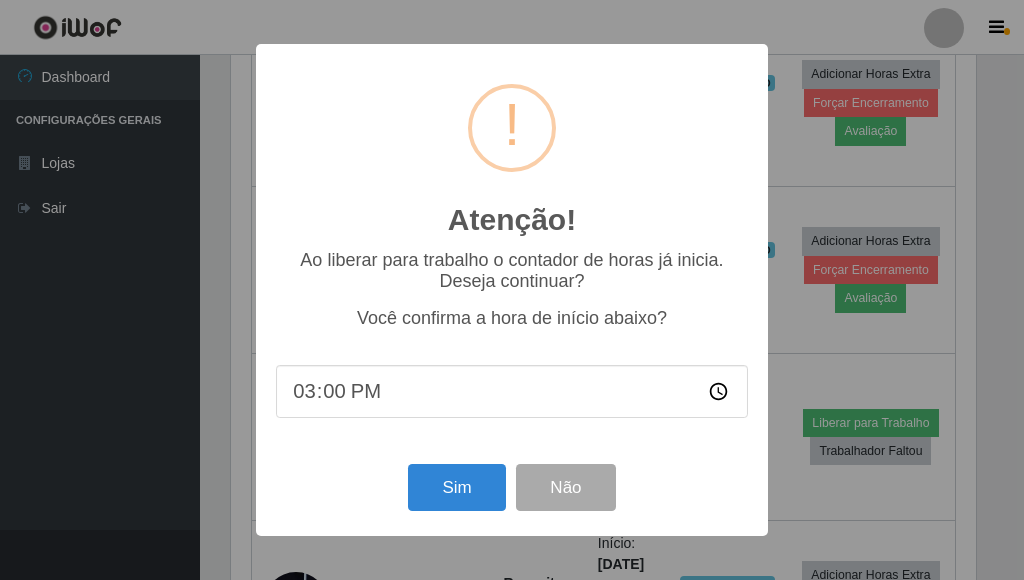 click on "15:00" at bounding box center [512, 391] 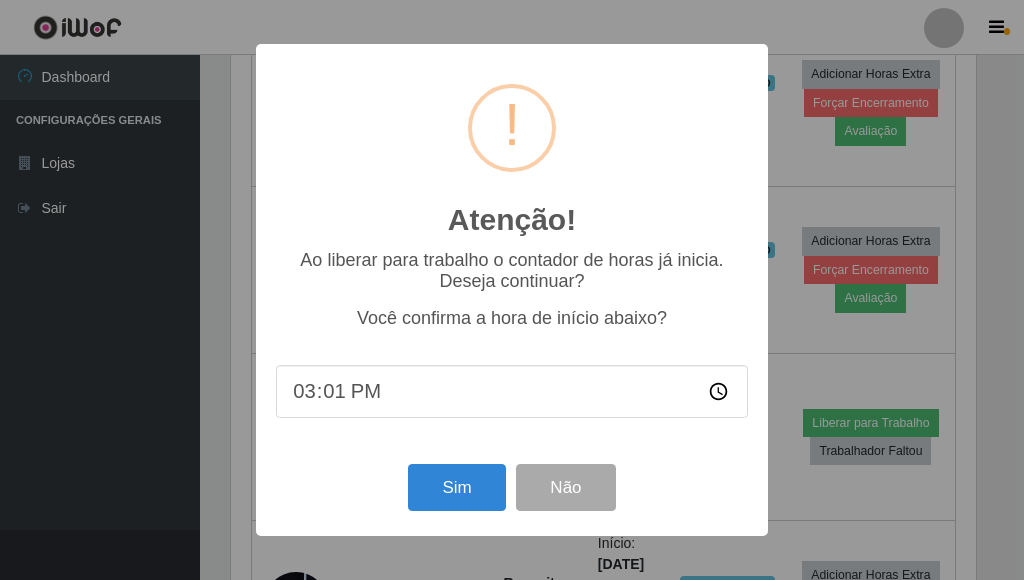 type on "15:10" 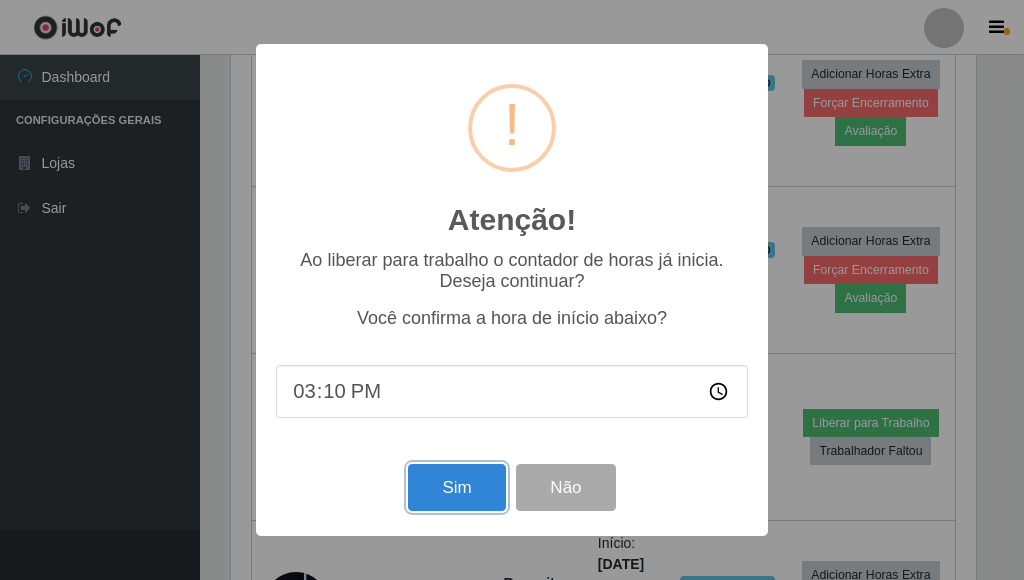 click on "Sim" at bounding box center [456, 487] 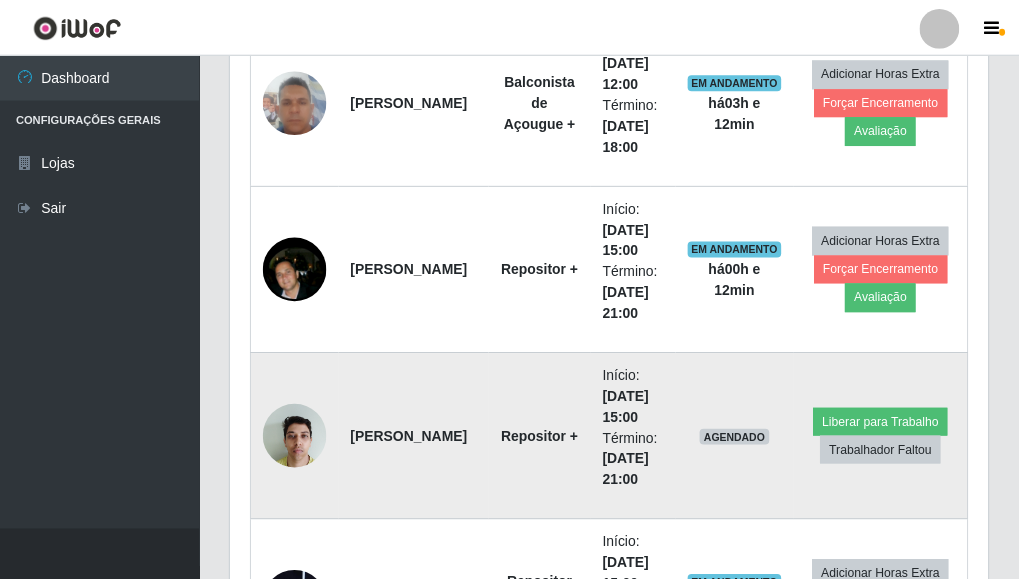 scroll, scrollTop: 999585, scrollLeft: 999243, axis: both 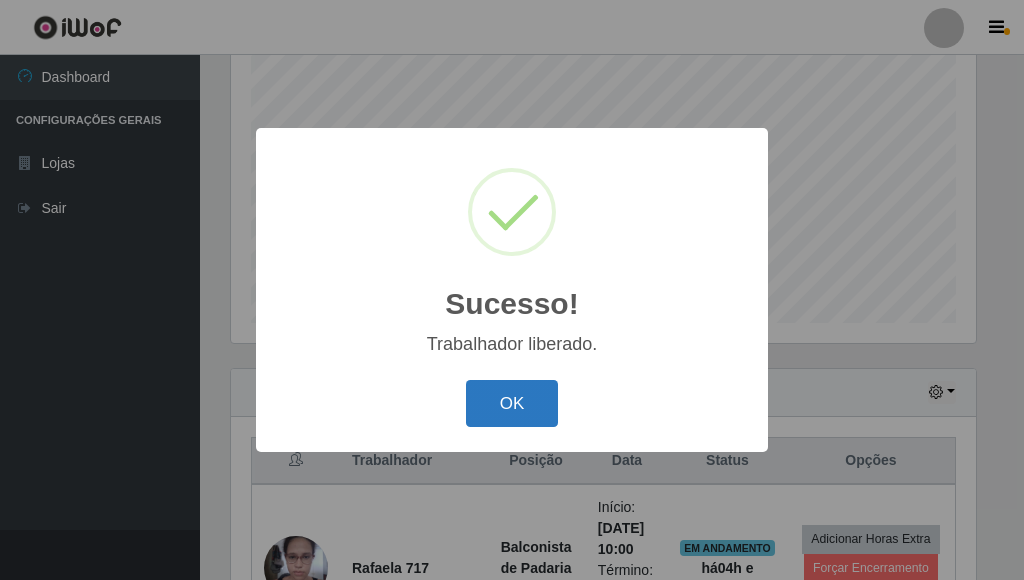 click on "OK" at bounding box center [512, 403] 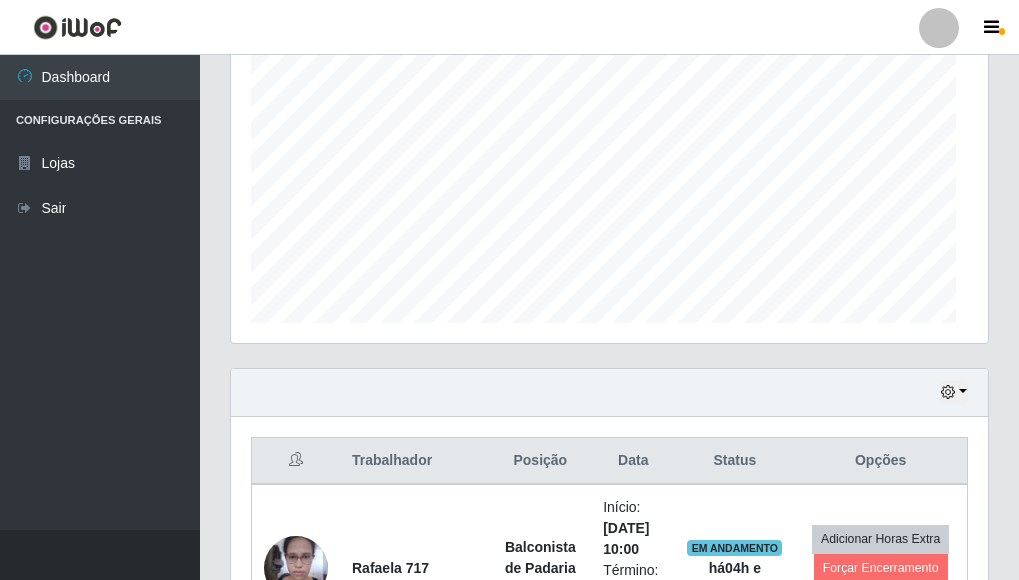 scroll, scrollTop: 999585, scrollLeft: 999243, axis: both 